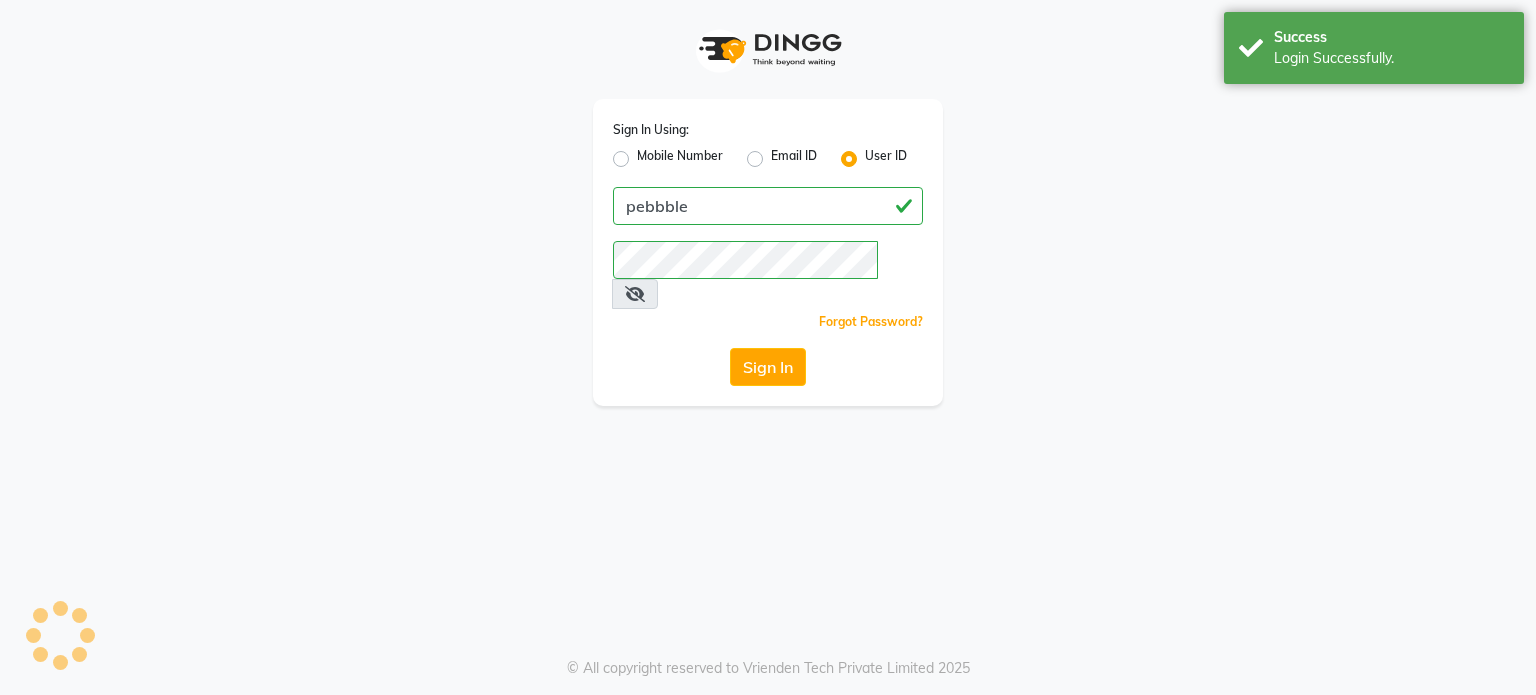 scroll, scrollTop: 0, scrollLeft: 0, axis: both 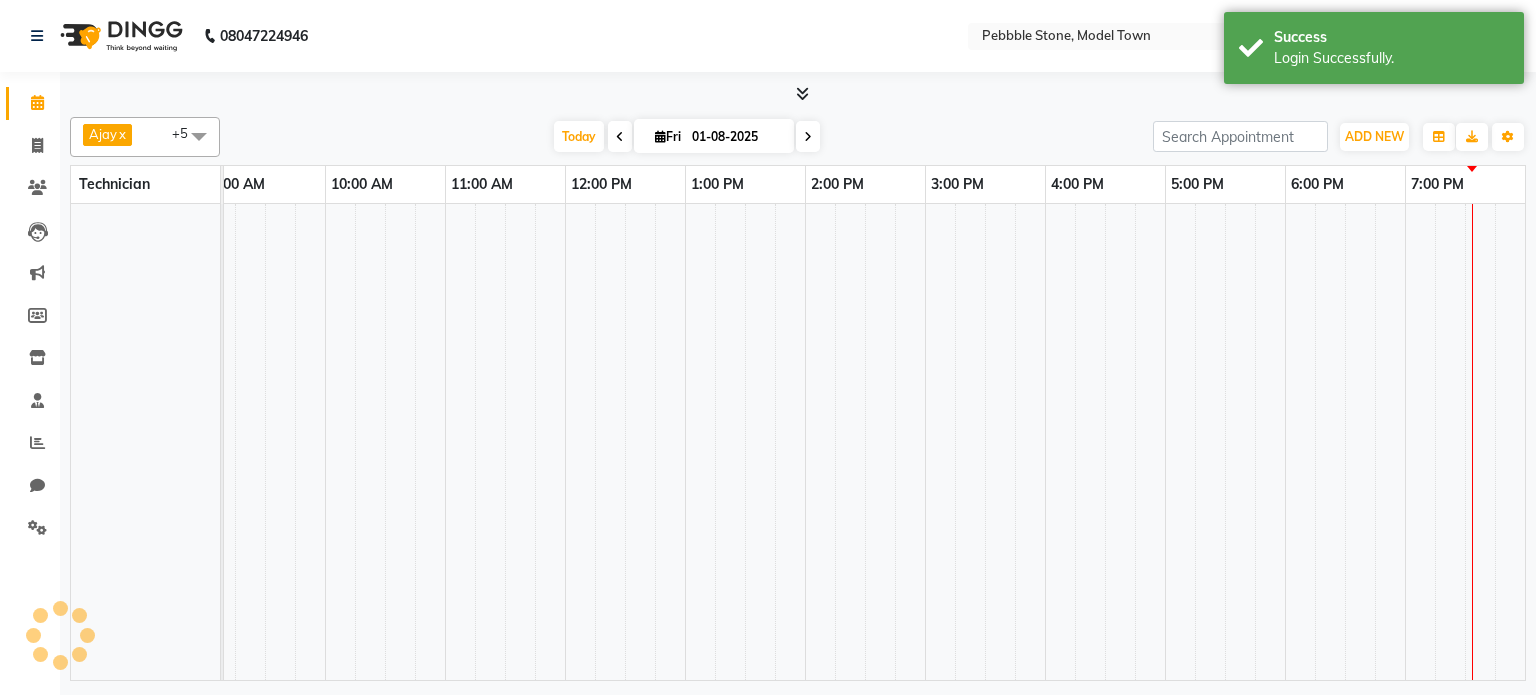 select on "en" 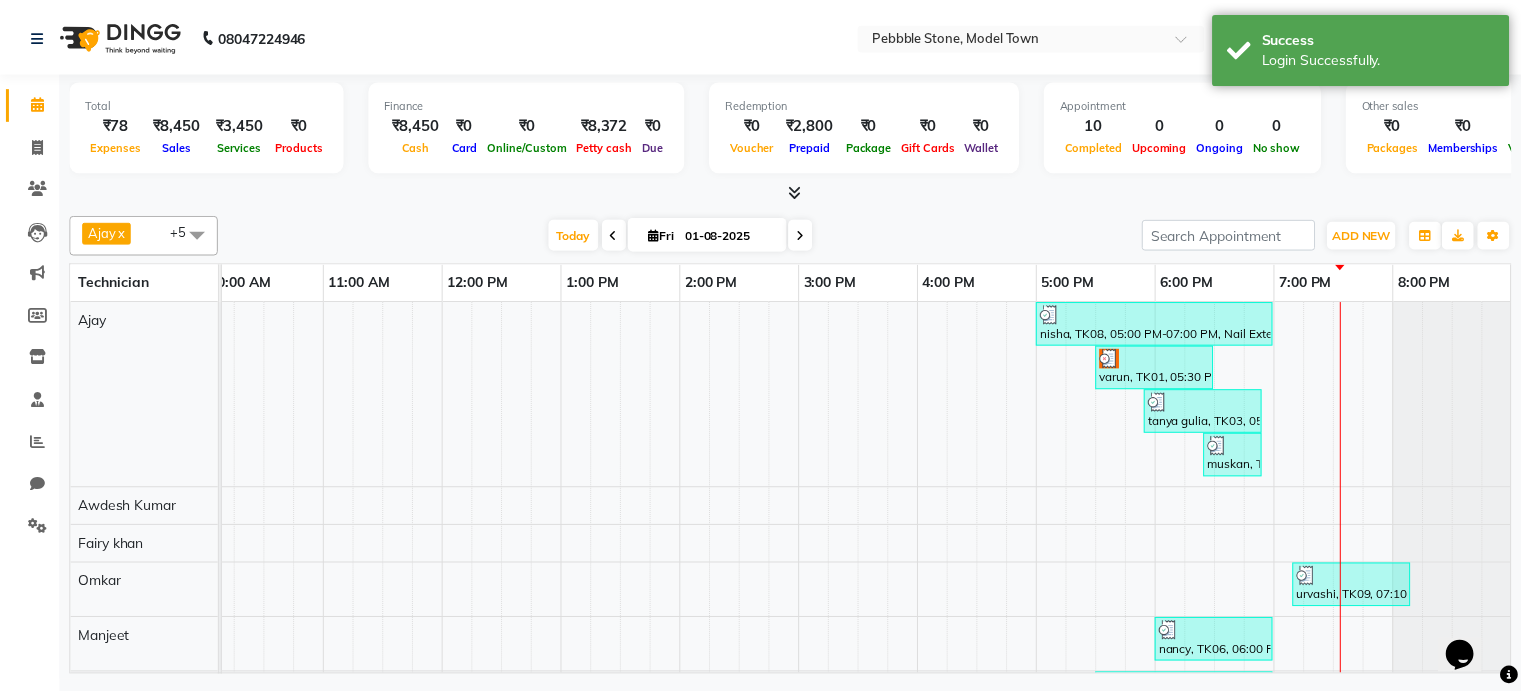 scroll, scrollTop: 0, scrollLeft: 0, axis: both 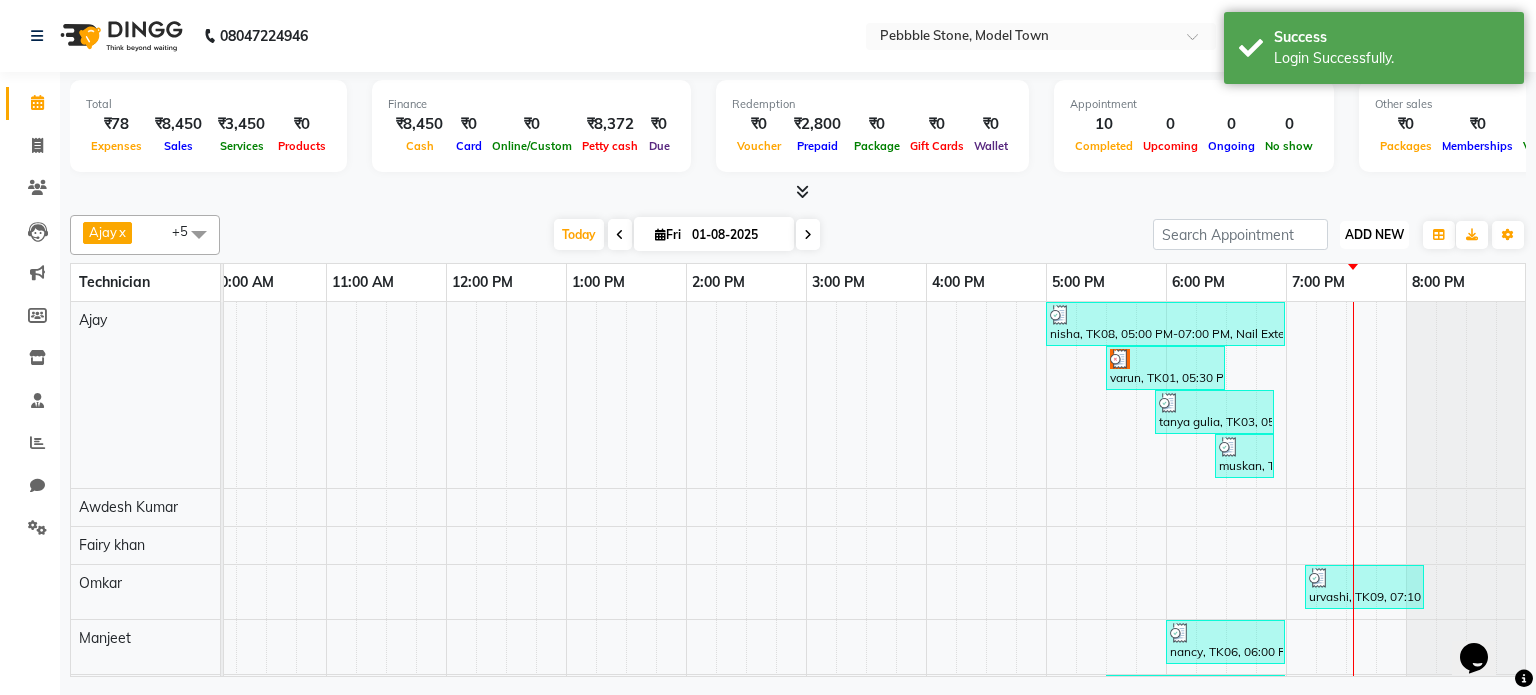click on "ADD NEW Toggle Dropdown" at bounding box center (1374, 235) 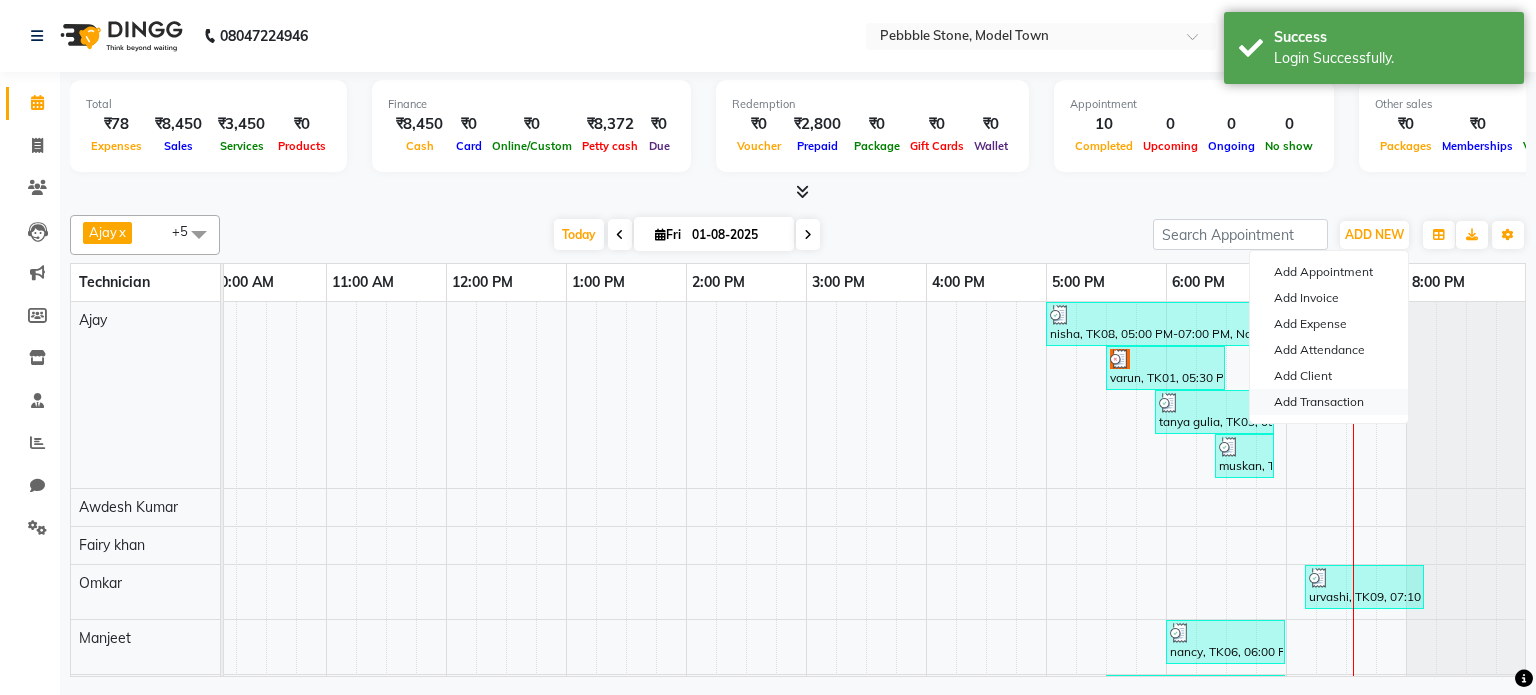 click on "Add Transaction" at bounding box center (1329, 402) 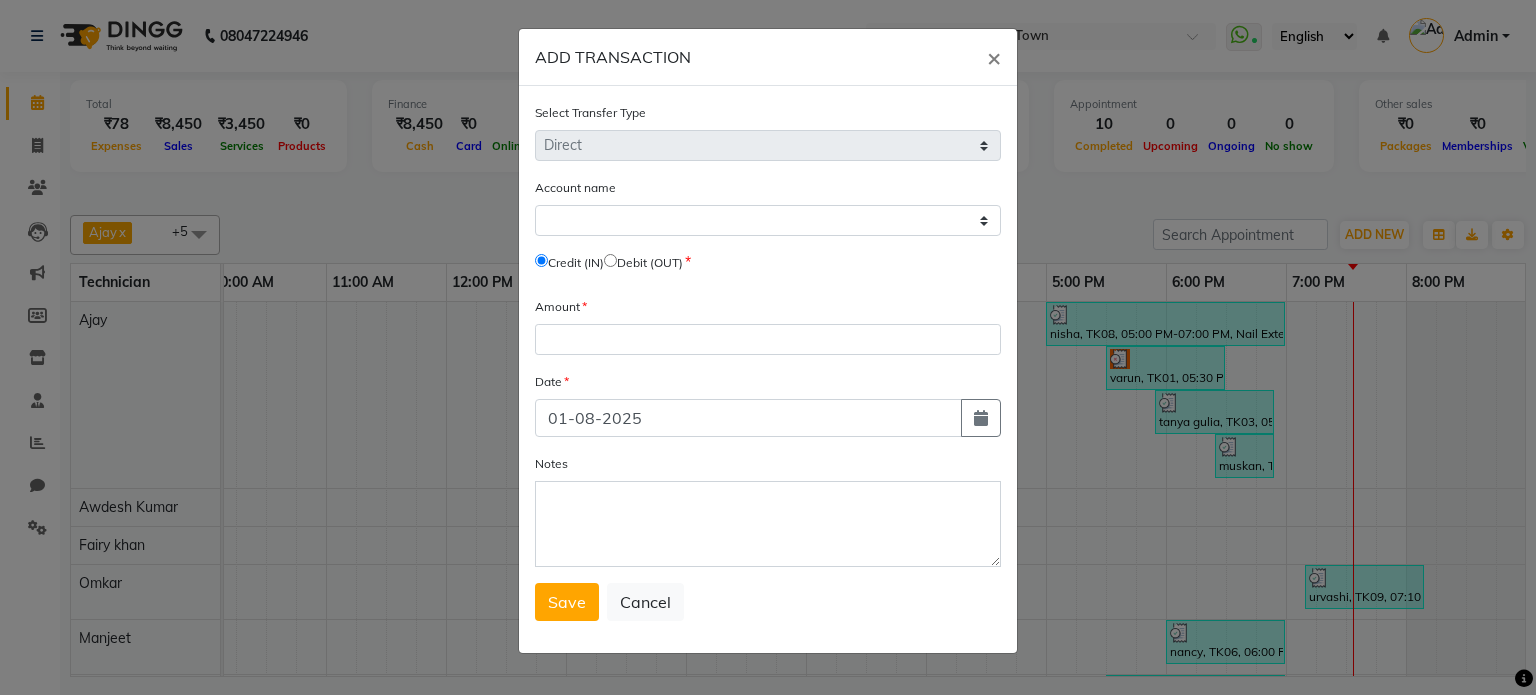 click 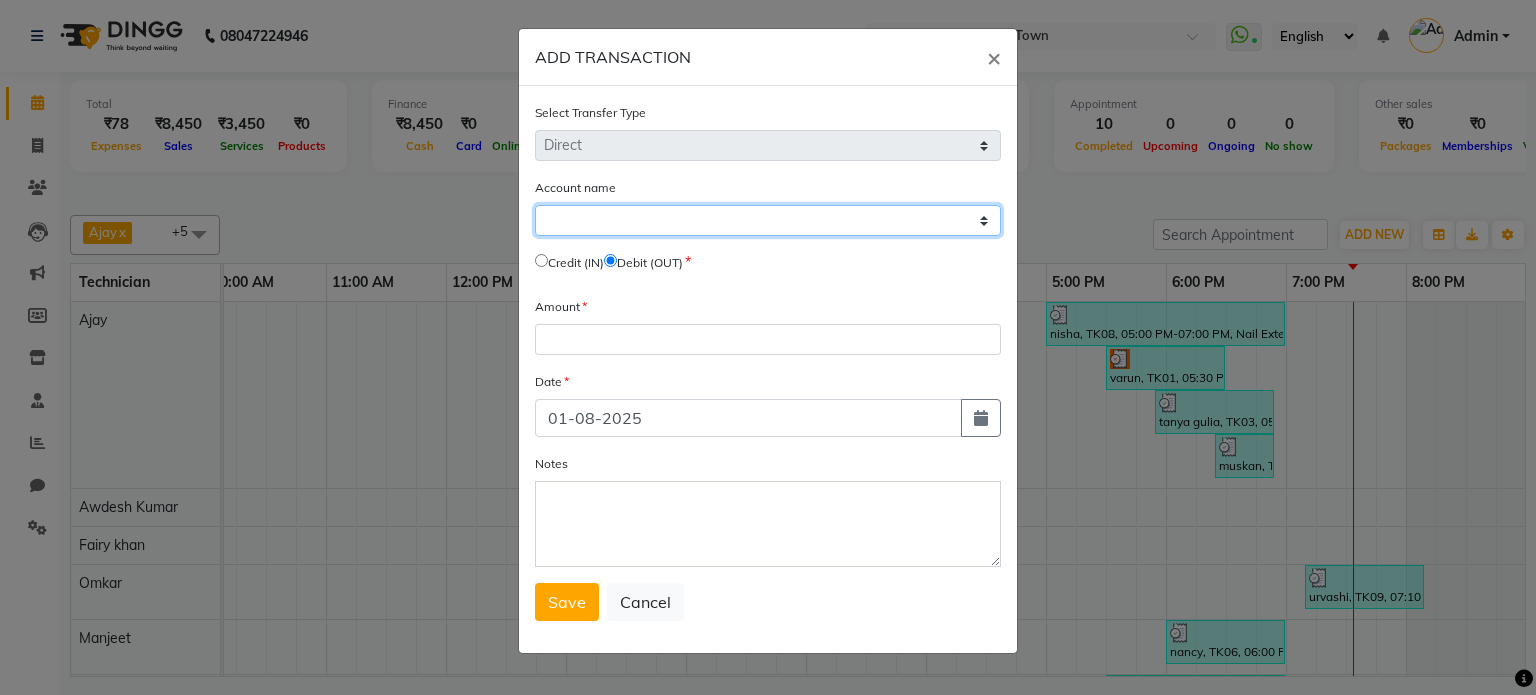 click on "Select Petty Cash Default Account" 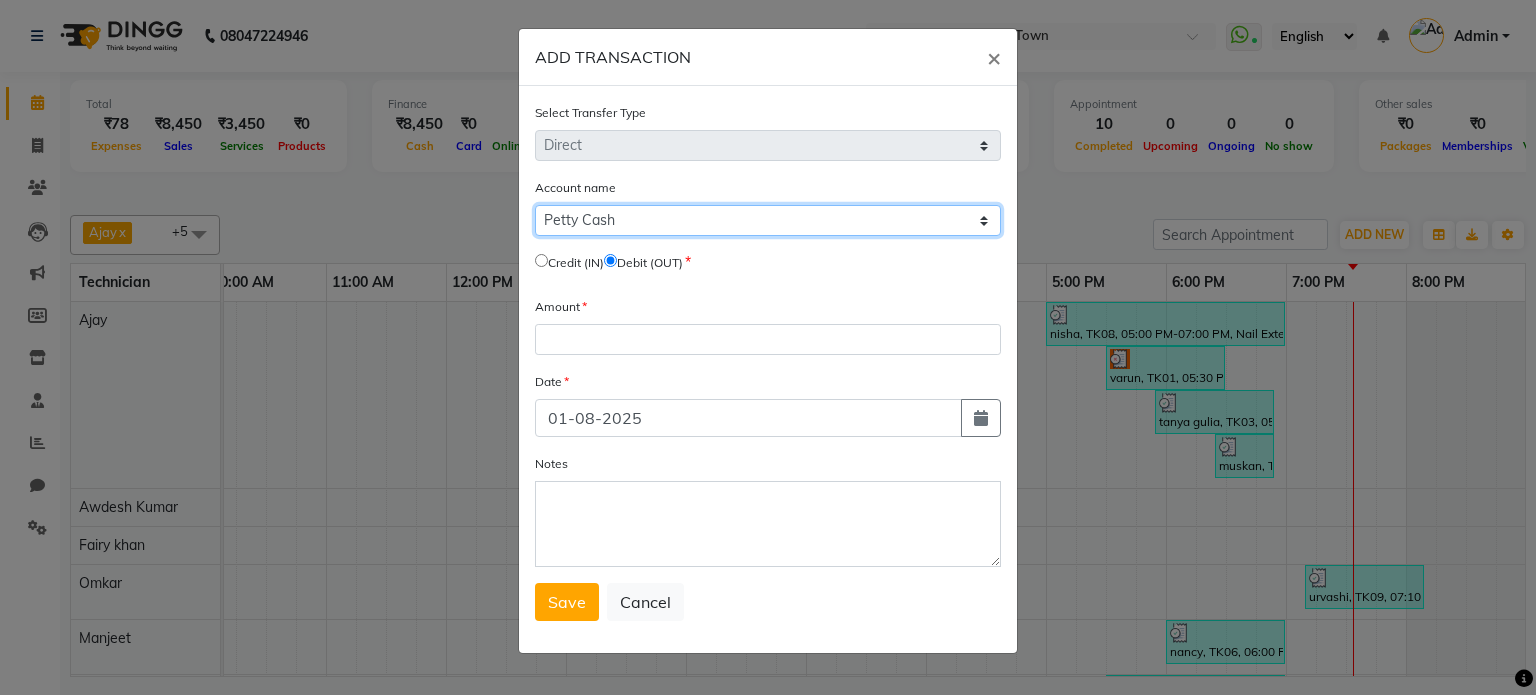 click on "Select Petty Cash Default Account" 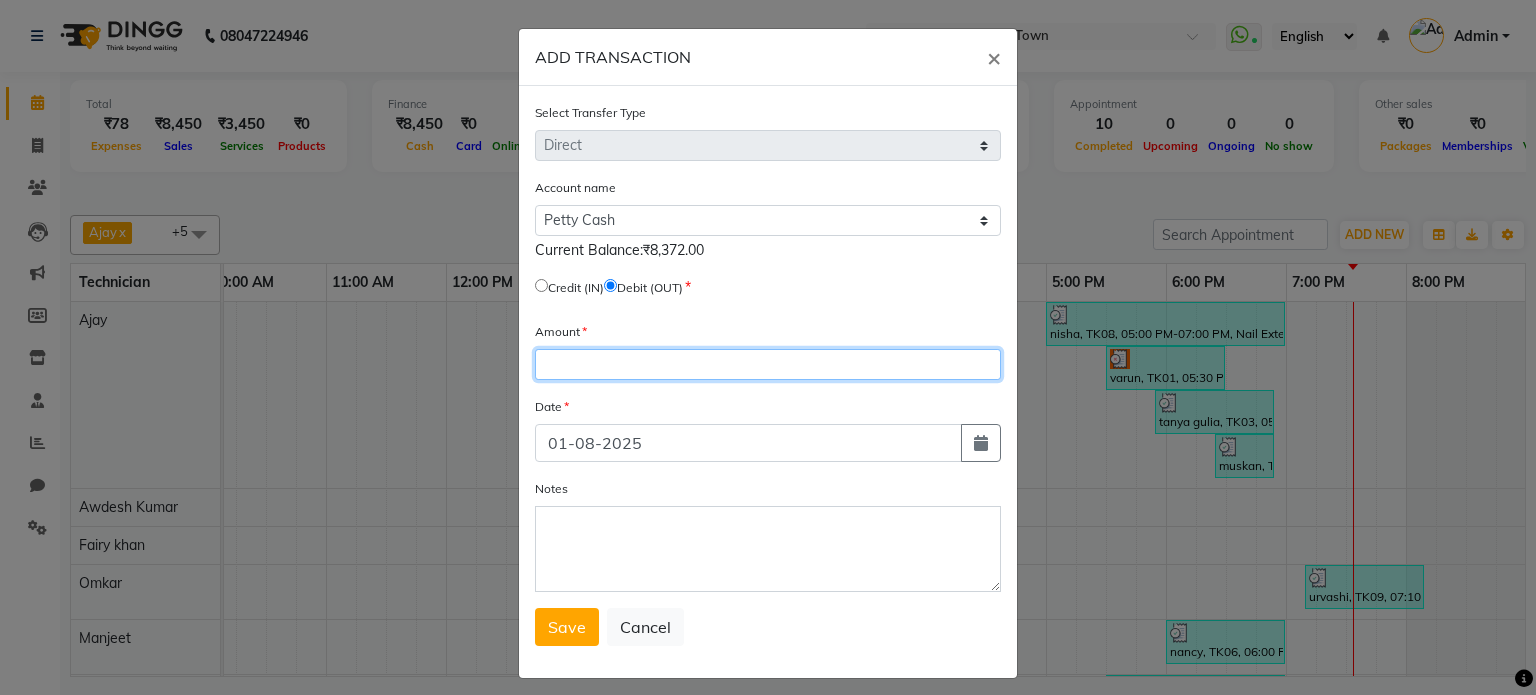 click 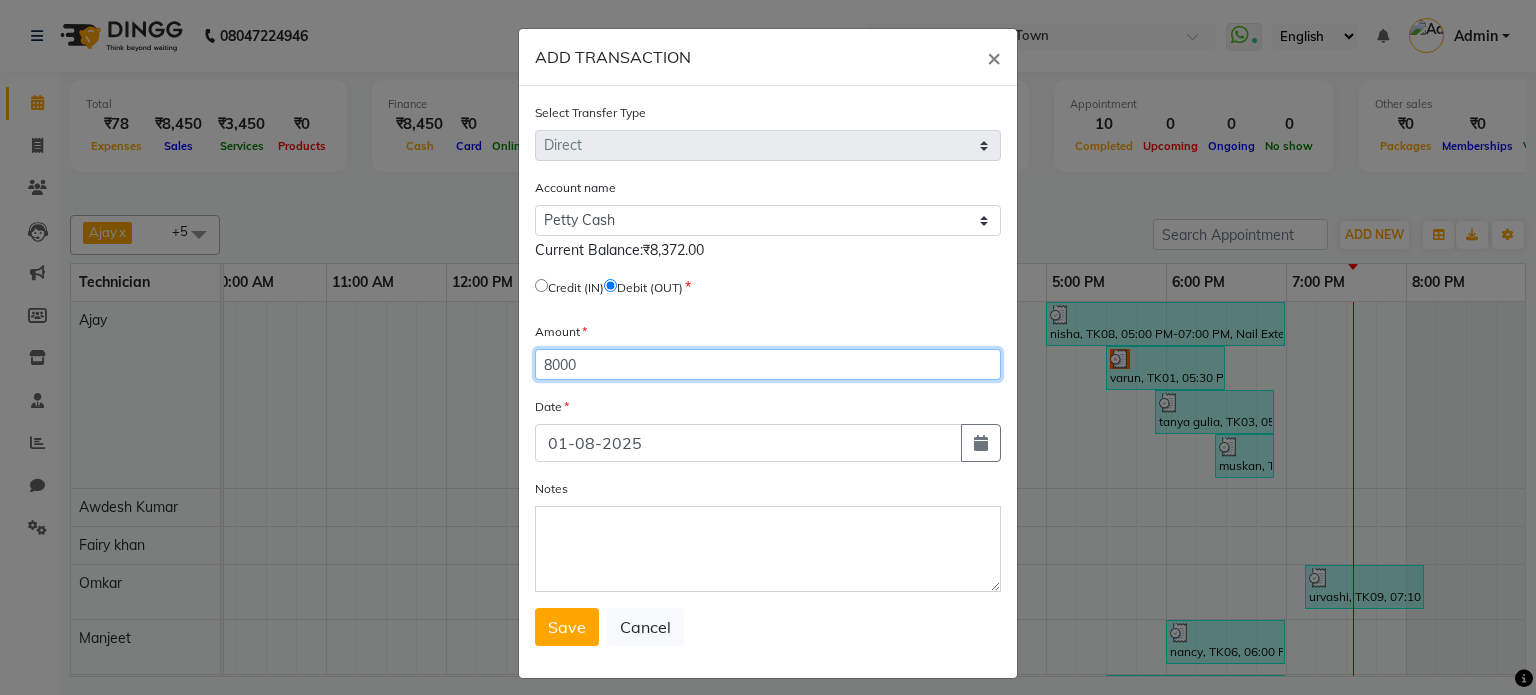 type on "8000" 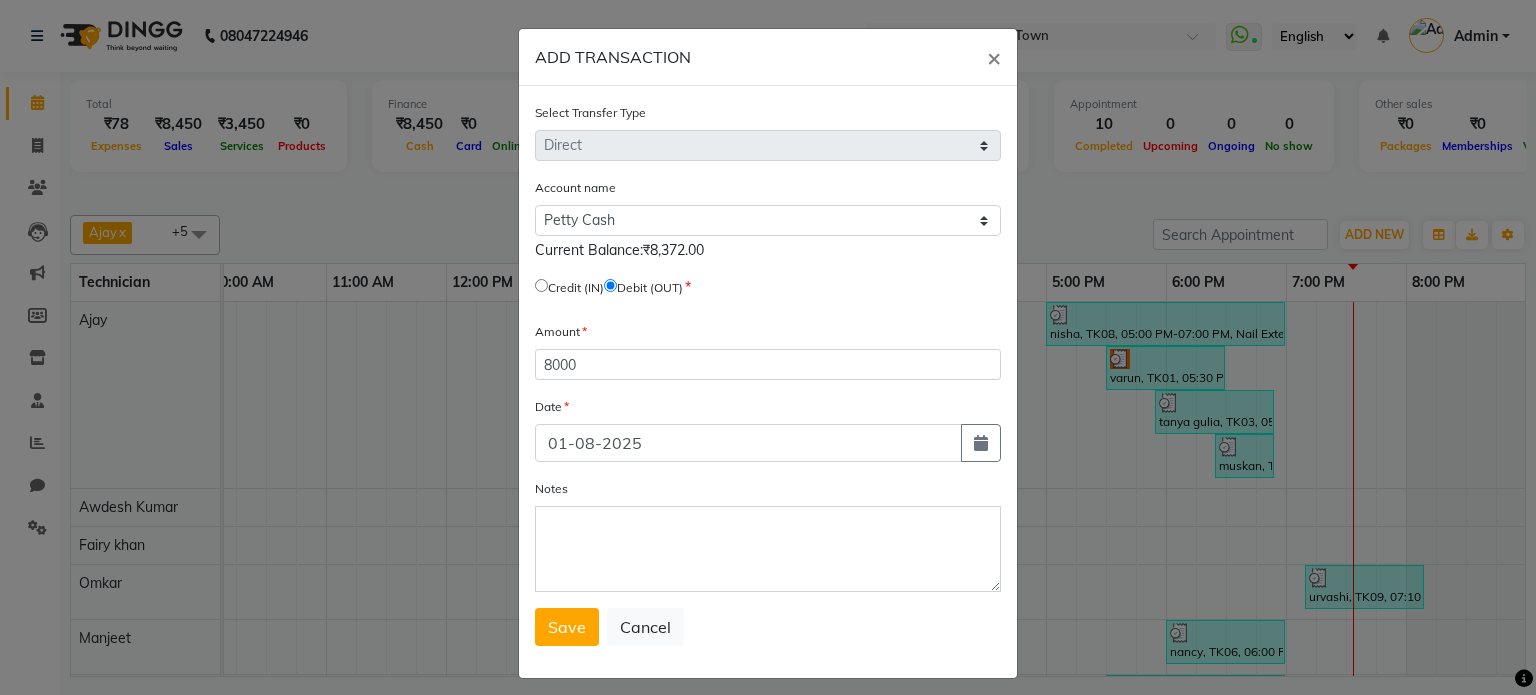 type 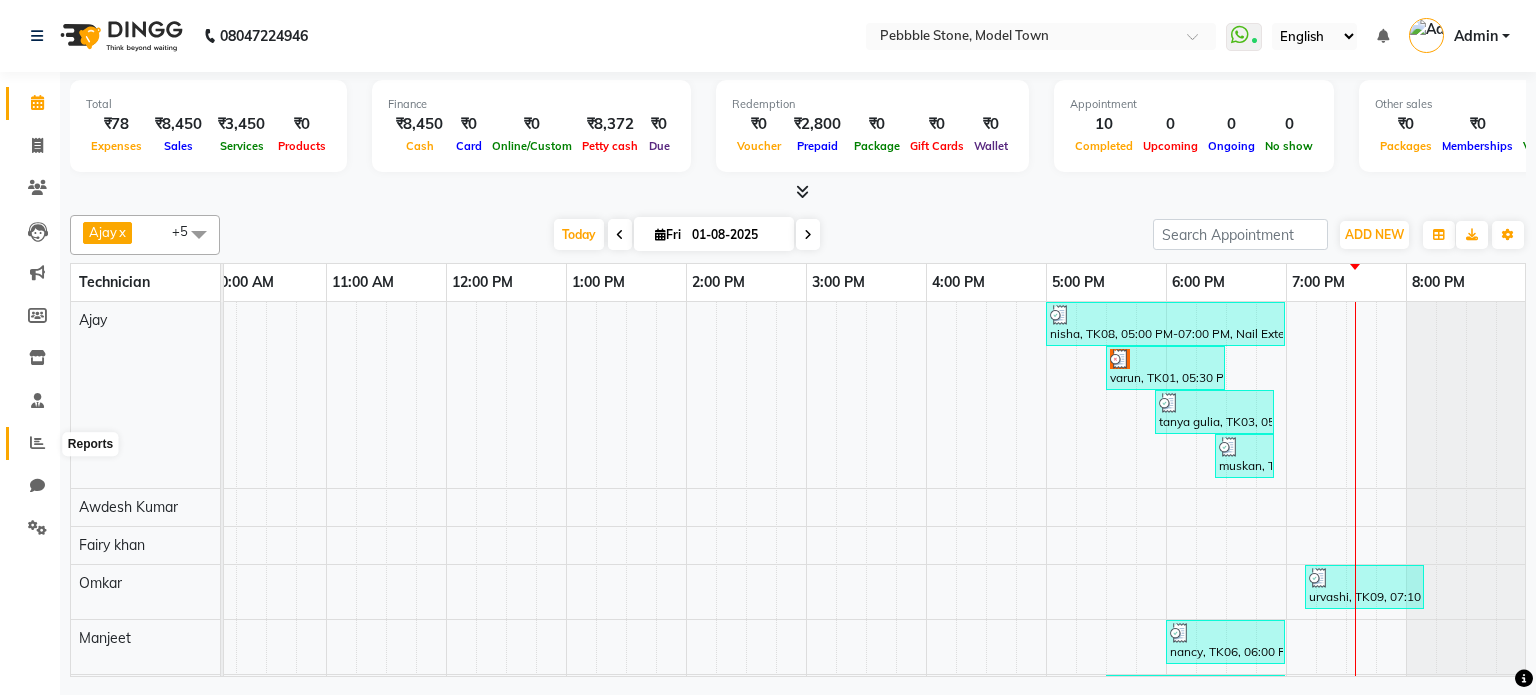 click 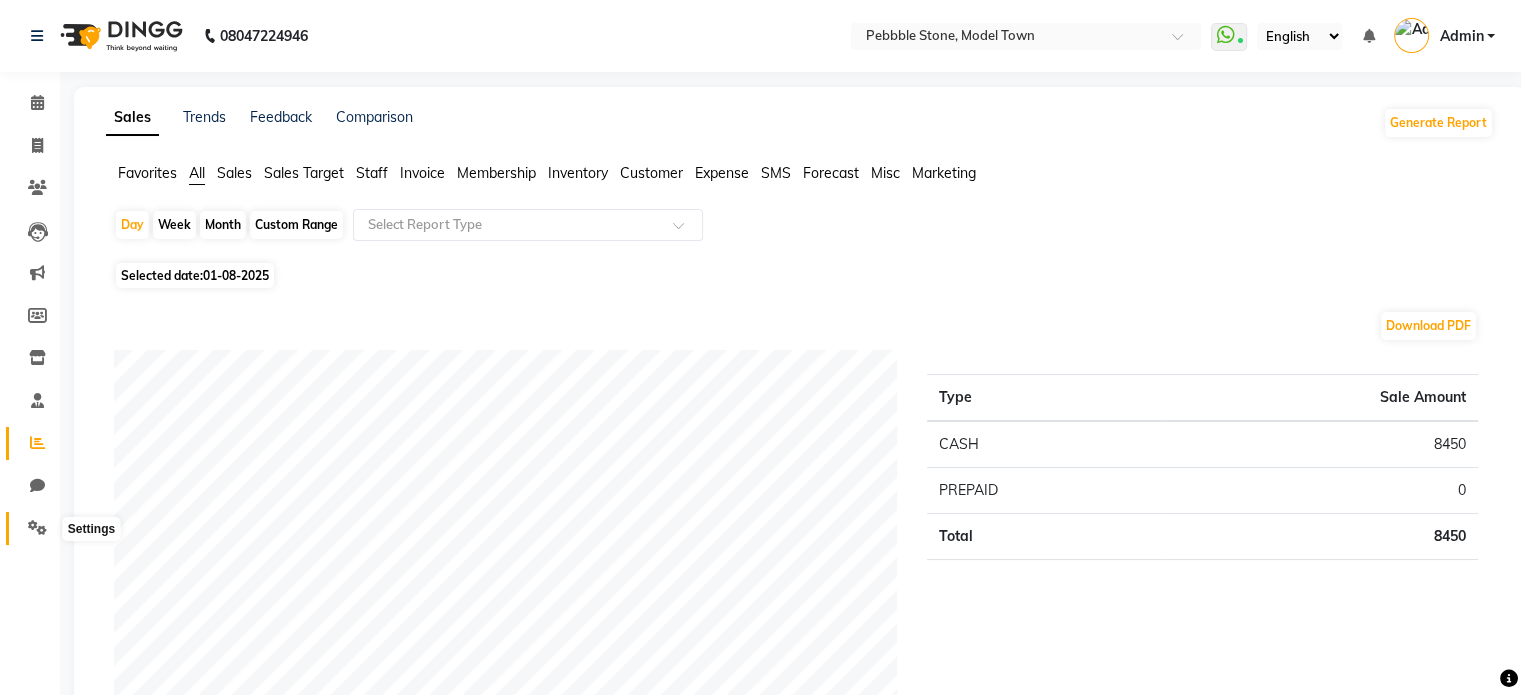 click 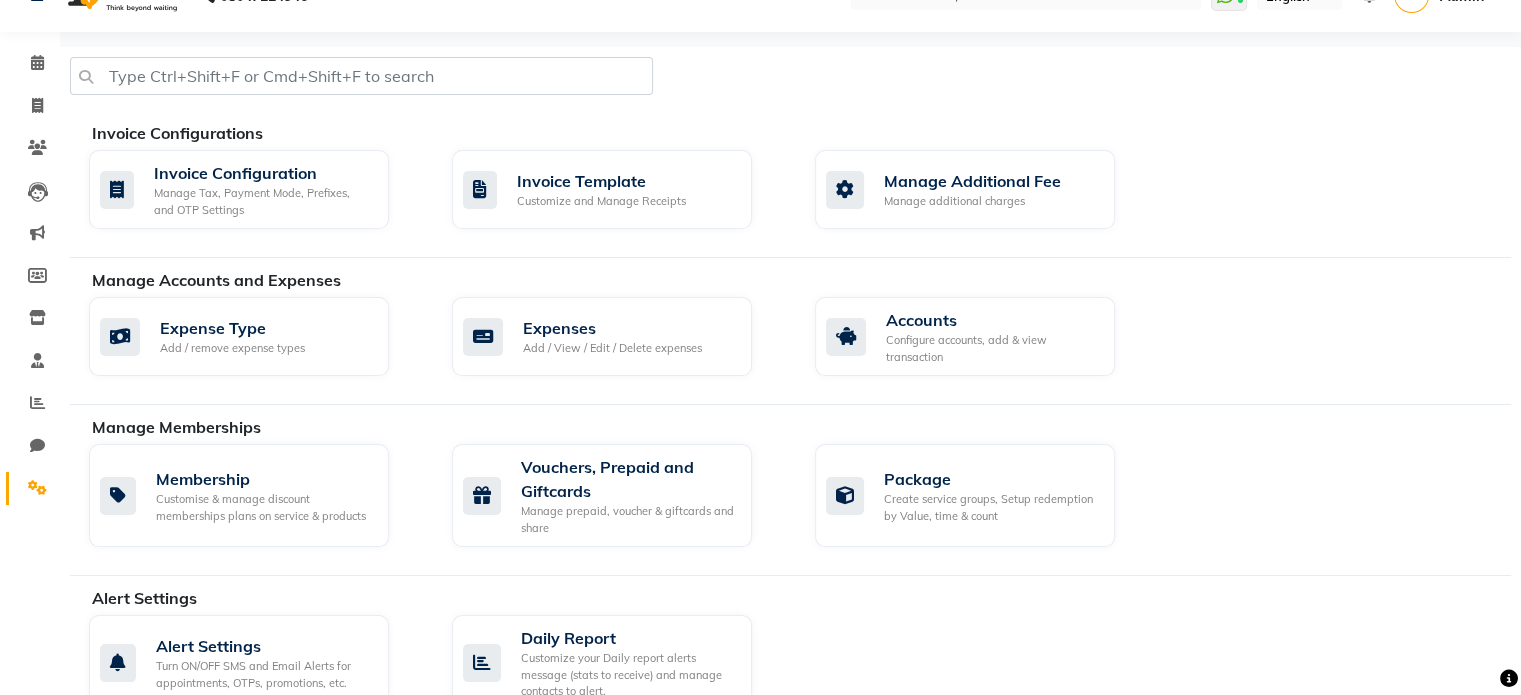 scroll, scrollTop: 80, scrollLeft: 0, axis: vertical 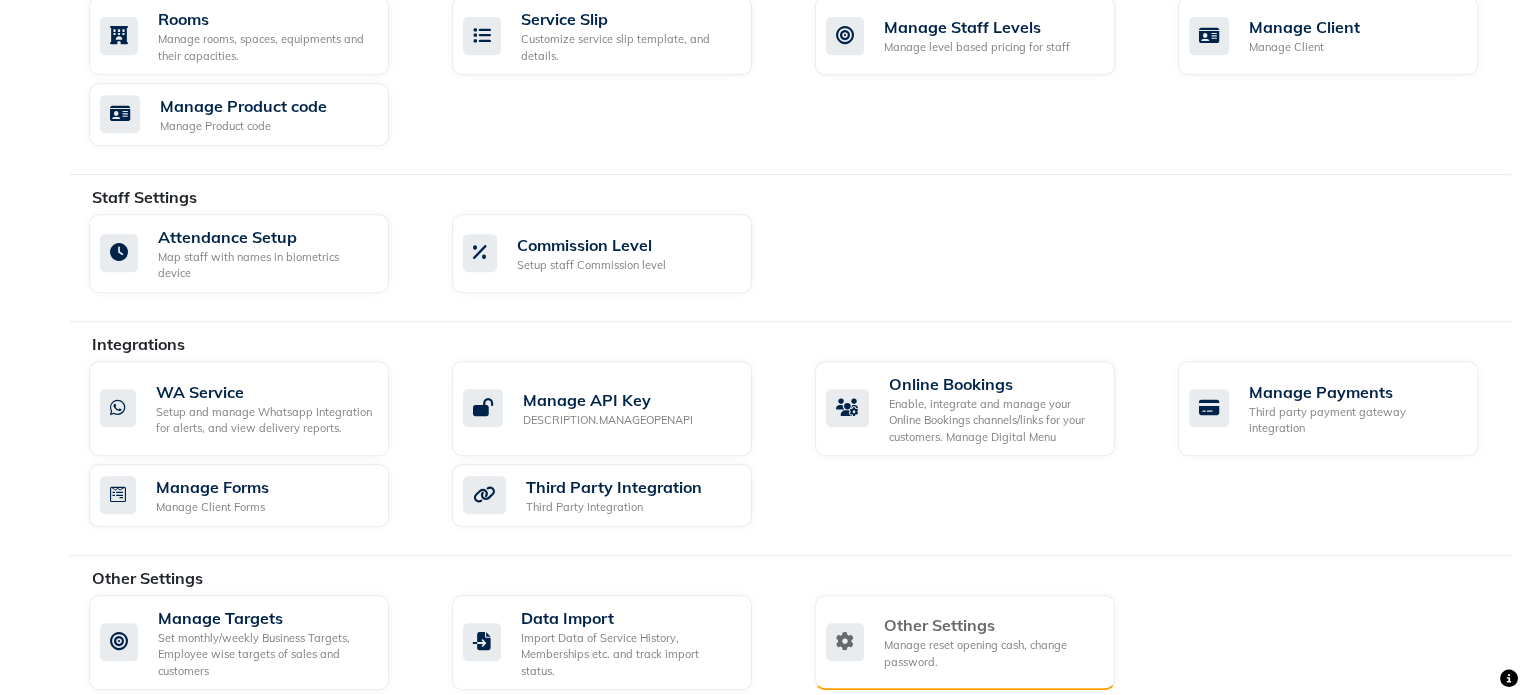 click on "Other Settings" 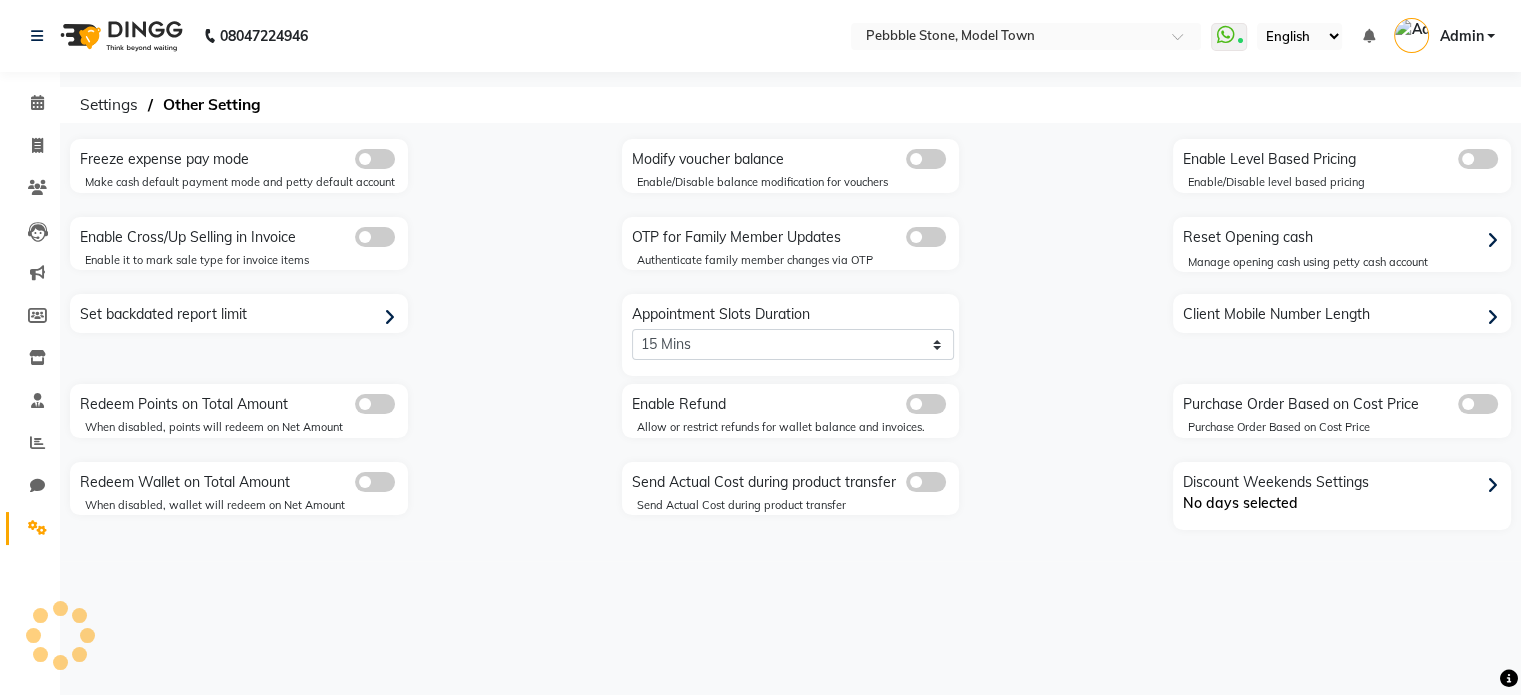 scroll, scrollTop: 0, scrollLeft: 0, axis: both 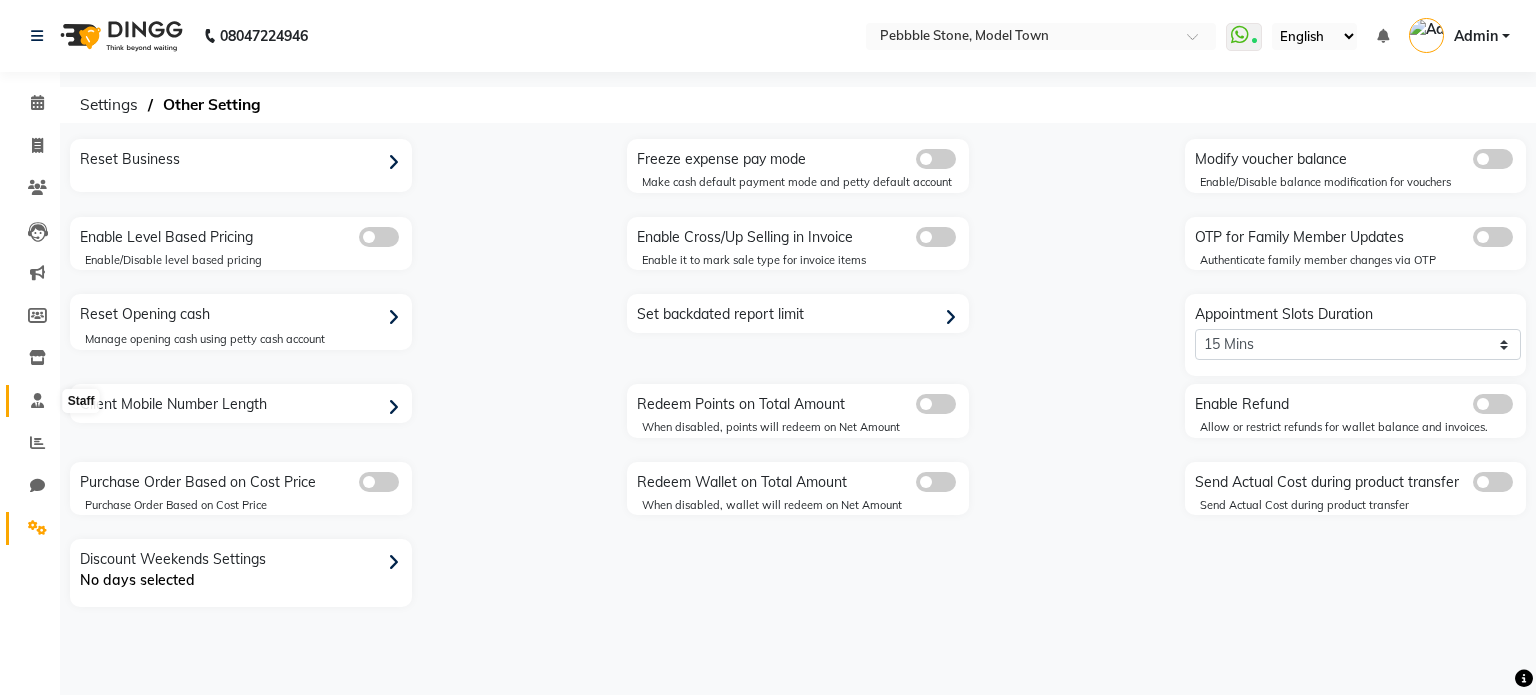 click 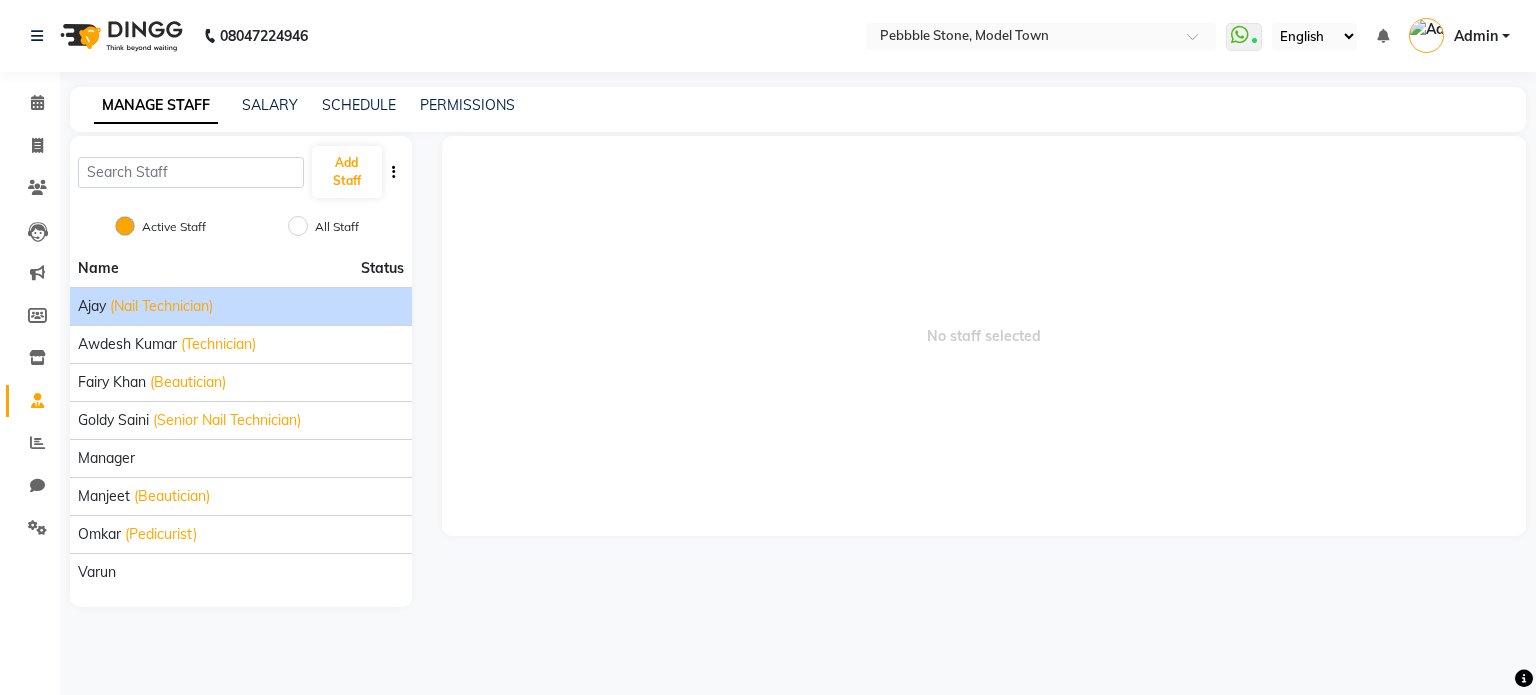 click on "Ajay" 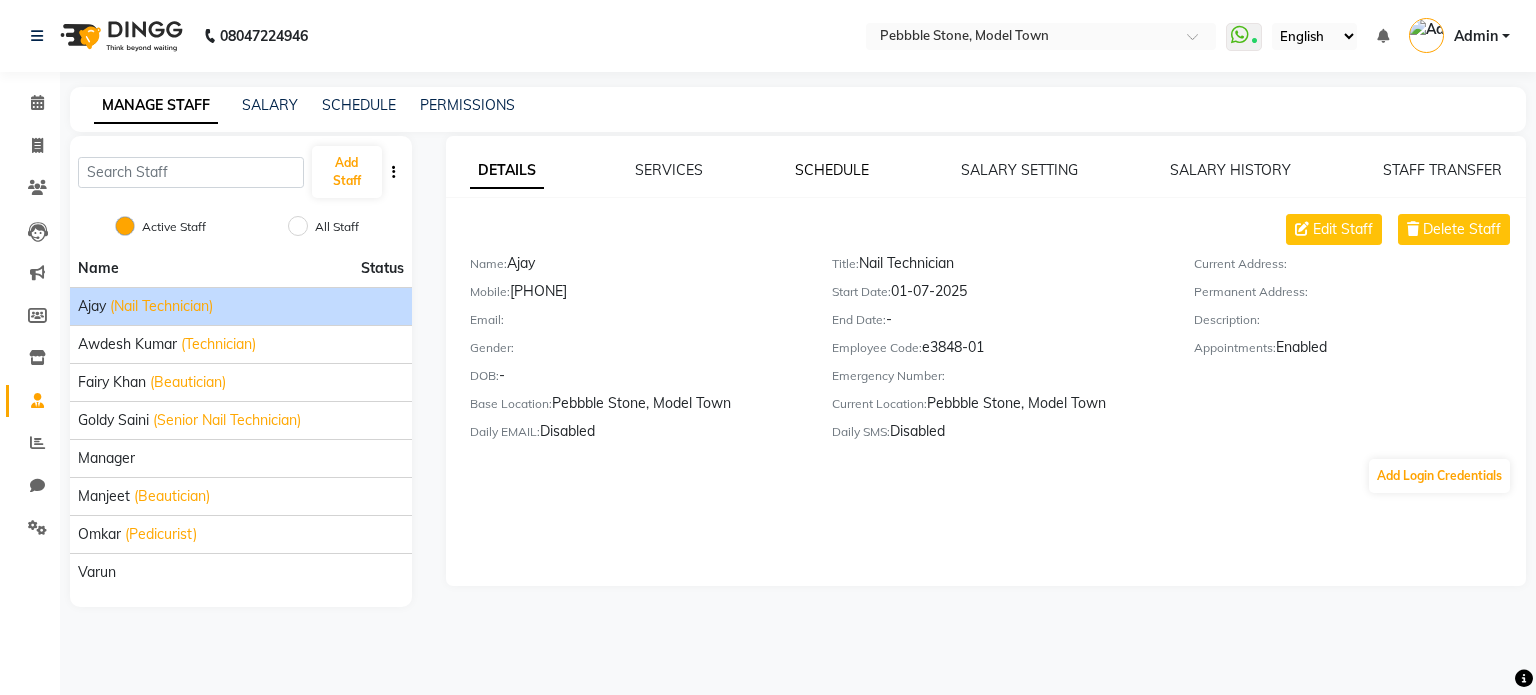 click on "SCHEDULE" 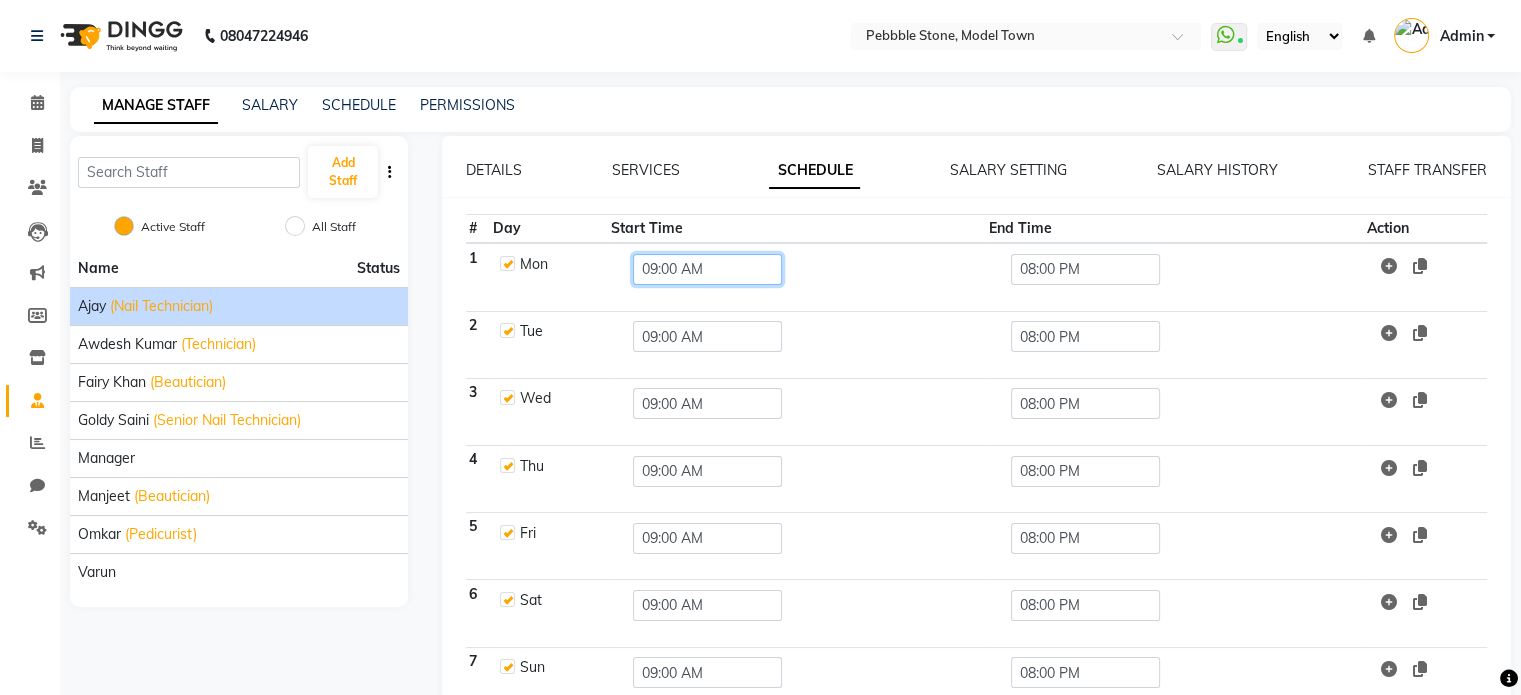 click on "09:00 AM" 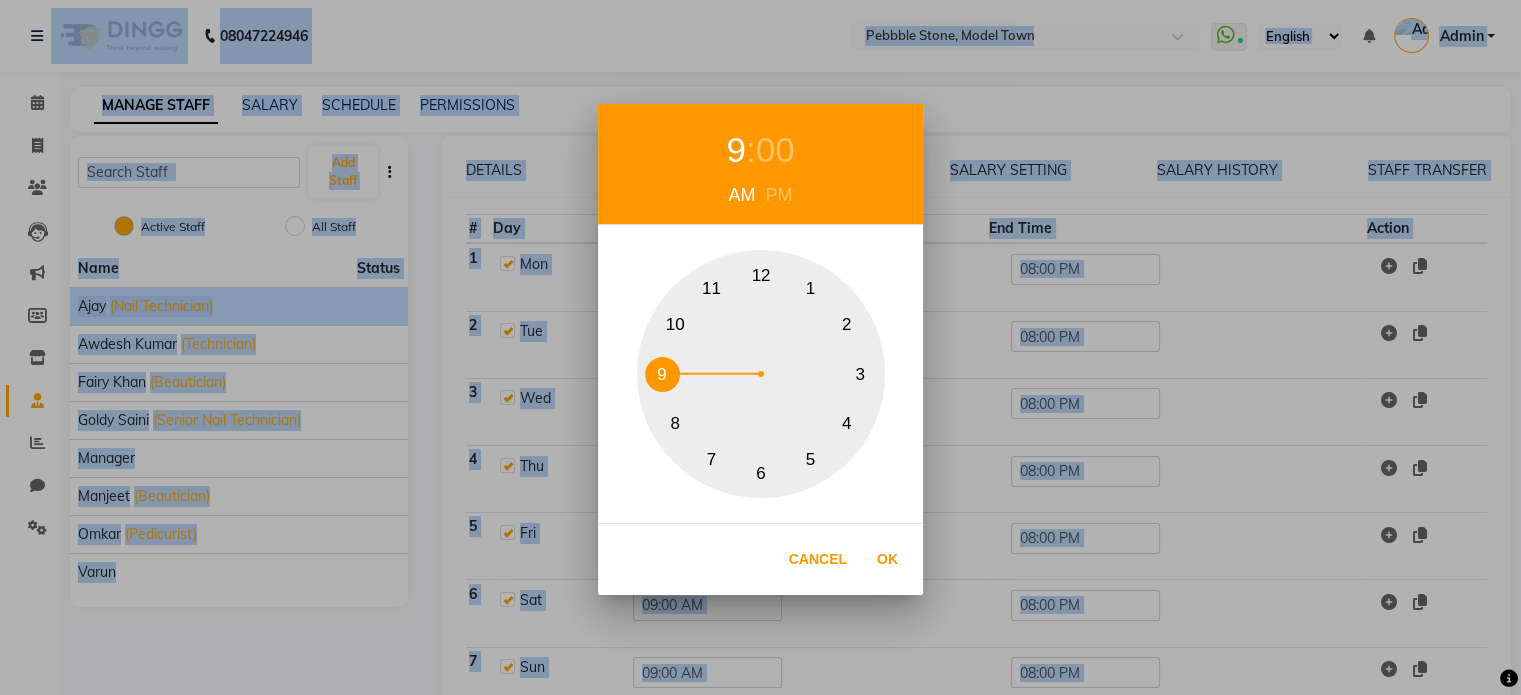 click on "9 : 00 AM PM  1   2   3   4   5   6   7   8   9   10   11   12  Cancel Ok" at bounding box center (760, 349) 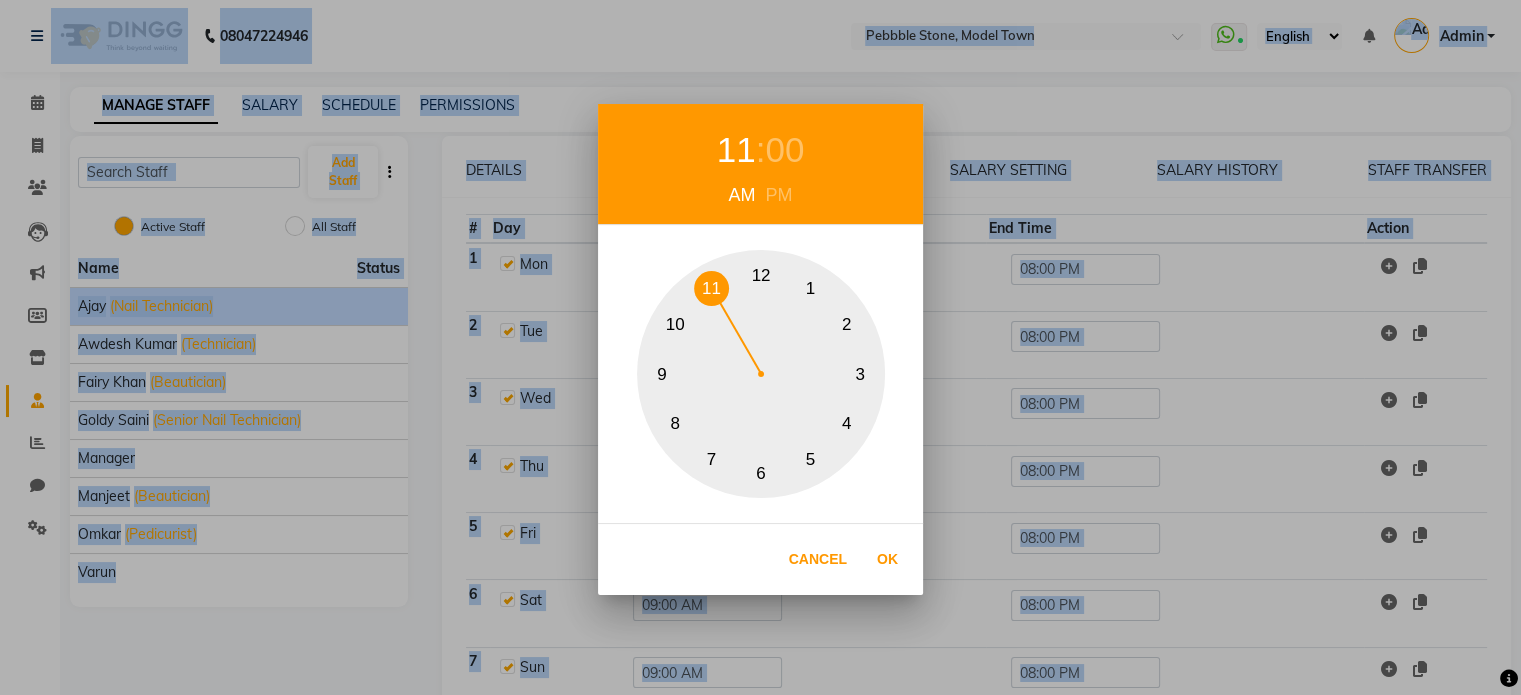 click on "1   2   3   4   5   6   7   8   9   10   11   12" at bounding box center [761, 374] 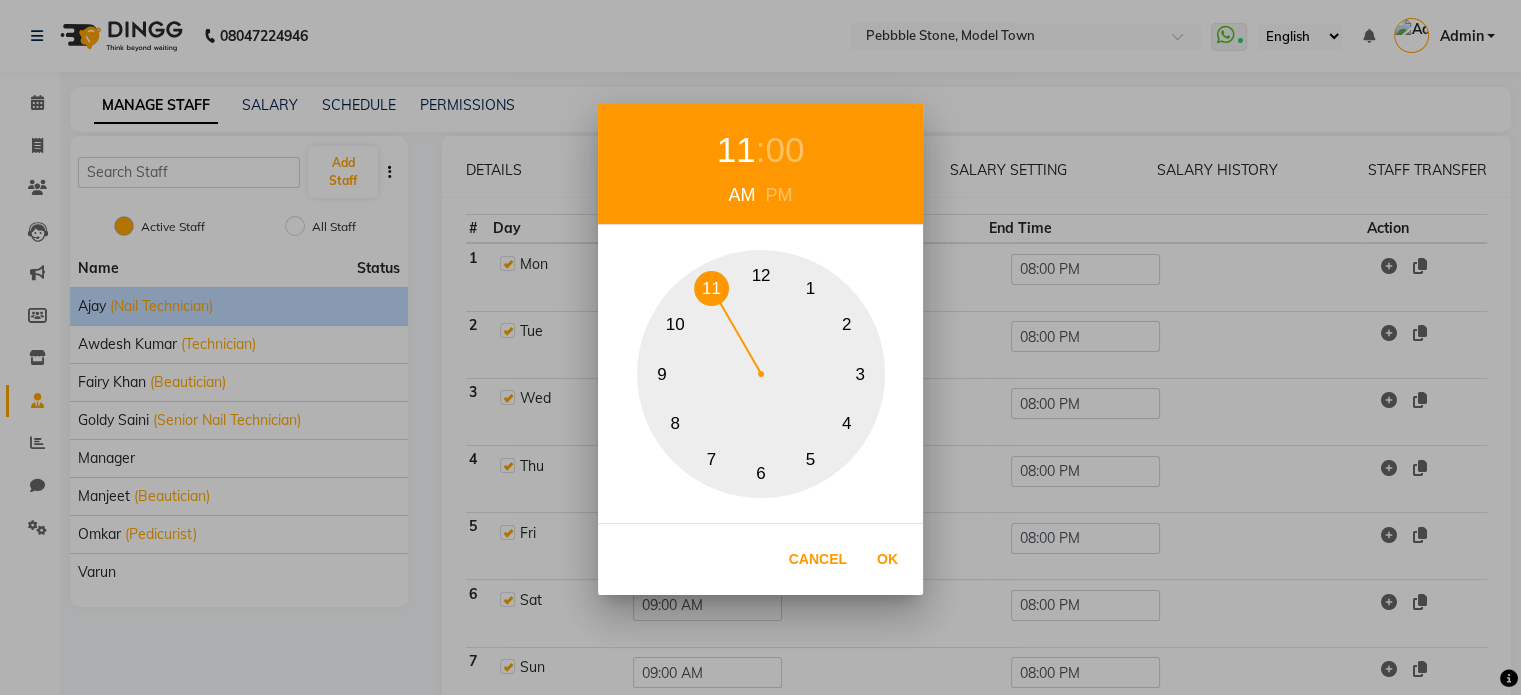click on "00" at bounding box center [784, 150] 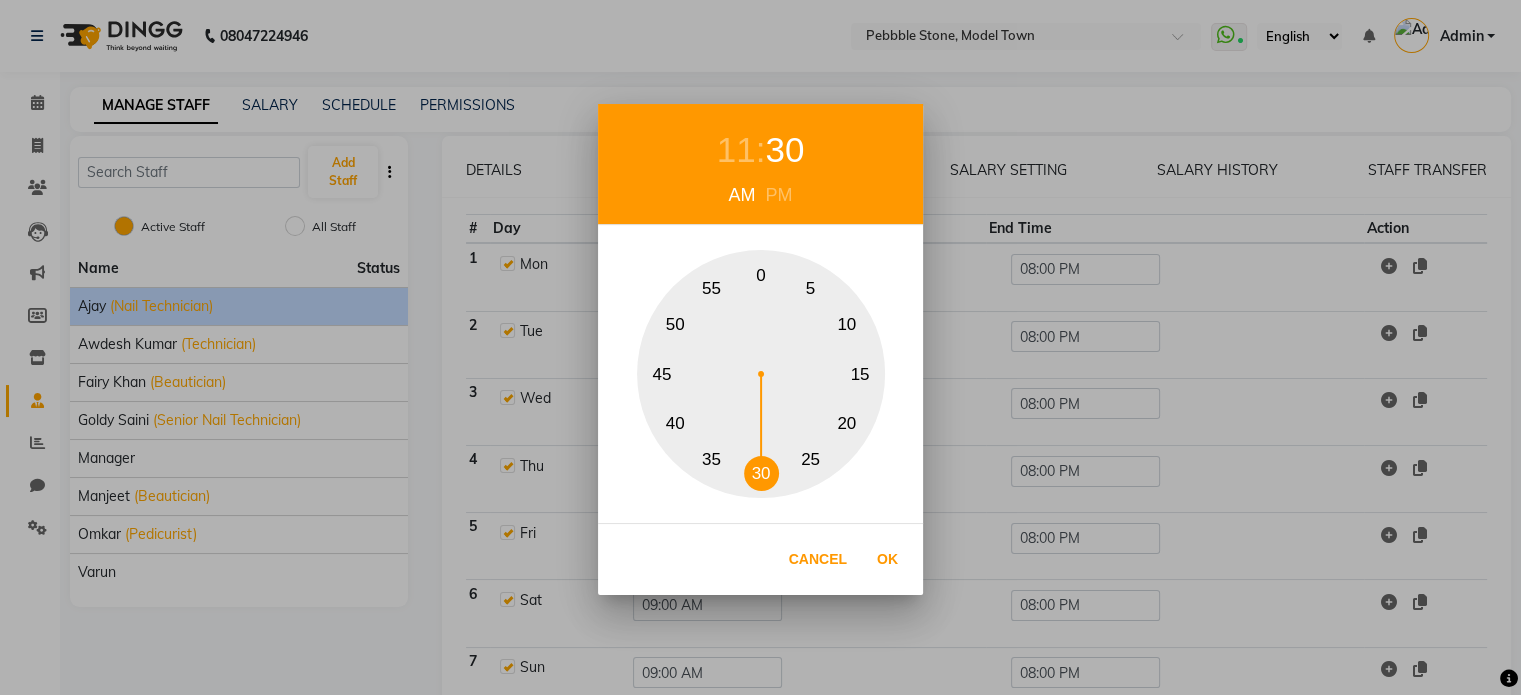 click on "30" at bounding box center (761, 473) 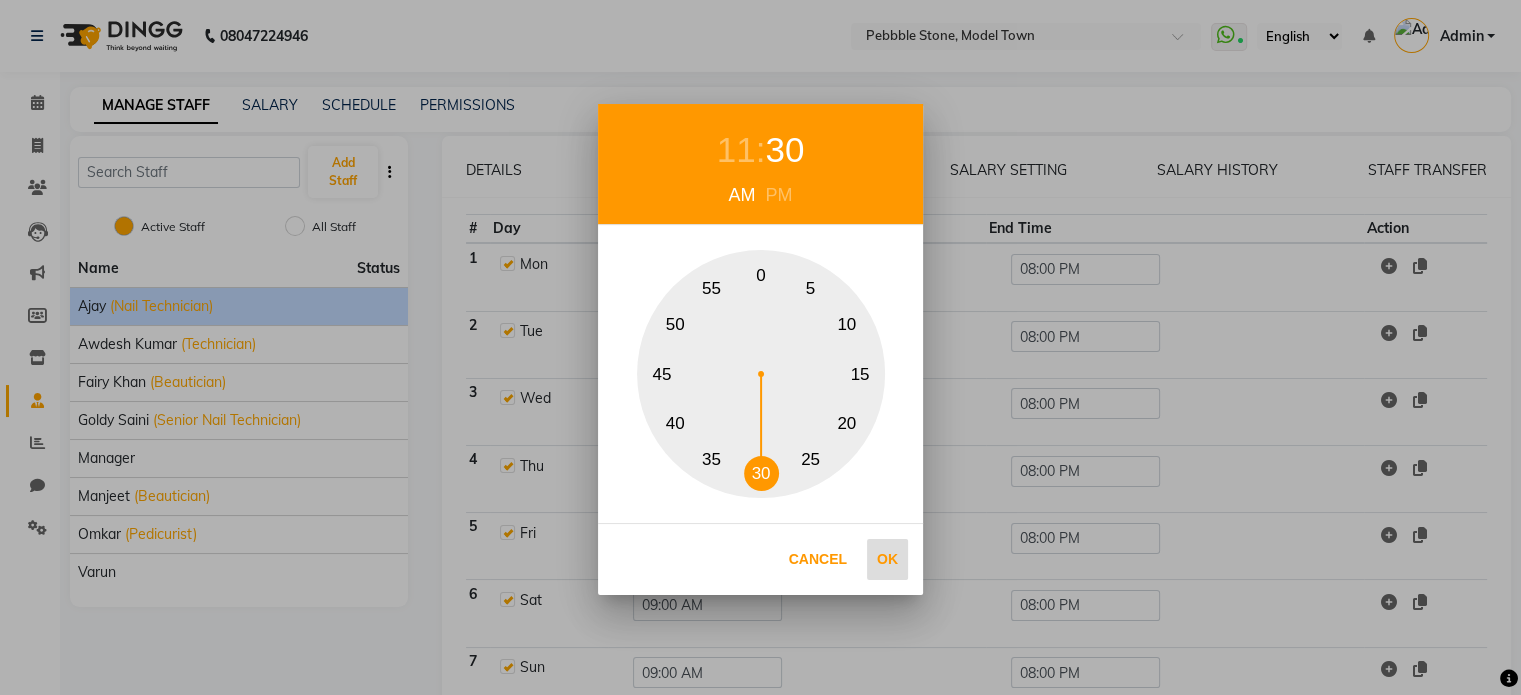 click on "Ok" at bounding box center [887, 559] 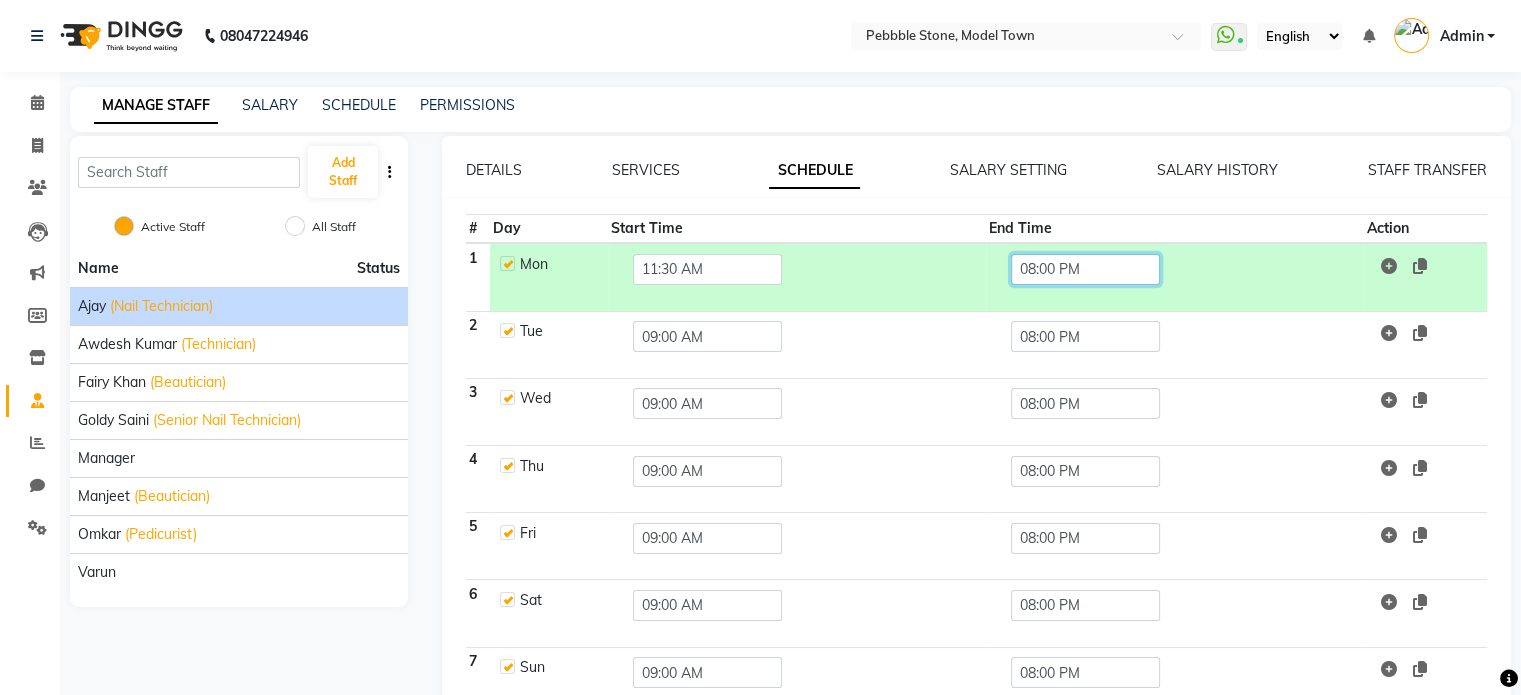 click on "08:00 PM" 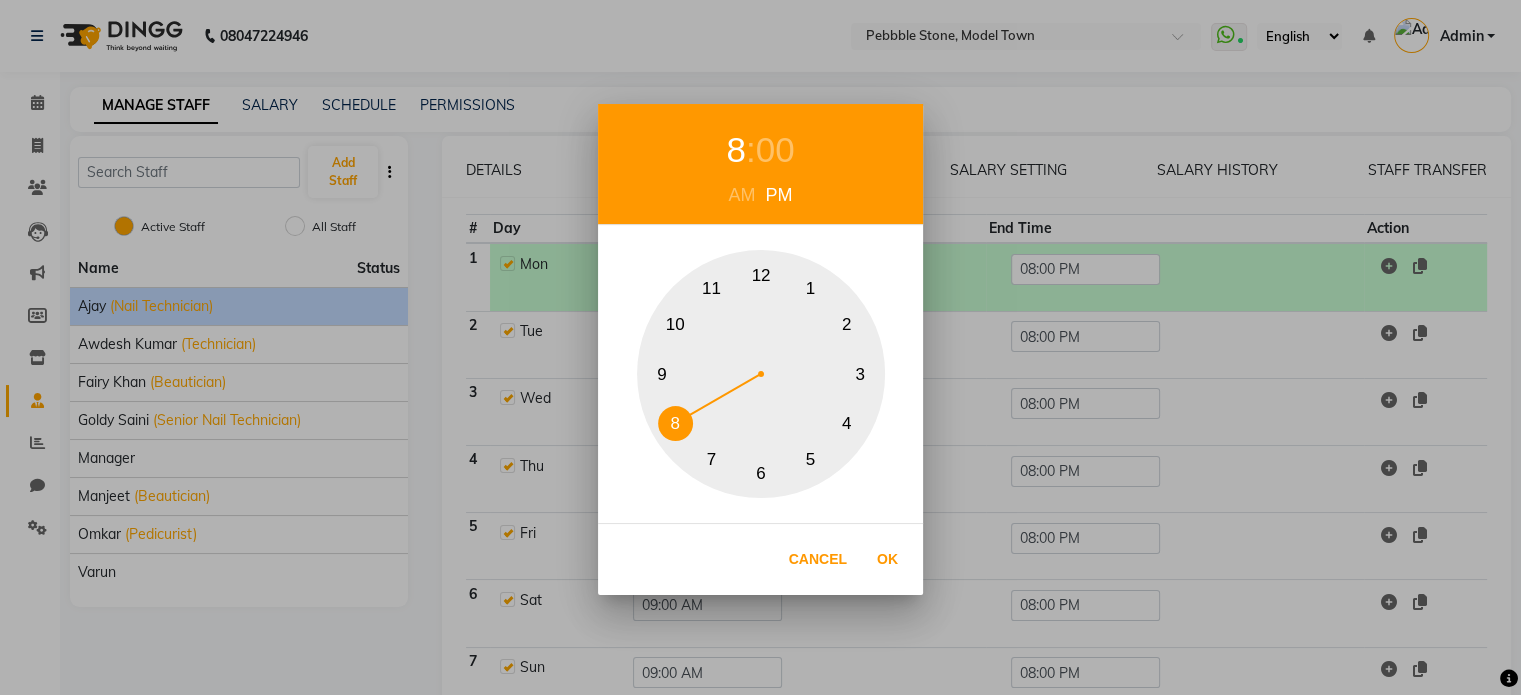 click on "00" at bounding box center [775, 150] 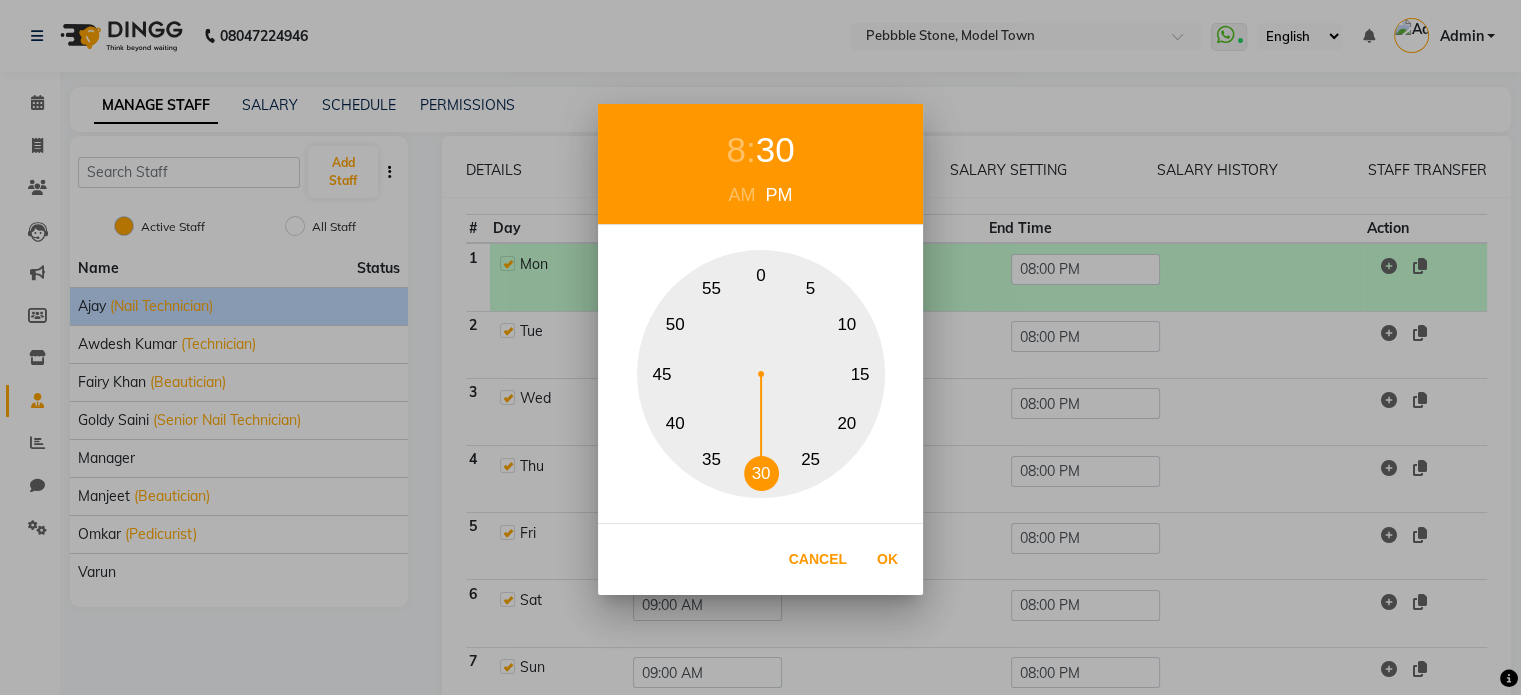 click on "30" at bounding box center (761, 473) 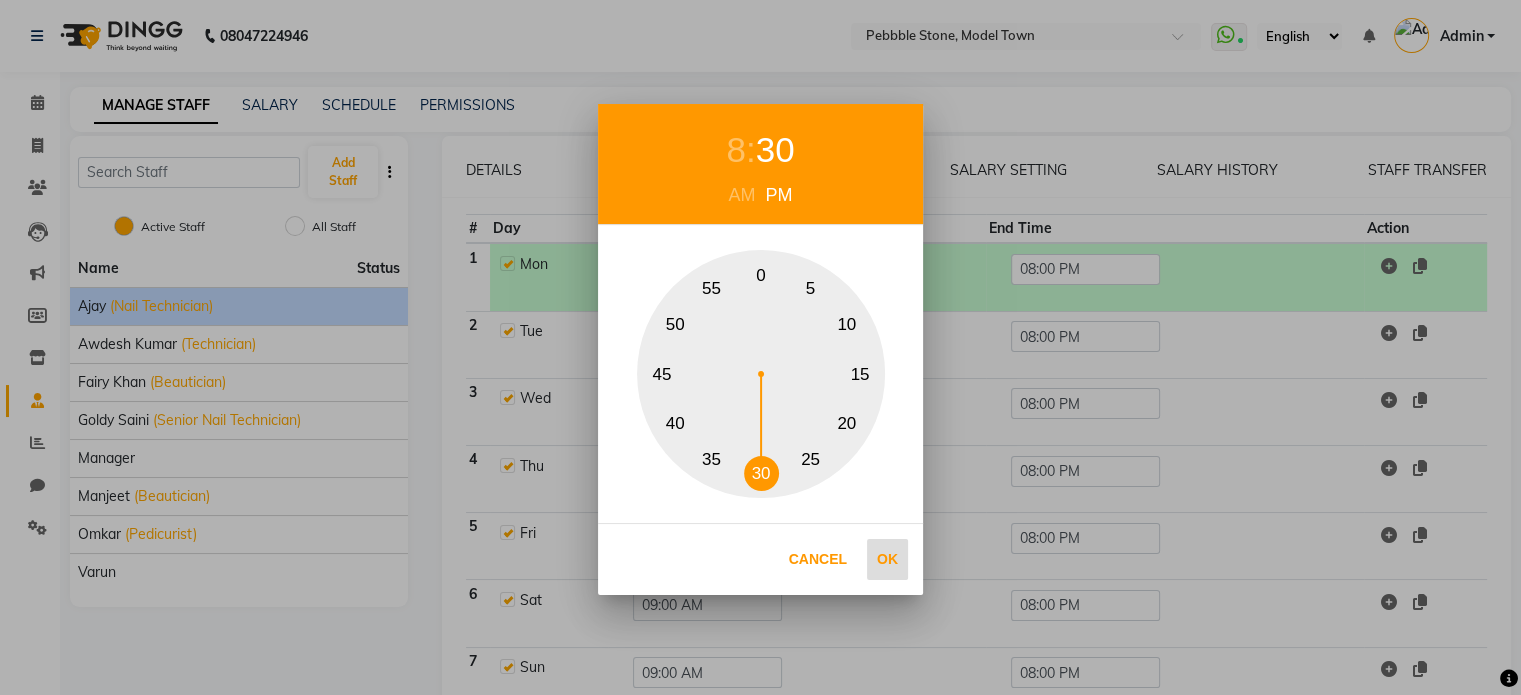 click on "Ok" at bounding box center (887, 559) 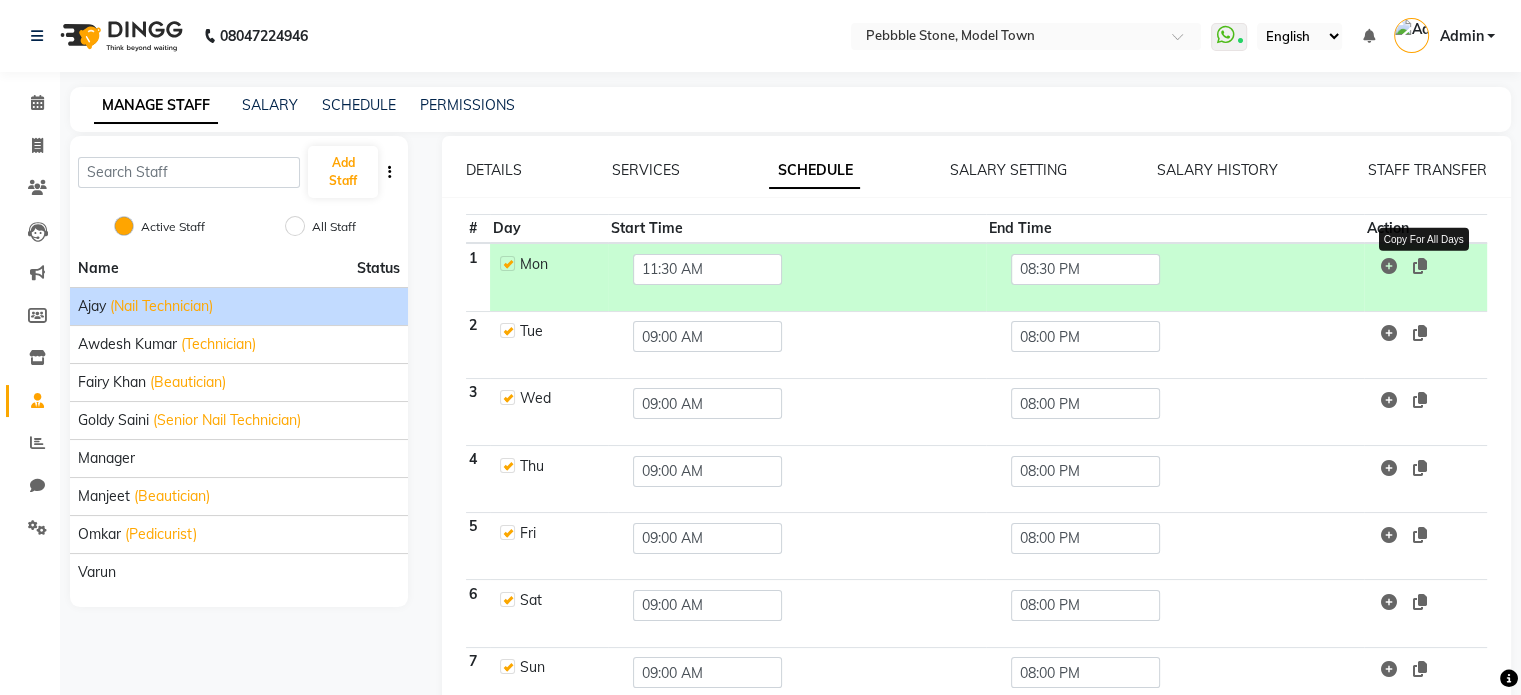 click 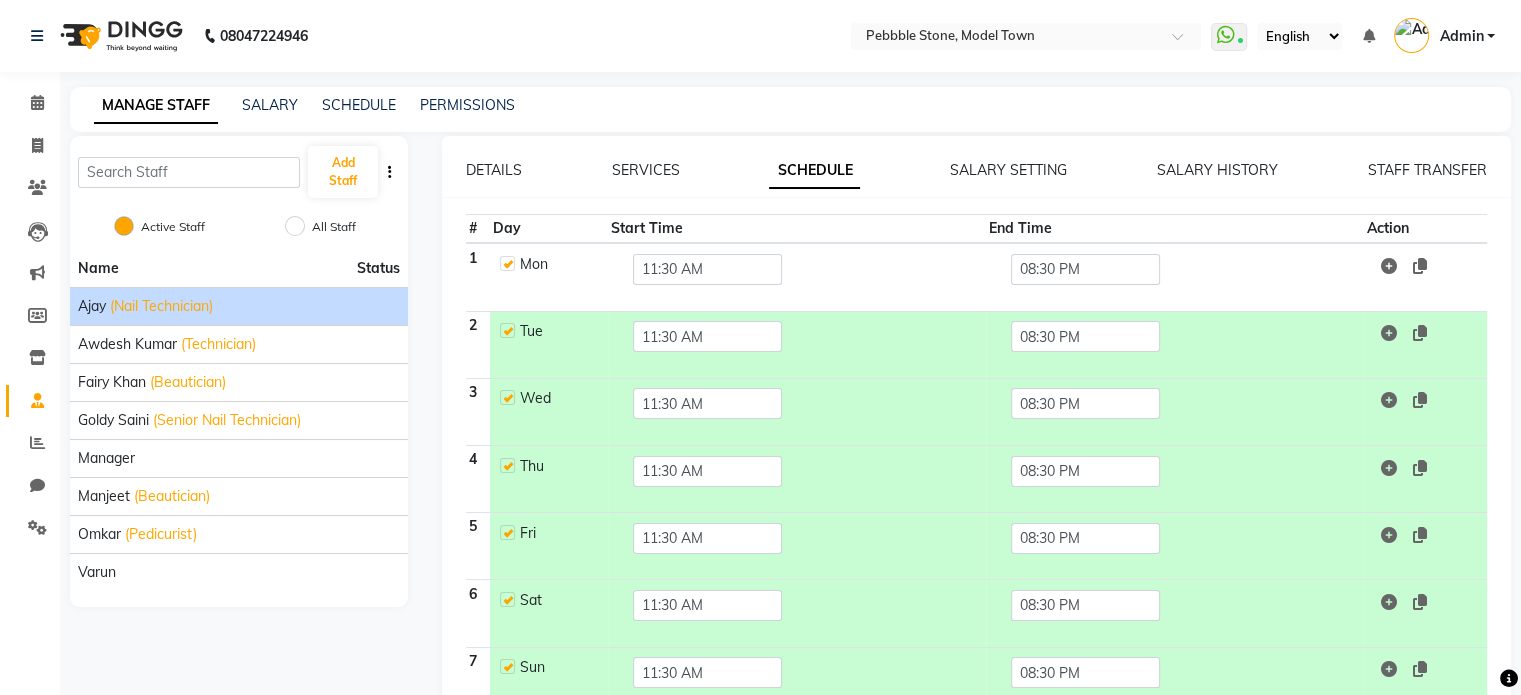 scroll, scrollTop: 100, scrollLeft: 0, axis: vertical 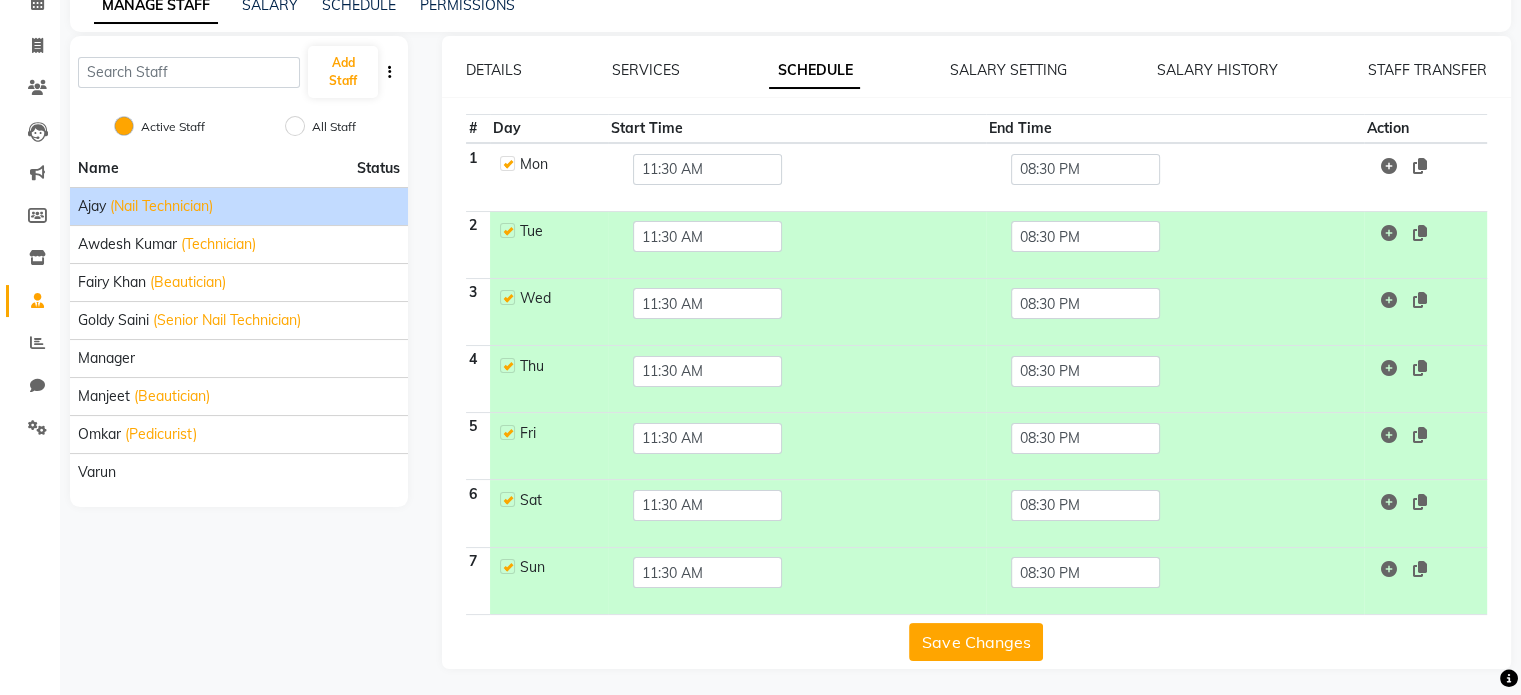 click on "Save Changes" 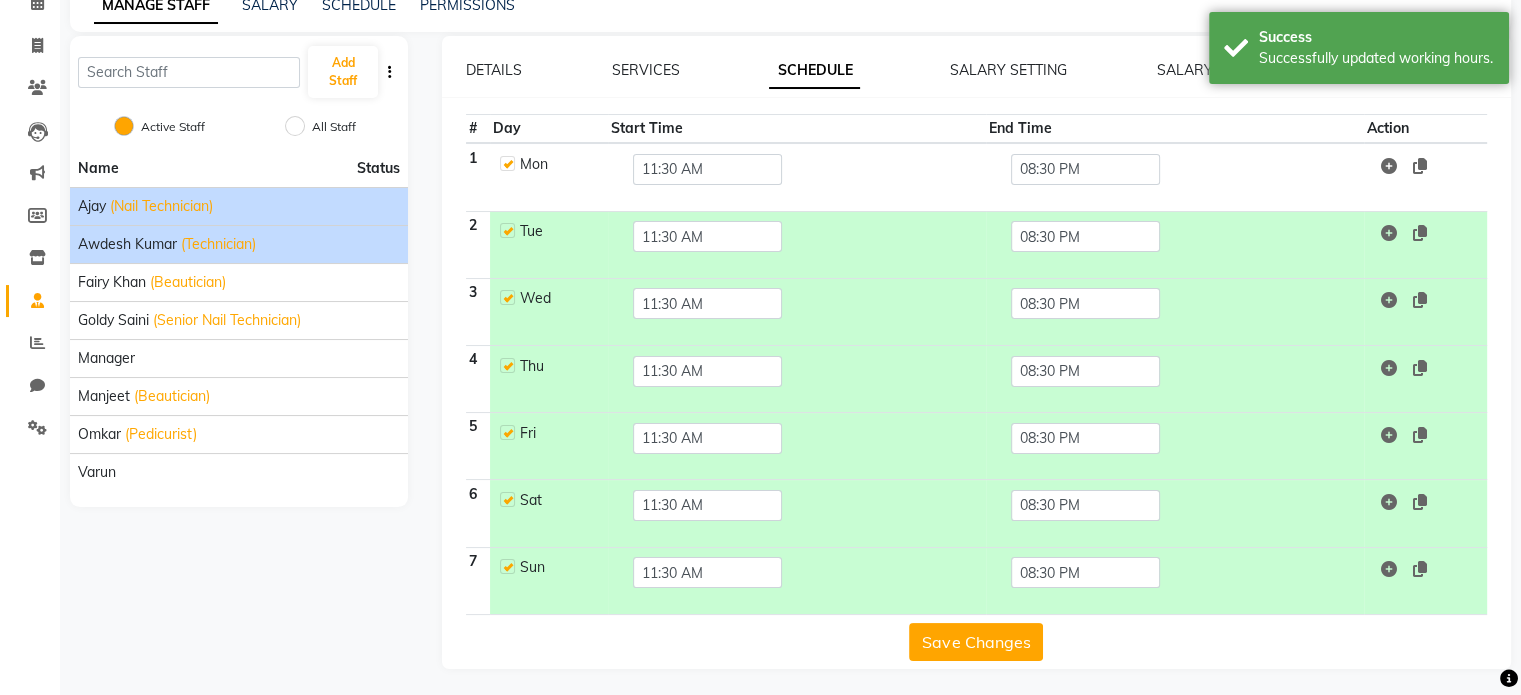 click on "Awdesh Kumar" 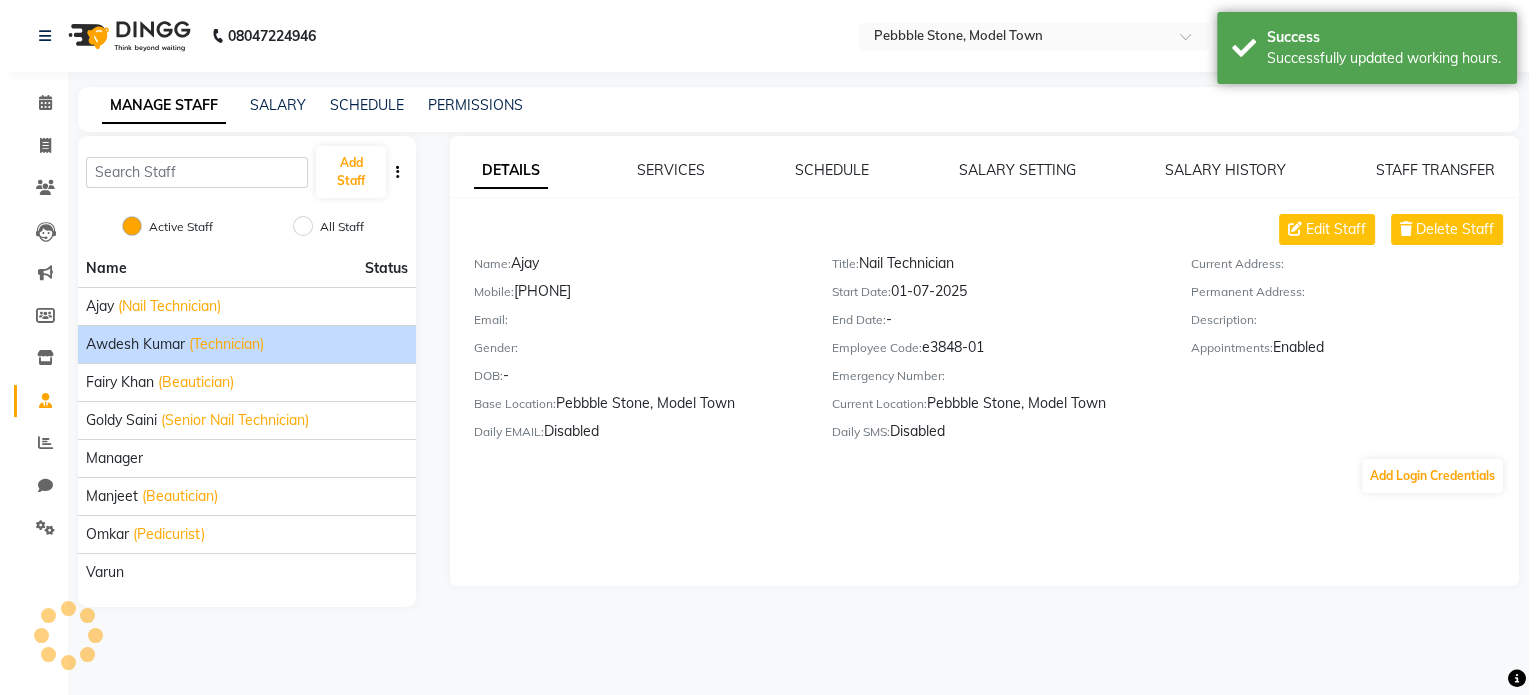 scroll, scrollTop: 0, scrollLeft: 0, axis: both 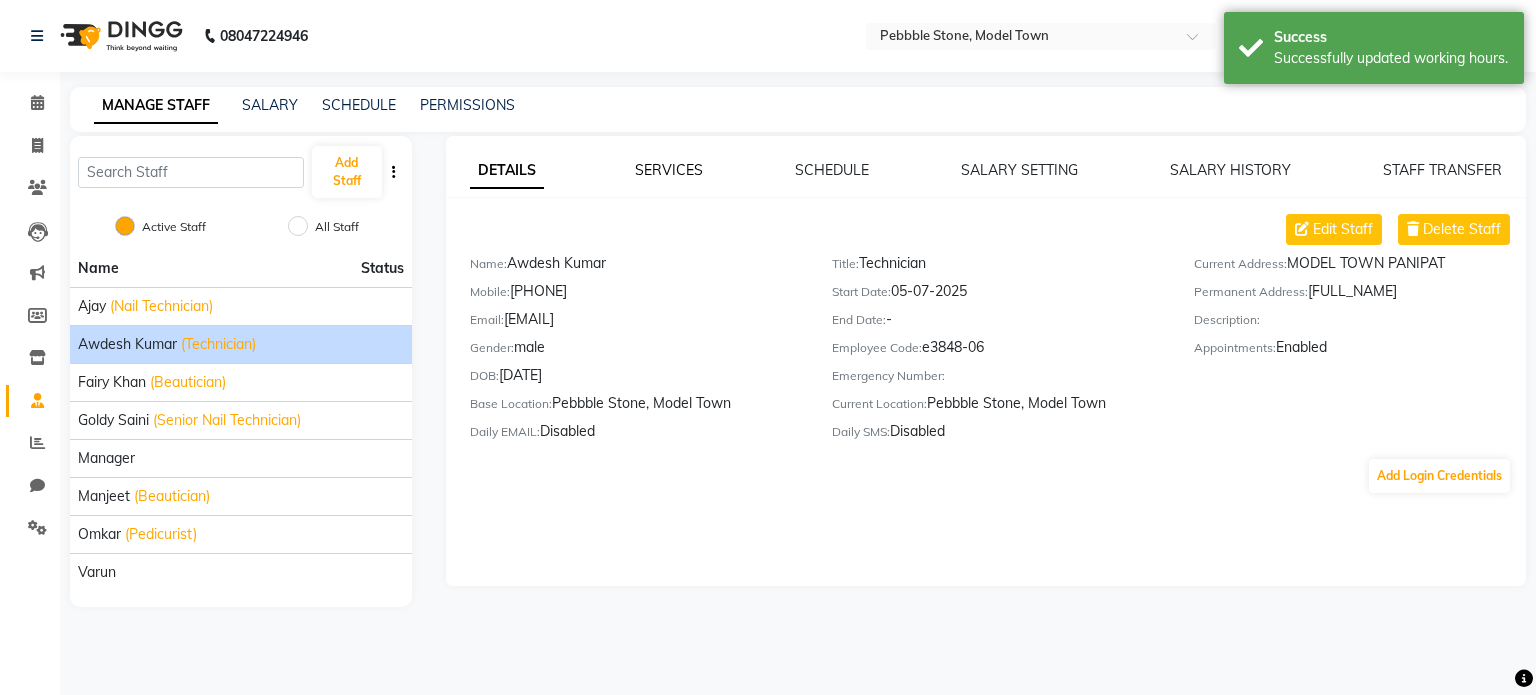 click on "SERVICES" 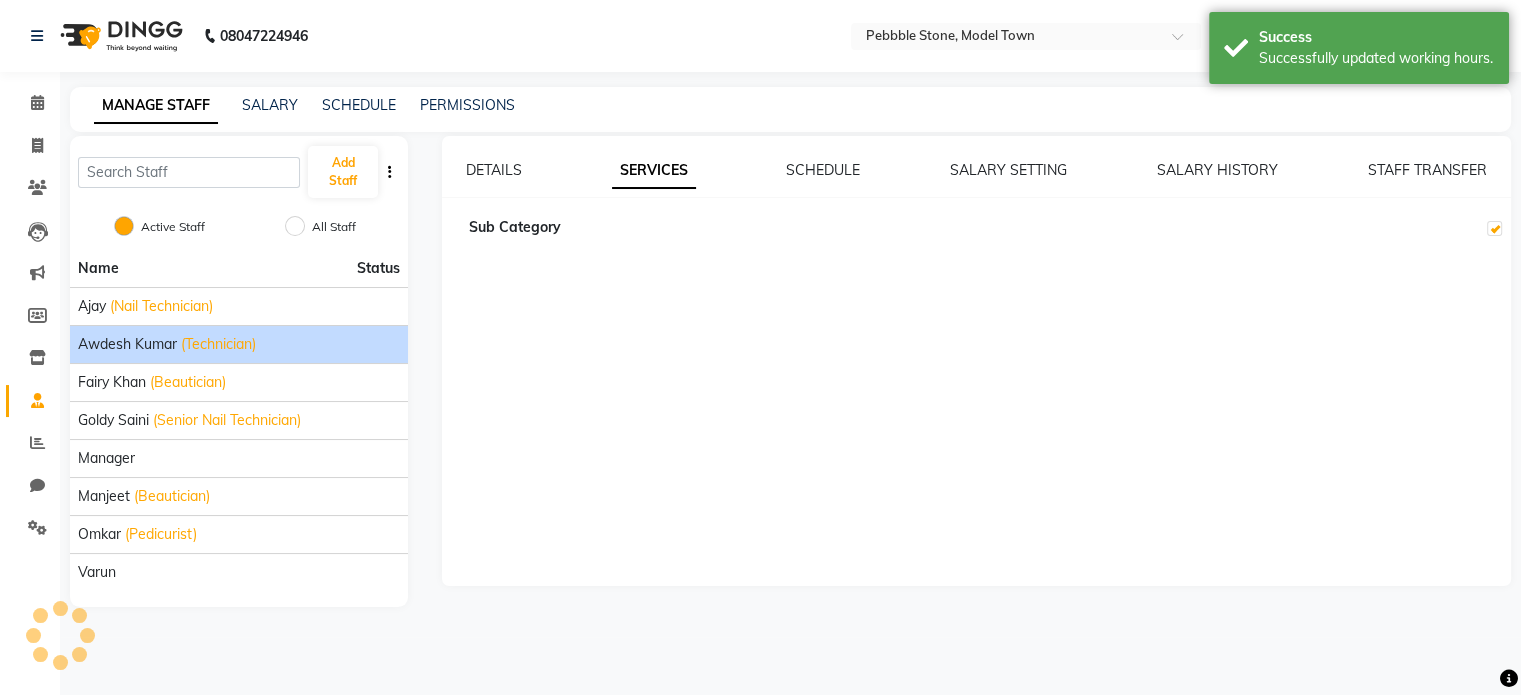 checkbox on "true" 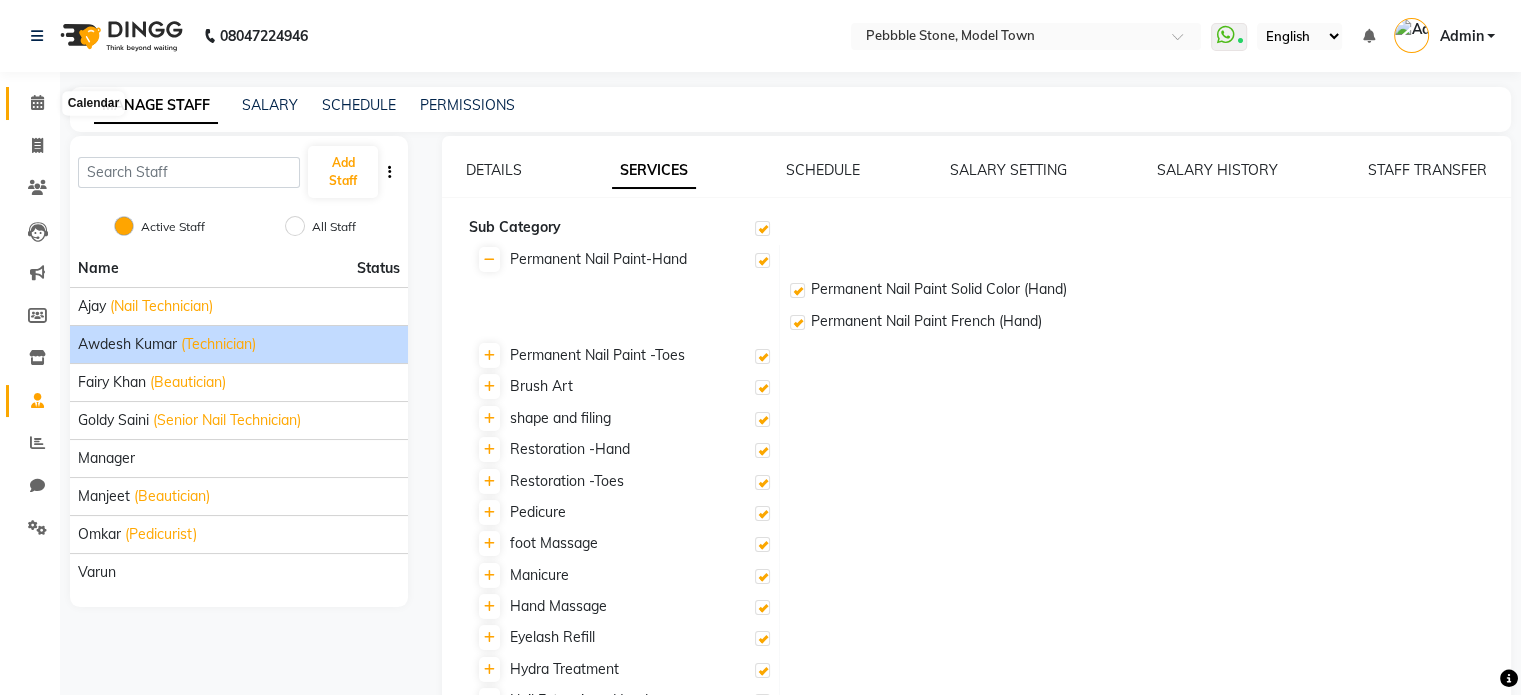 click 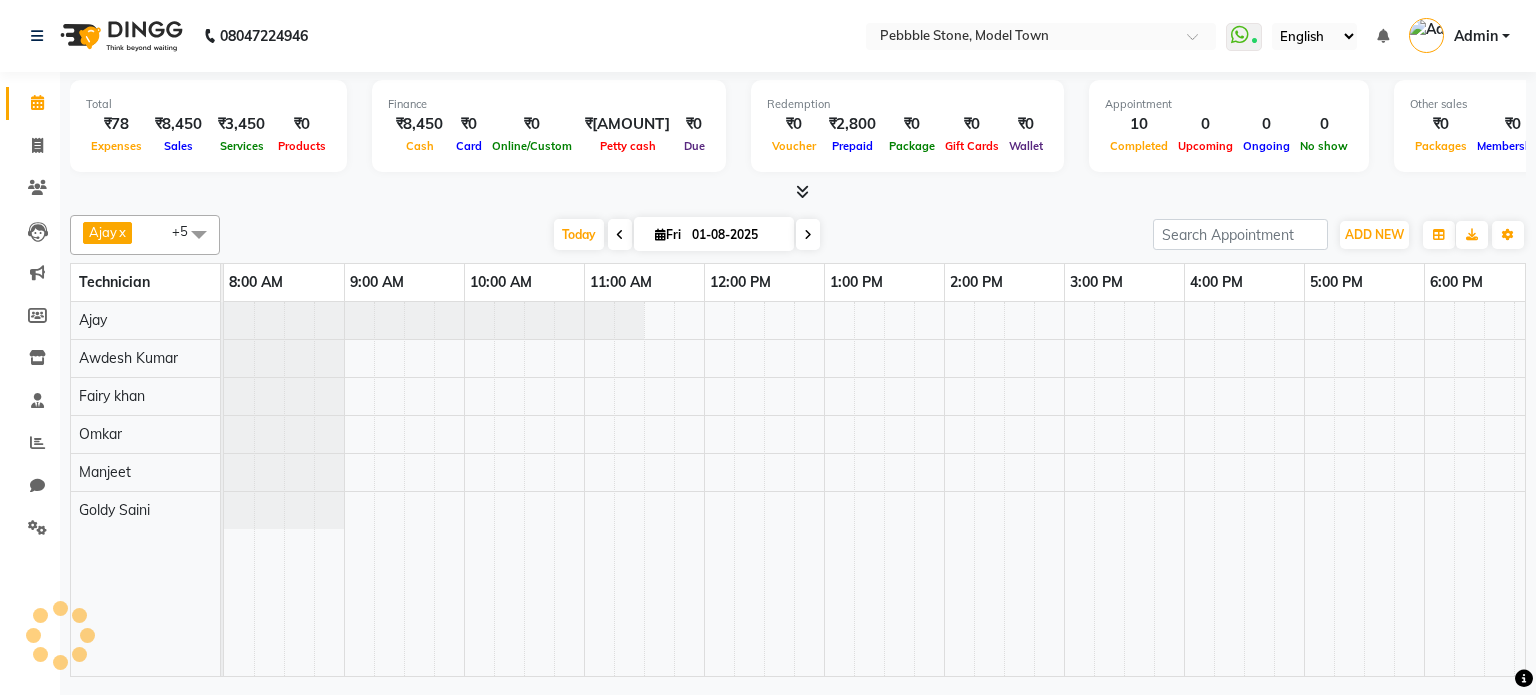 scroll, scrollTop: 0, scrollLeft: 0, axis: both 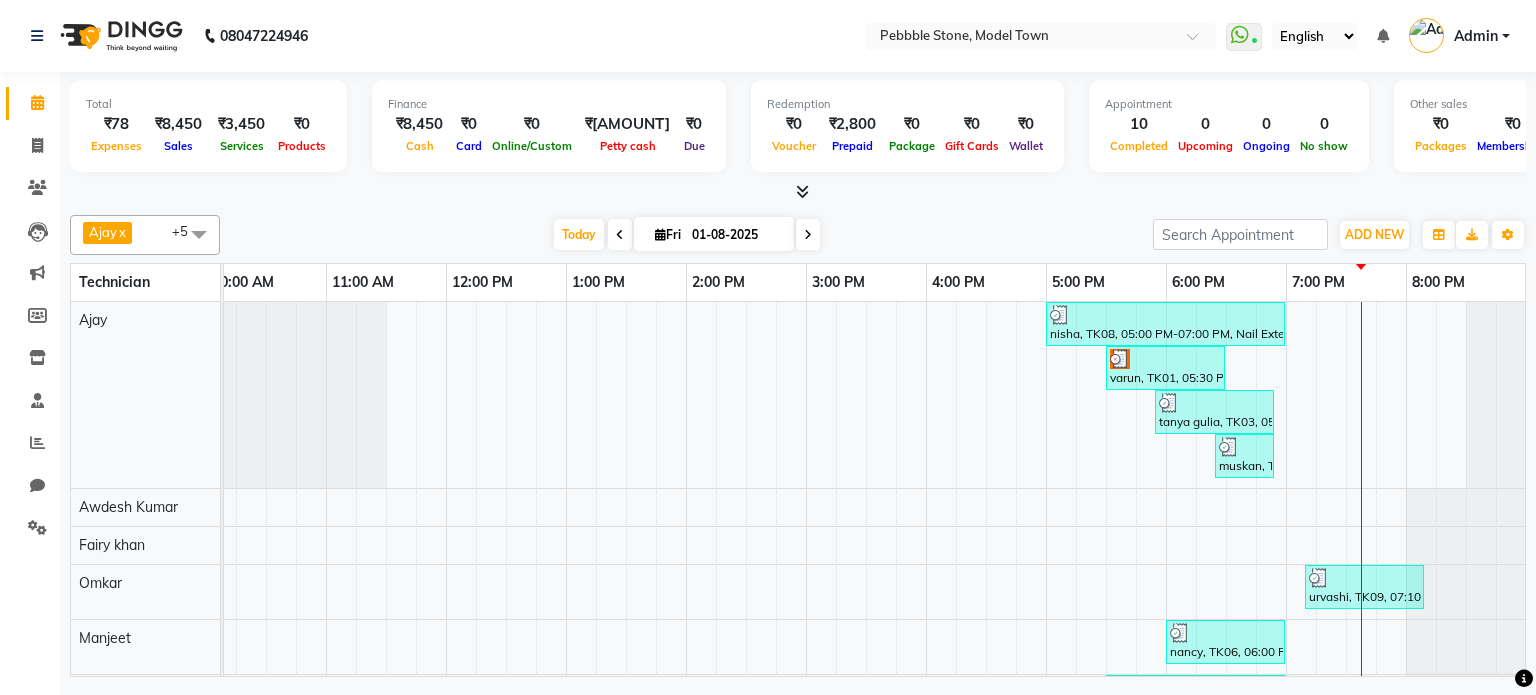 click at bounding box center [802, 191] 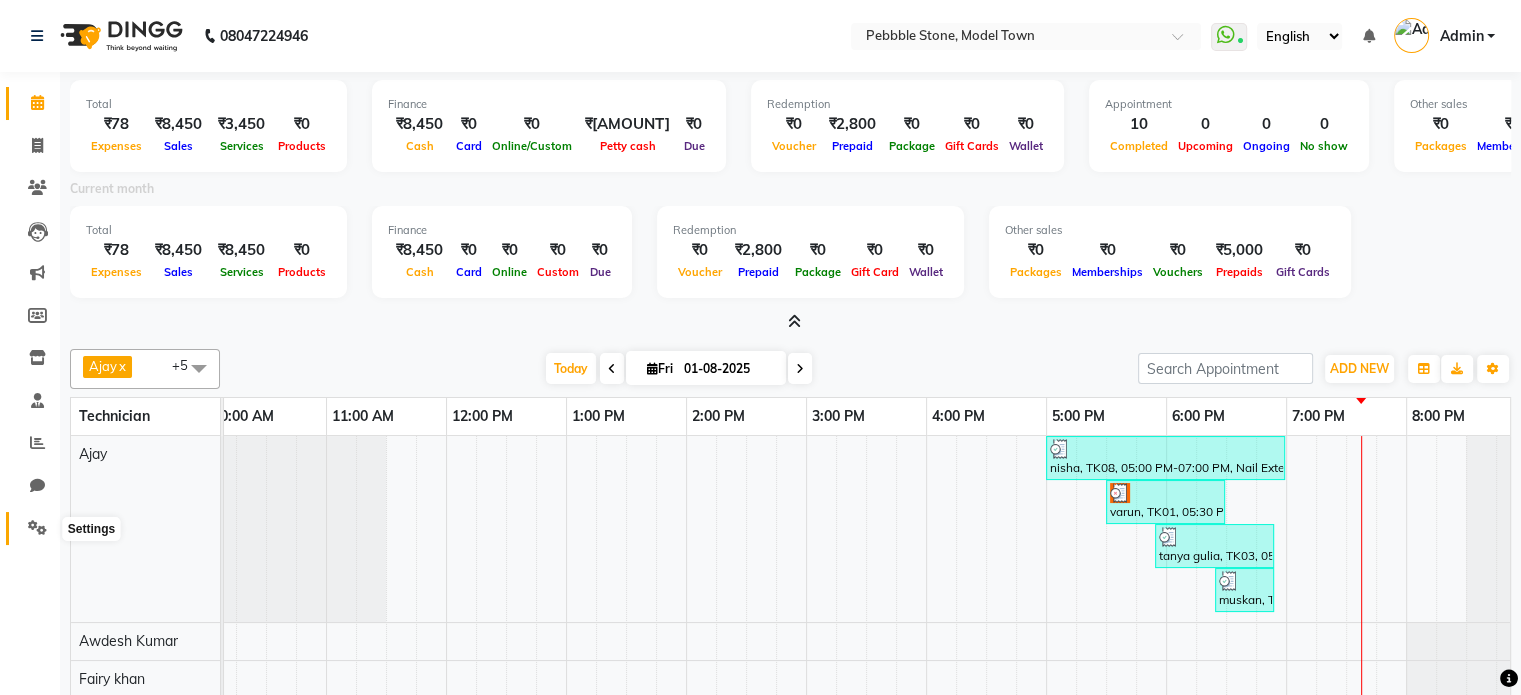 click 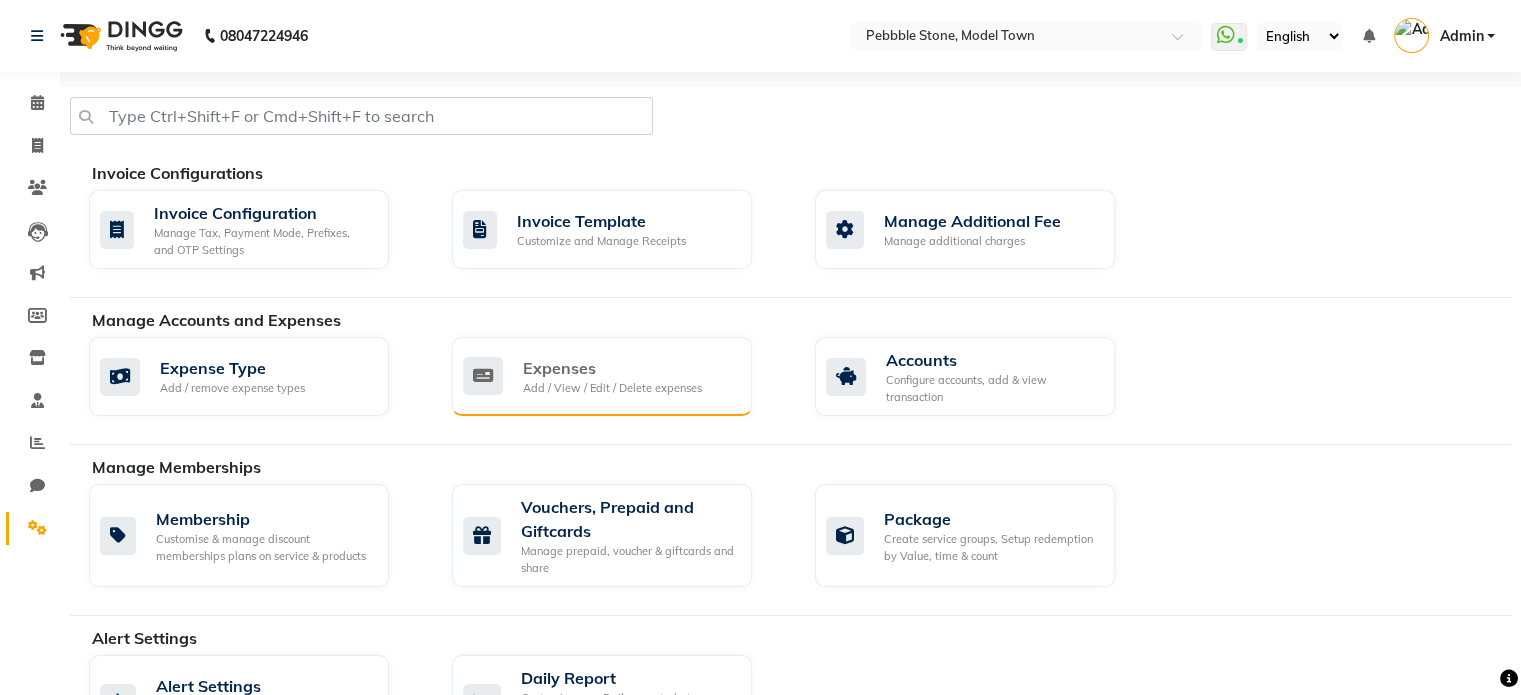 click on "Add / View / Edit / Delete expenses" 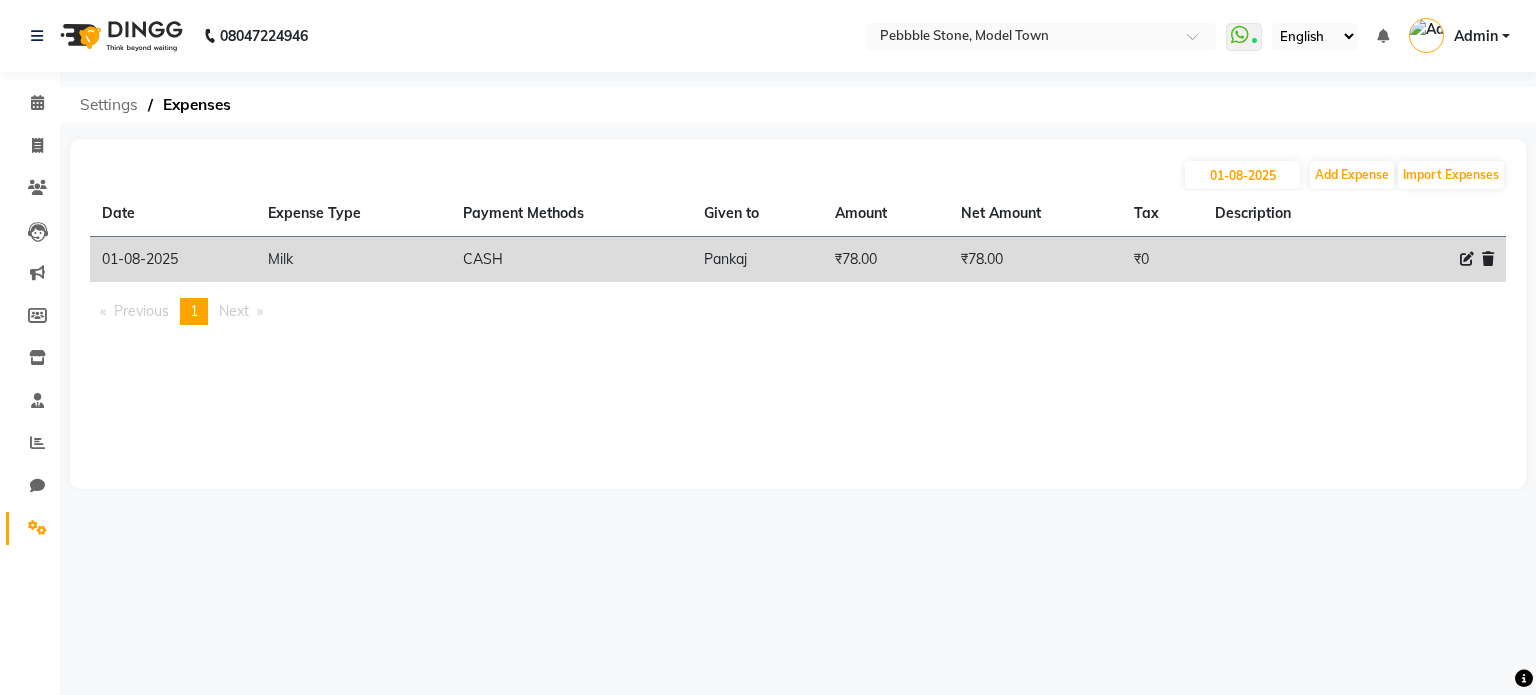 click on "Settings" 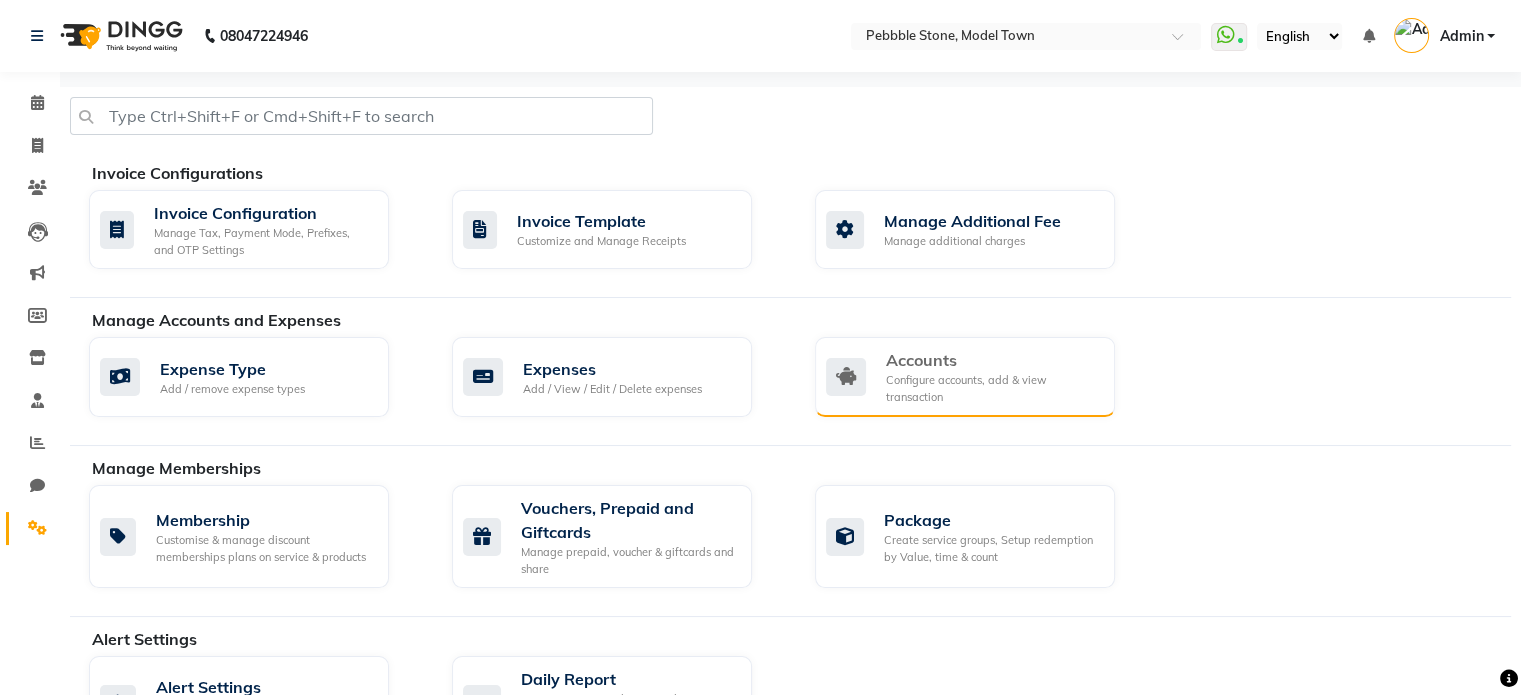 click on "Configure accounts, add & view transaction" 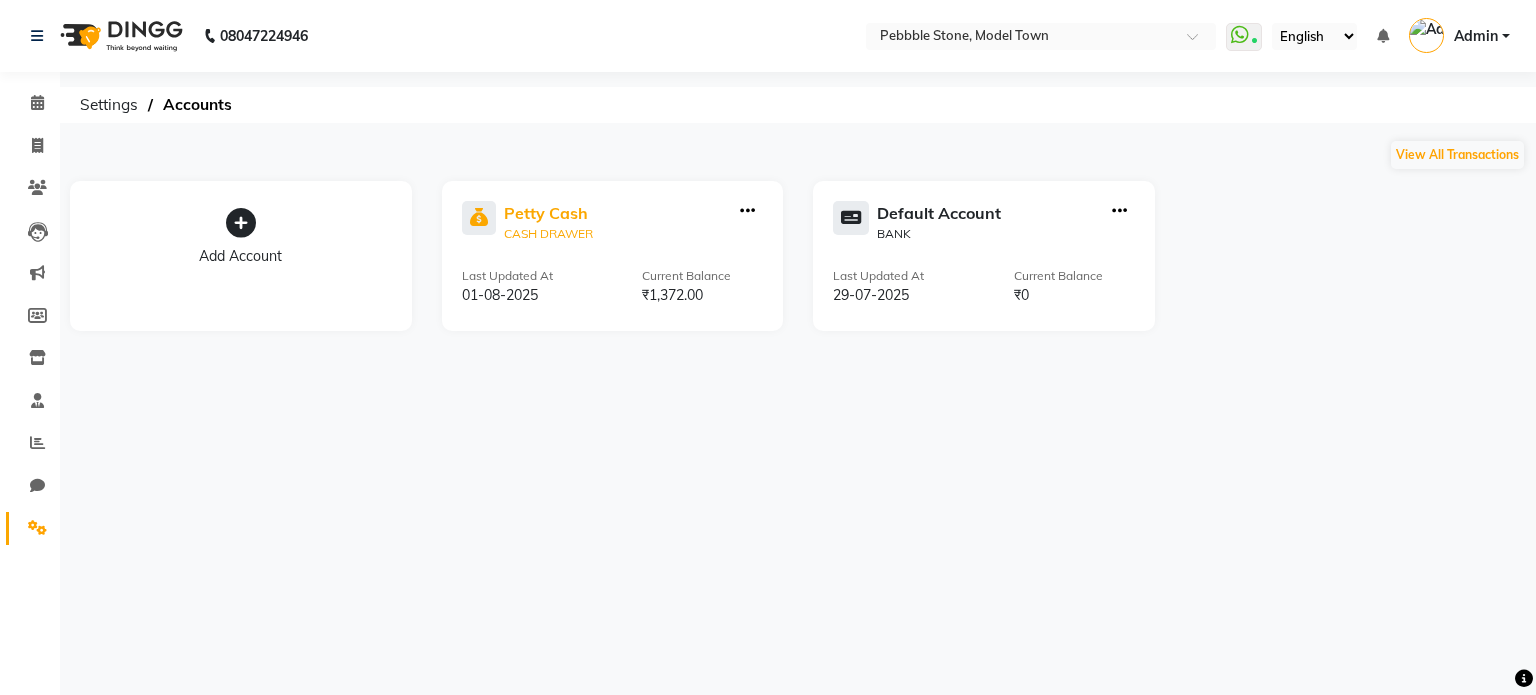 click on "Petty Cash" 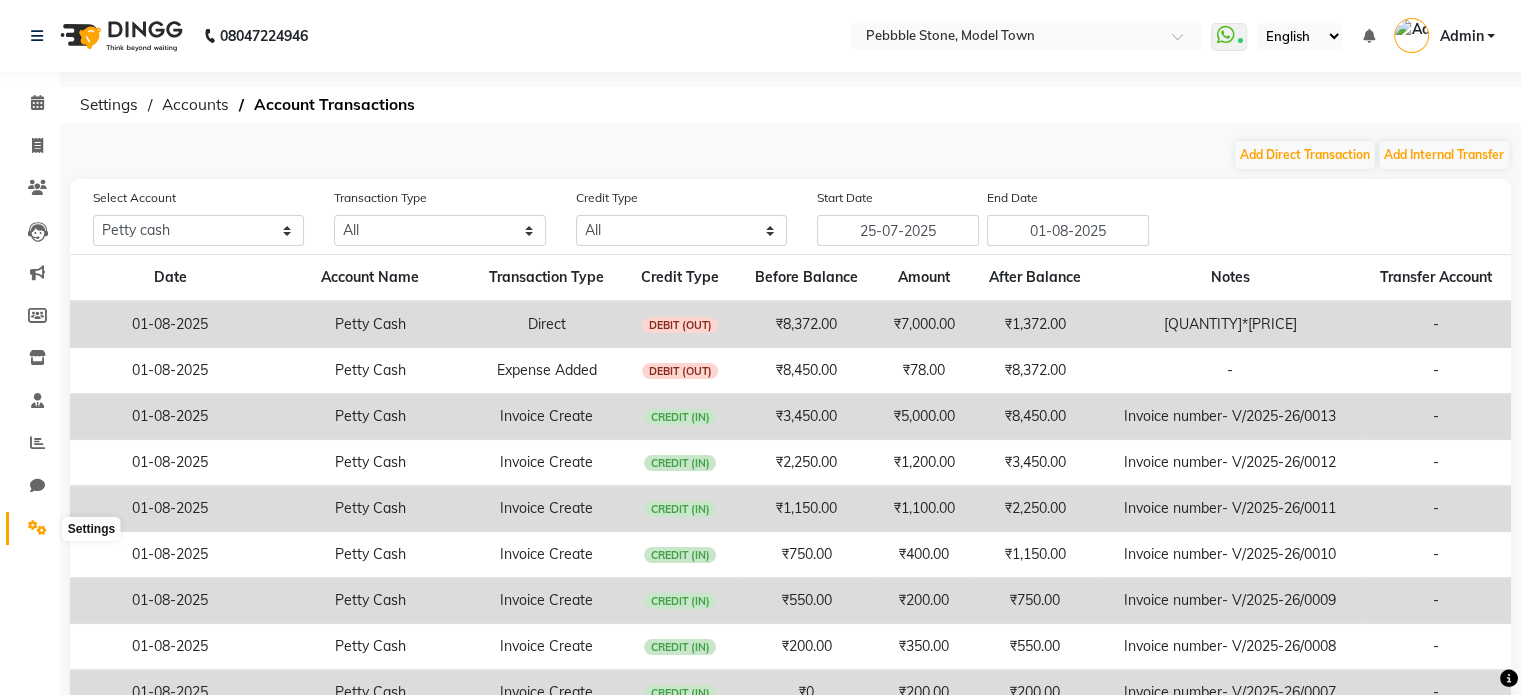 click 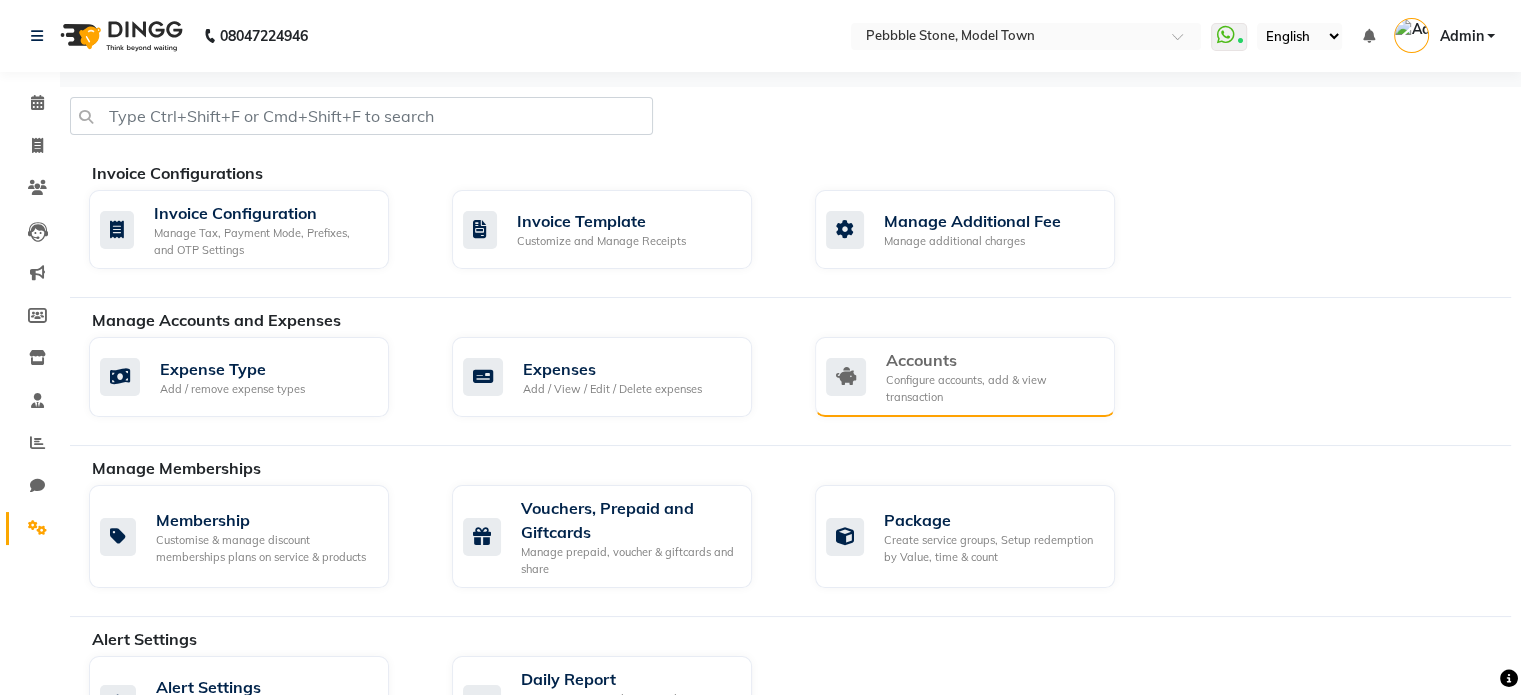 click on "Configure accounts, add & view transaction" 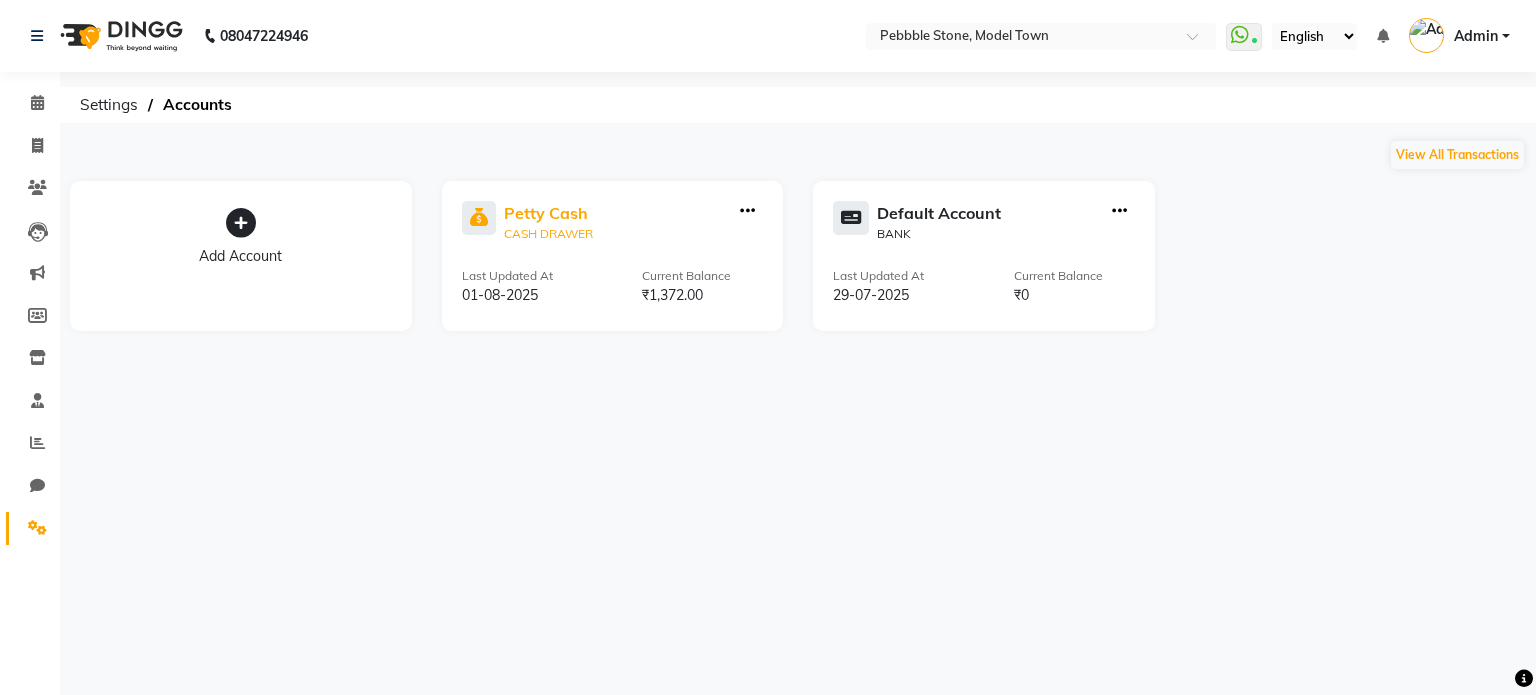 click on "Petty Cash" 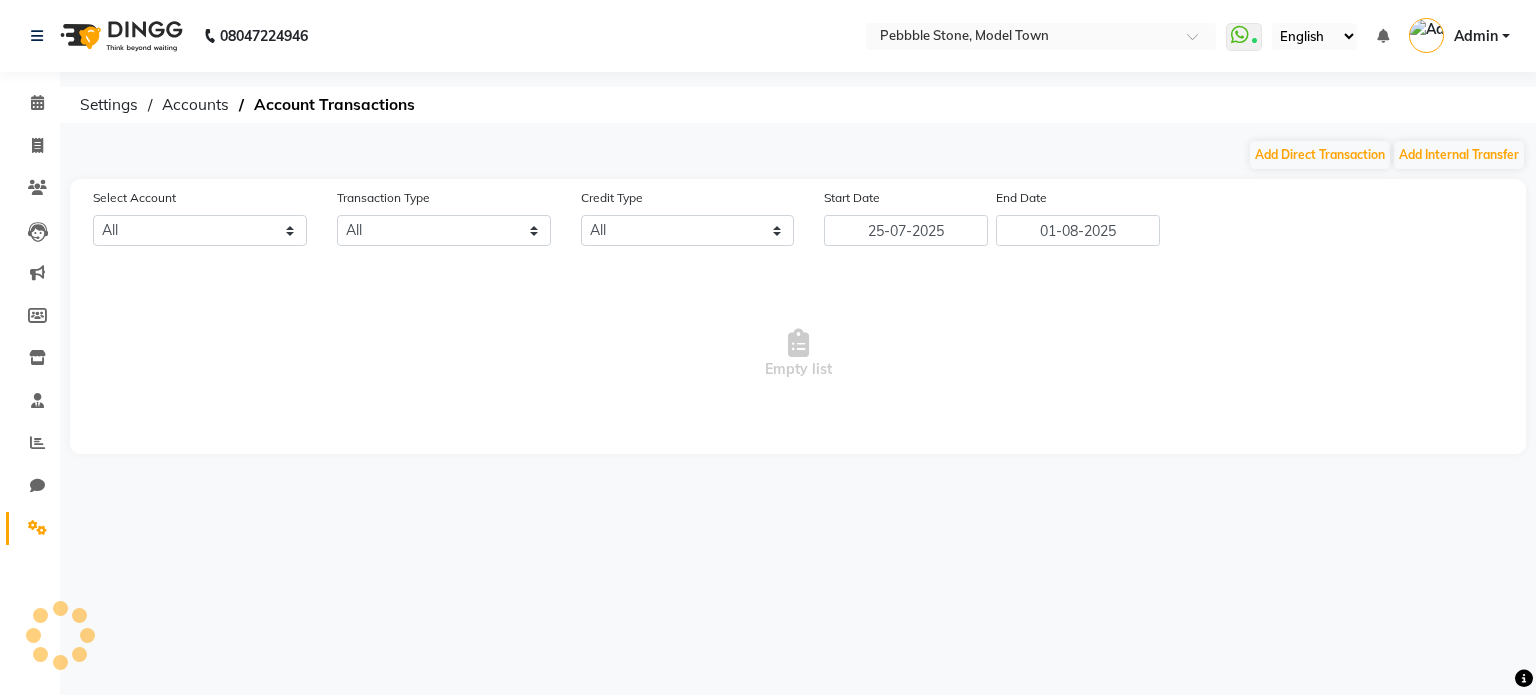 select on "7952" 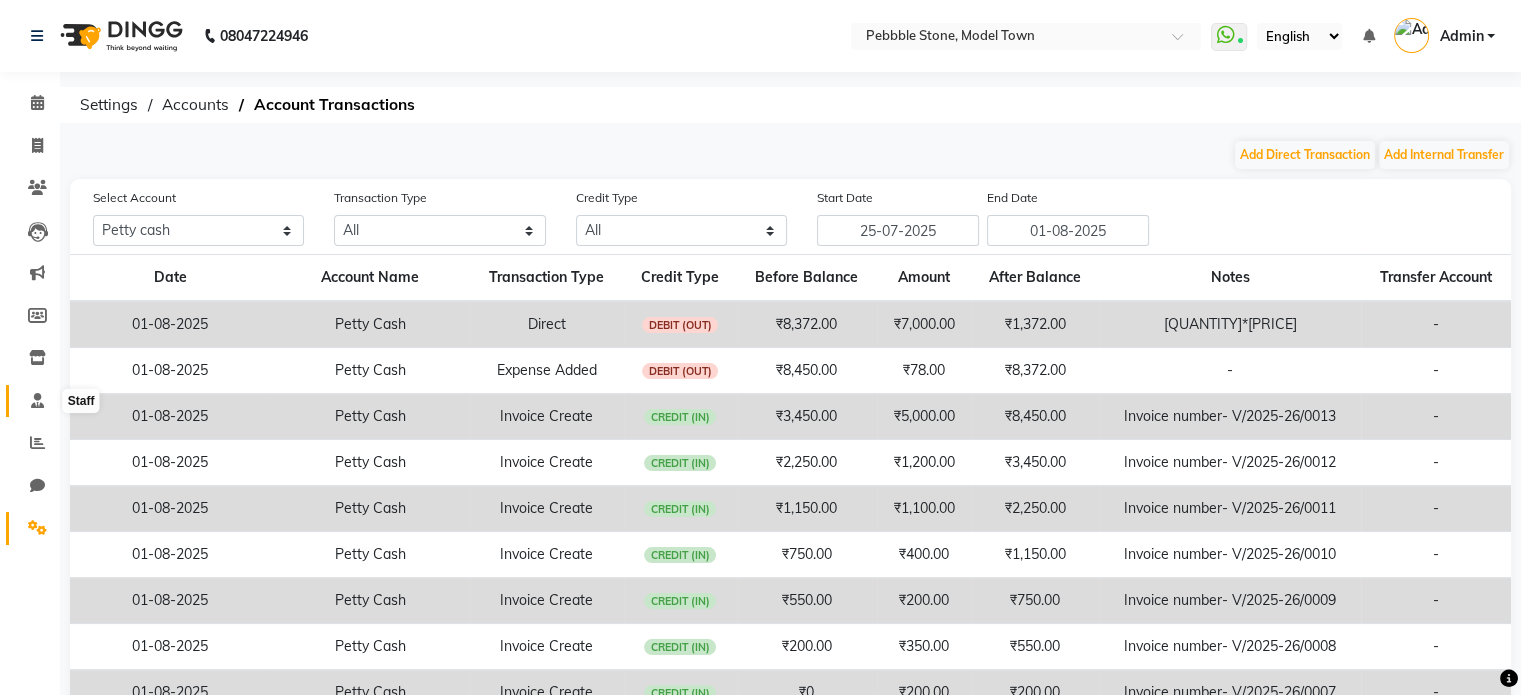 click 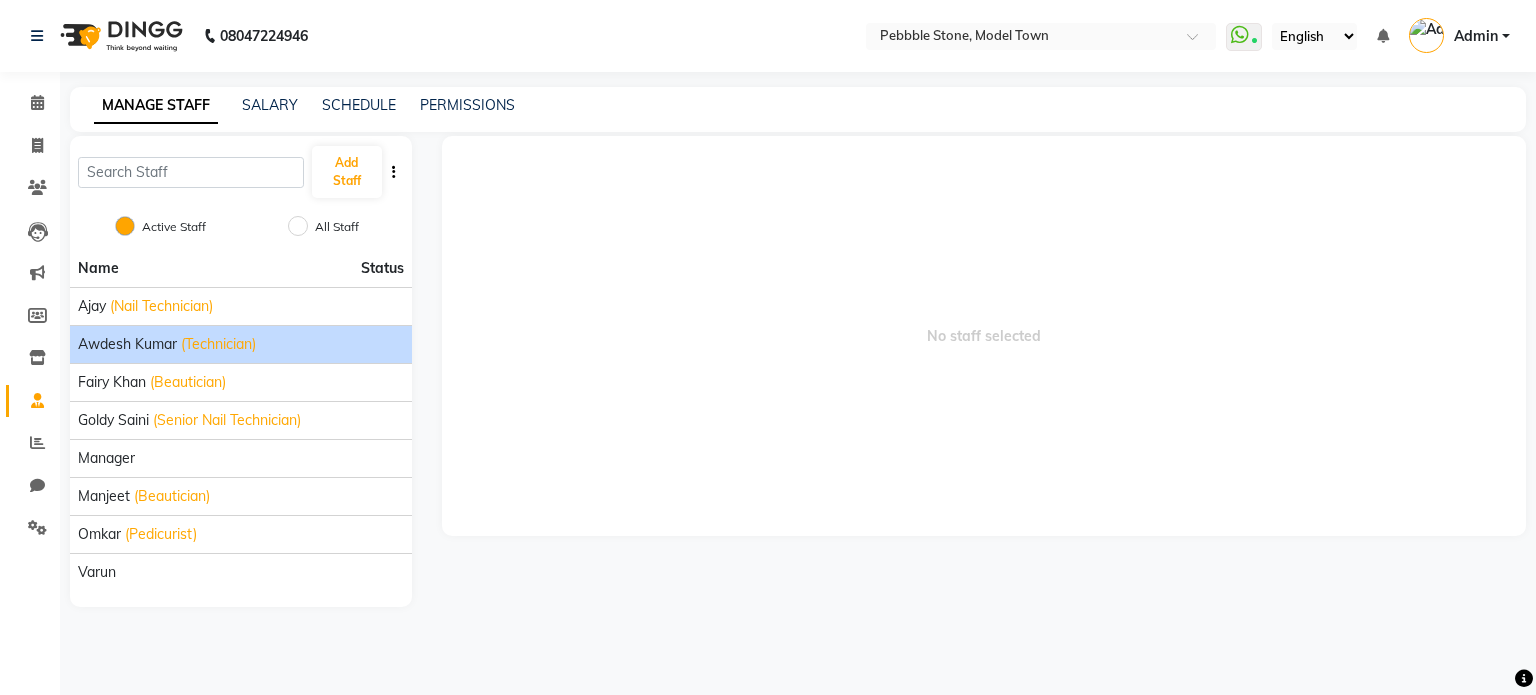 click on "Awdesh Kumar" 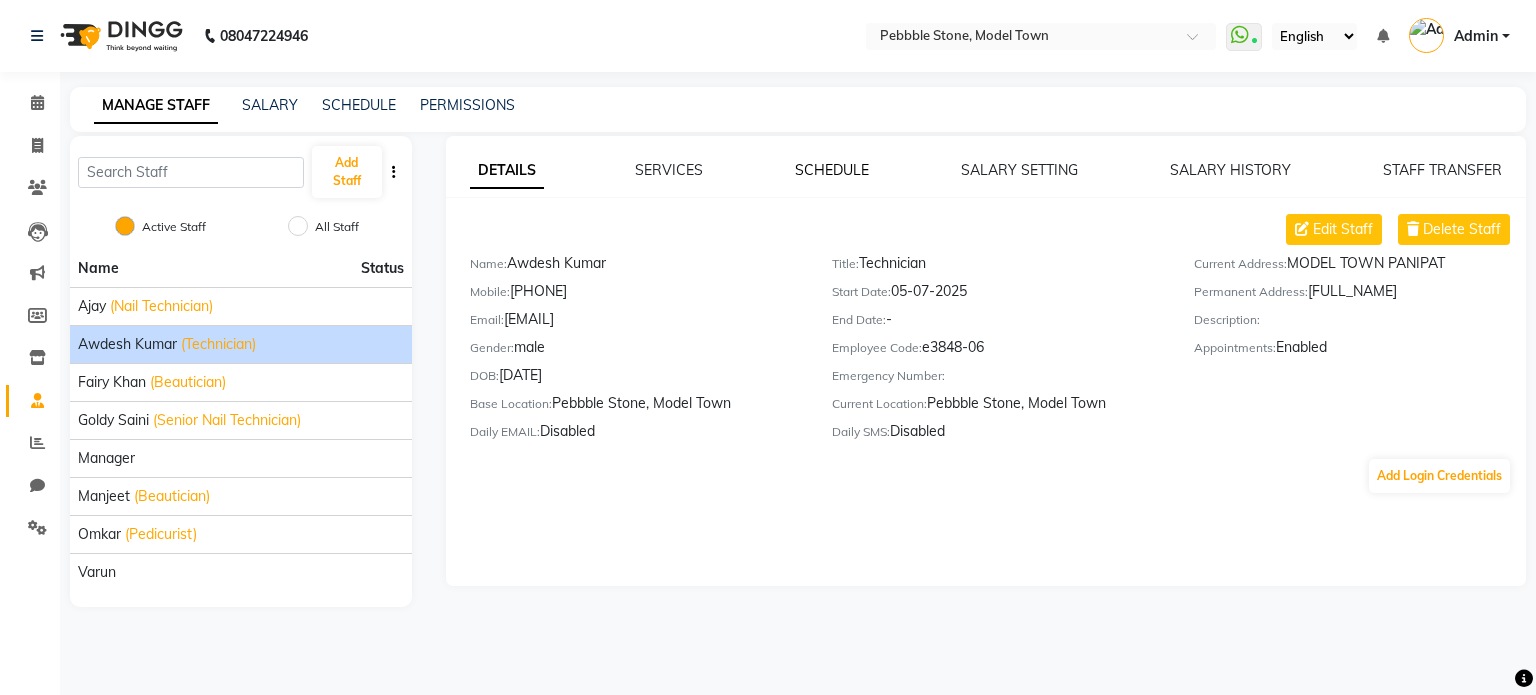 click on "SCHEDULE" 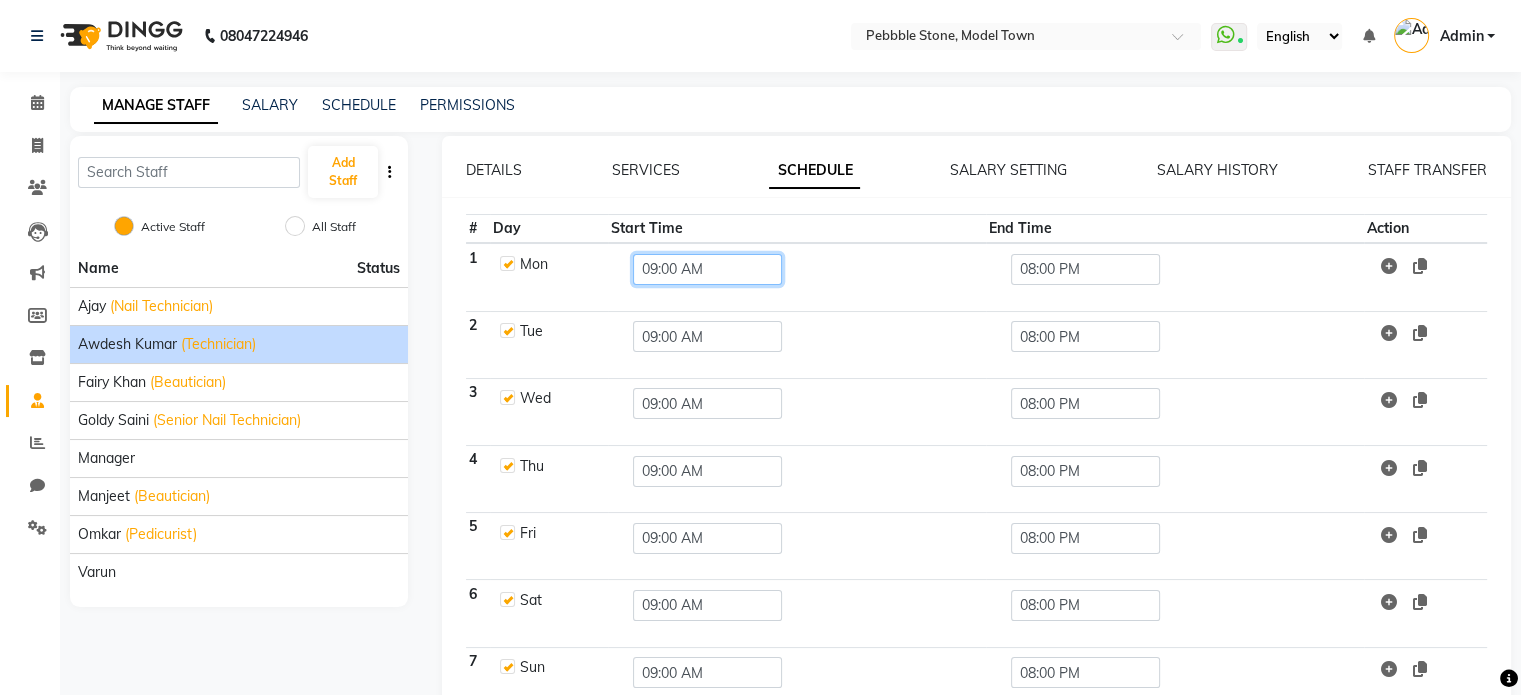 click on "09:00 AM" 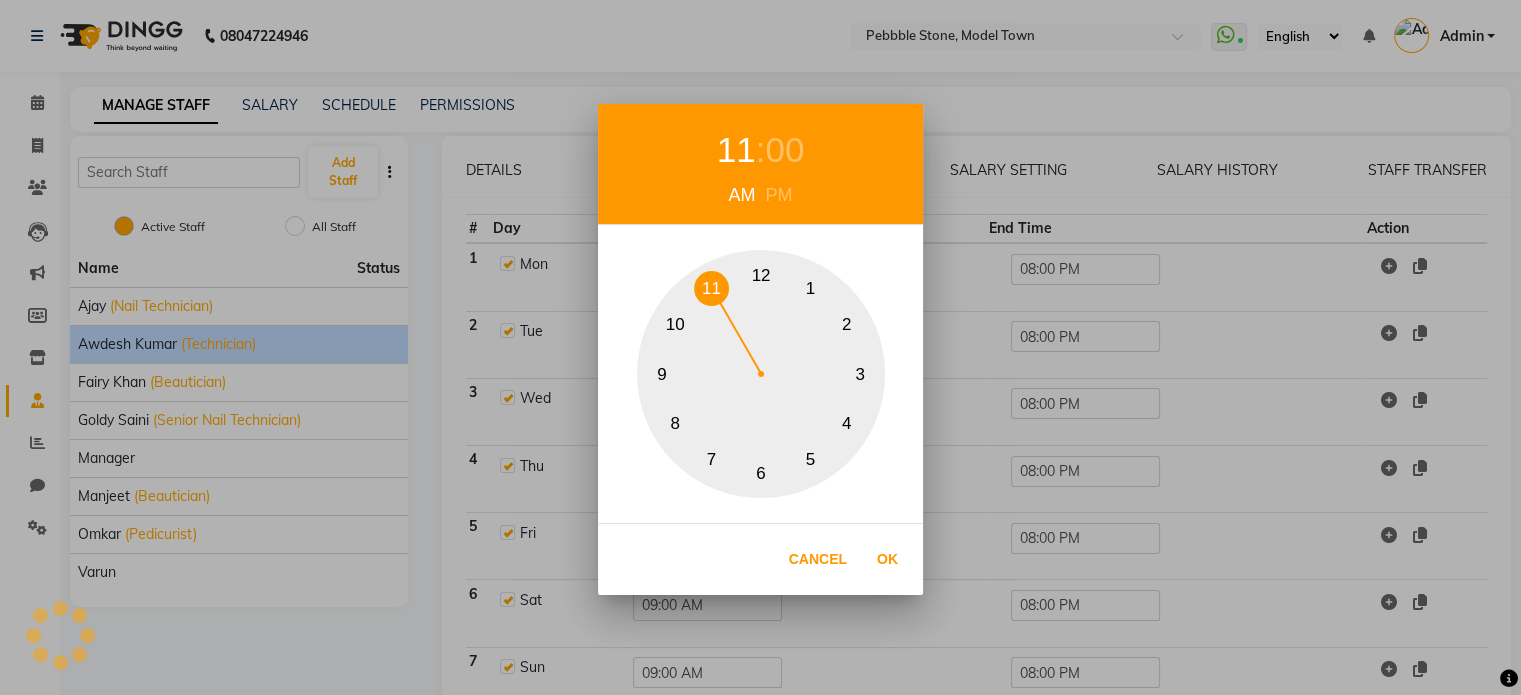 click on "11" at bounding box center (711, 288) 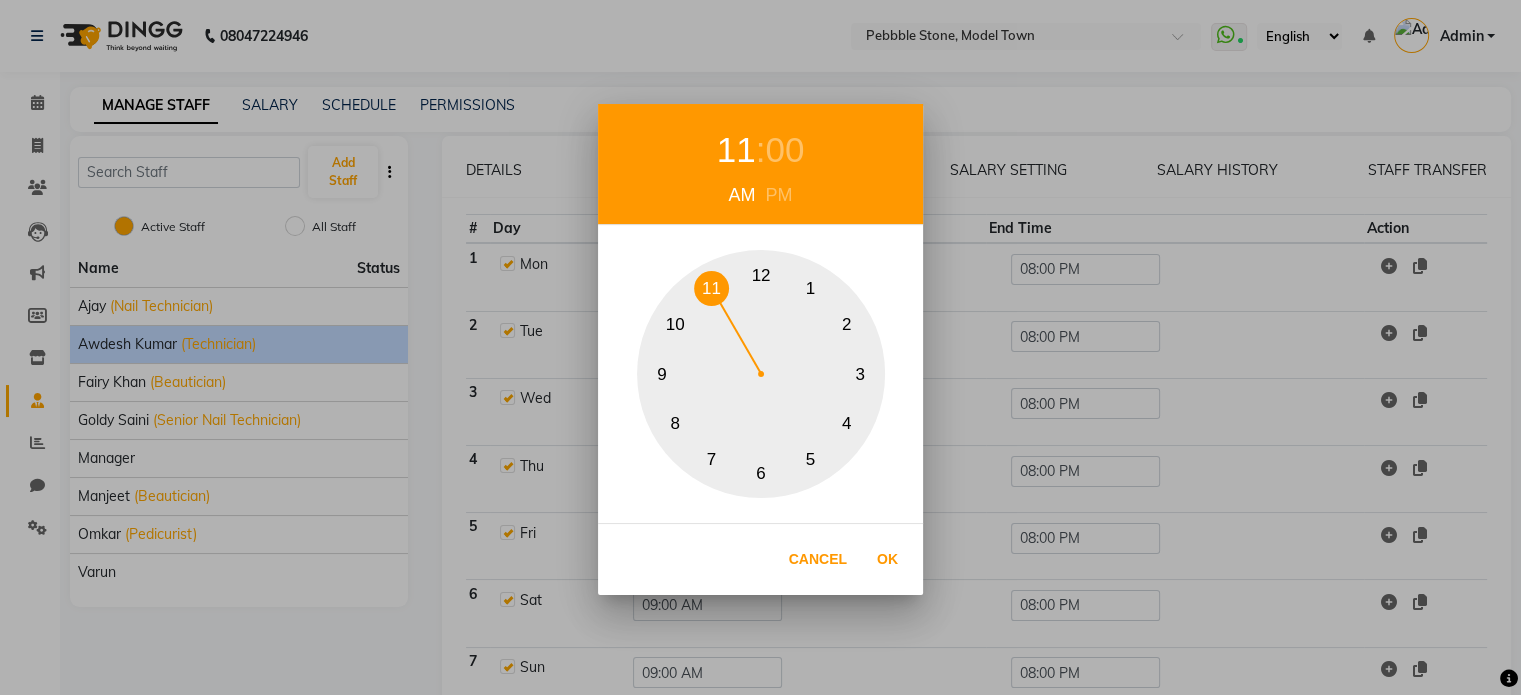 click on "00" at bounding box center (784, 150) 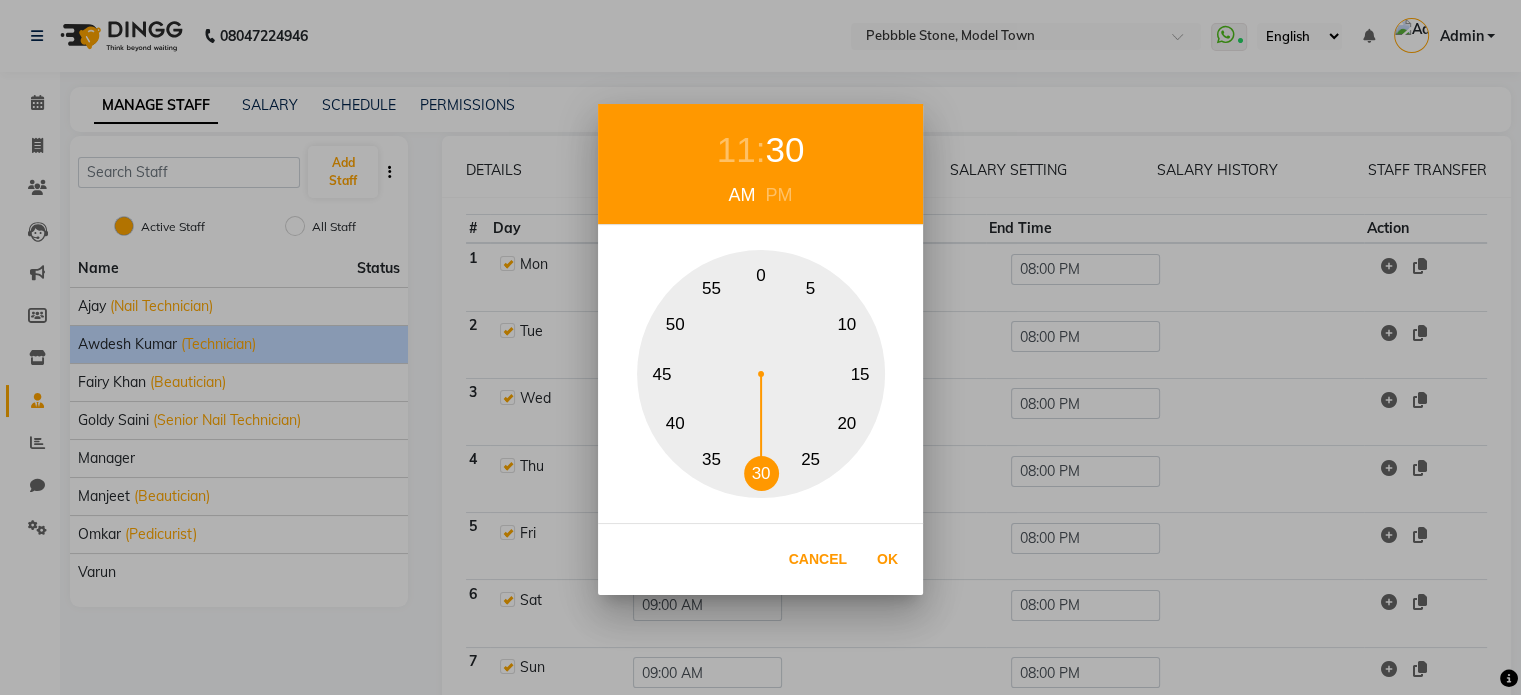 click on "30" at bounding box center (761, 473) 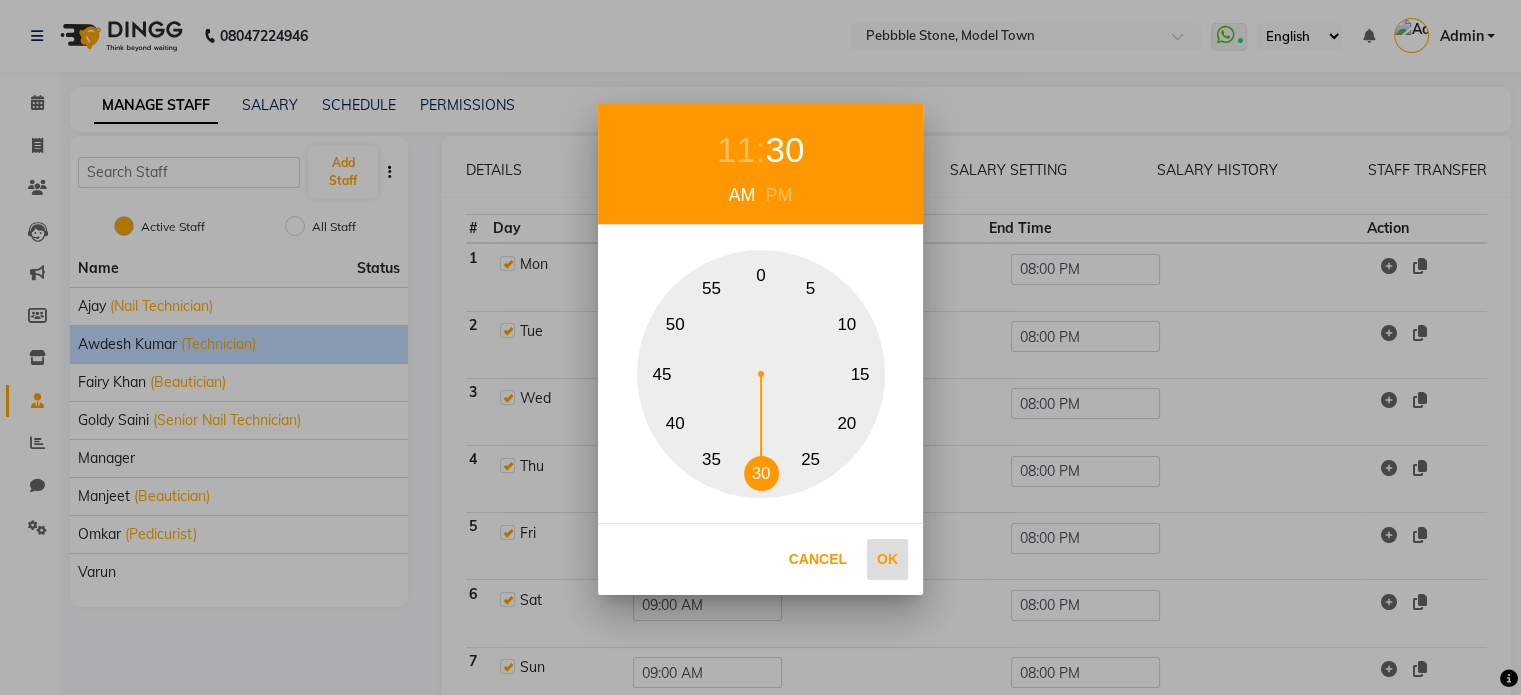 click on "Ok" at bounding box center (887, 559) 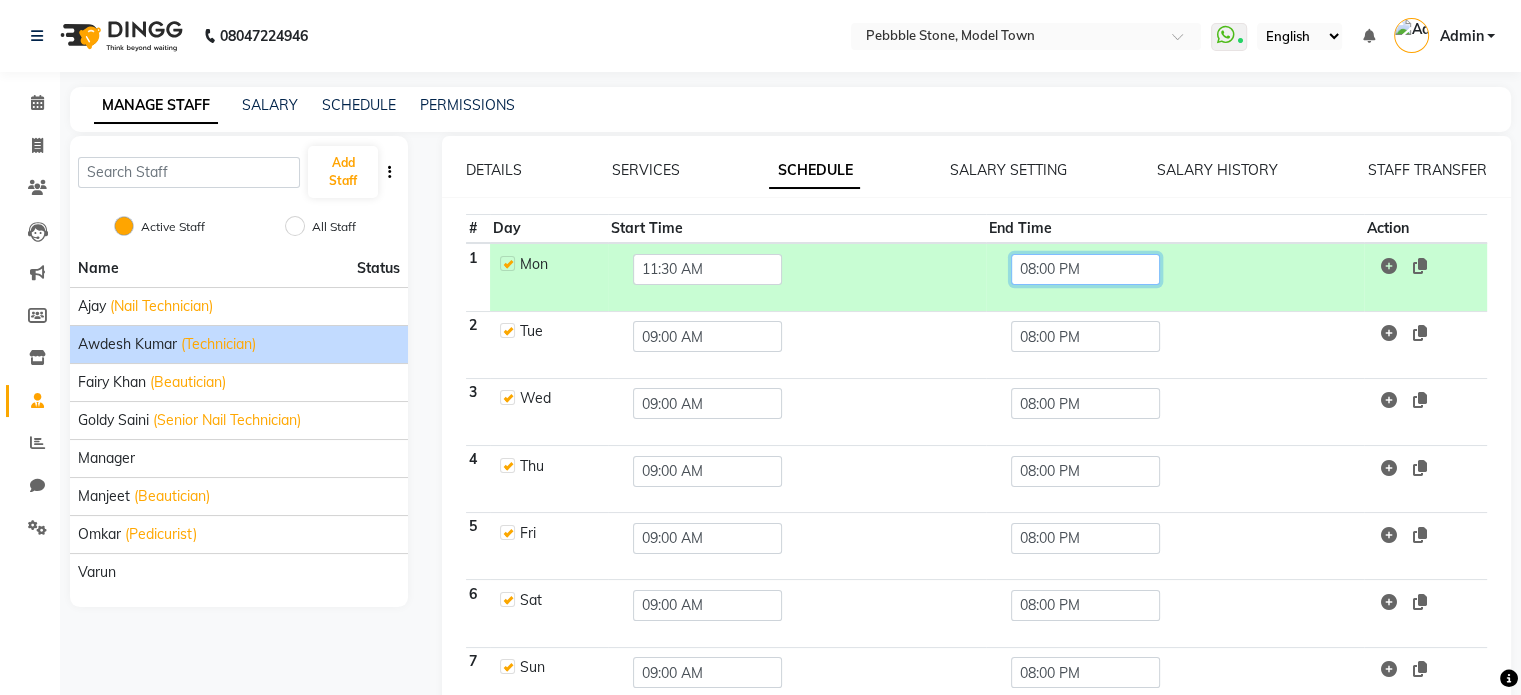 click on "08:00 PM" 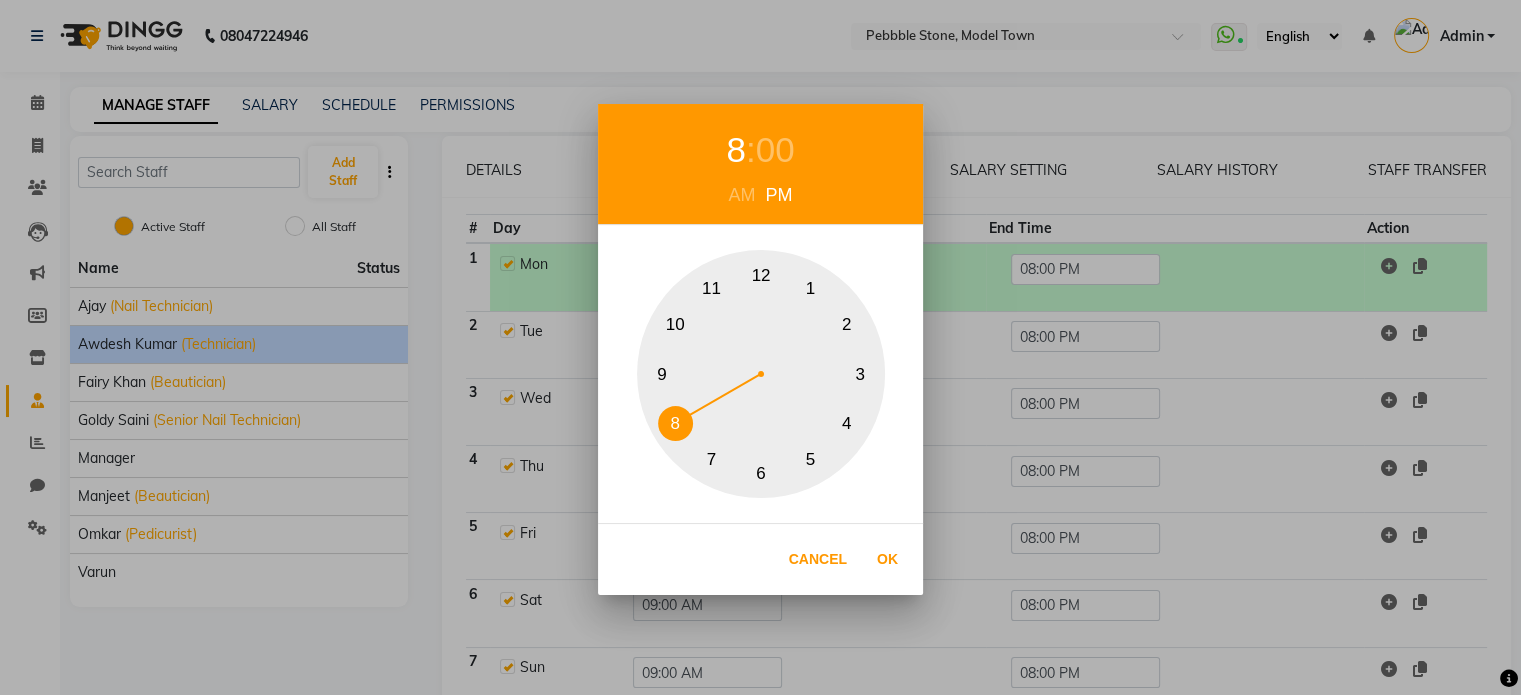 click on "00" at bounding box center [775, 150] 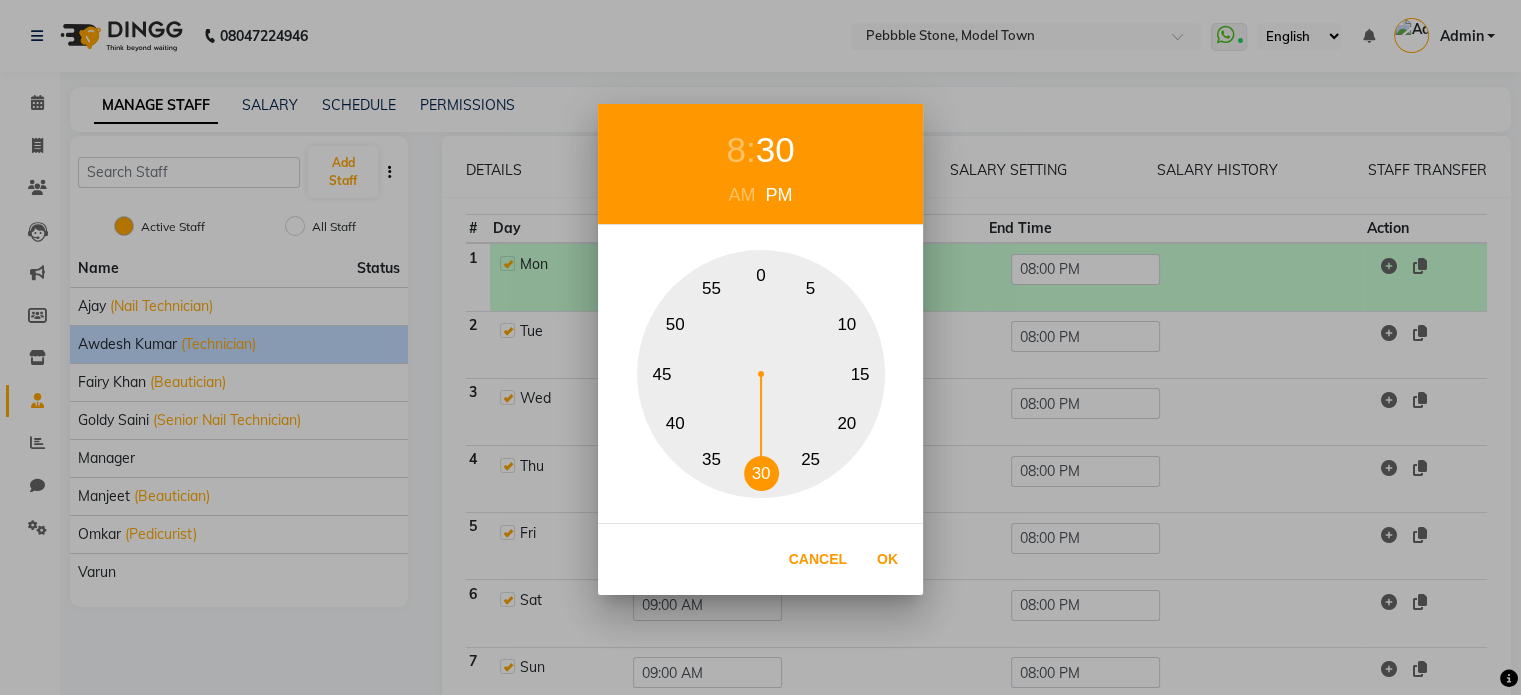 click on "30" at bounding box center [761, 473] 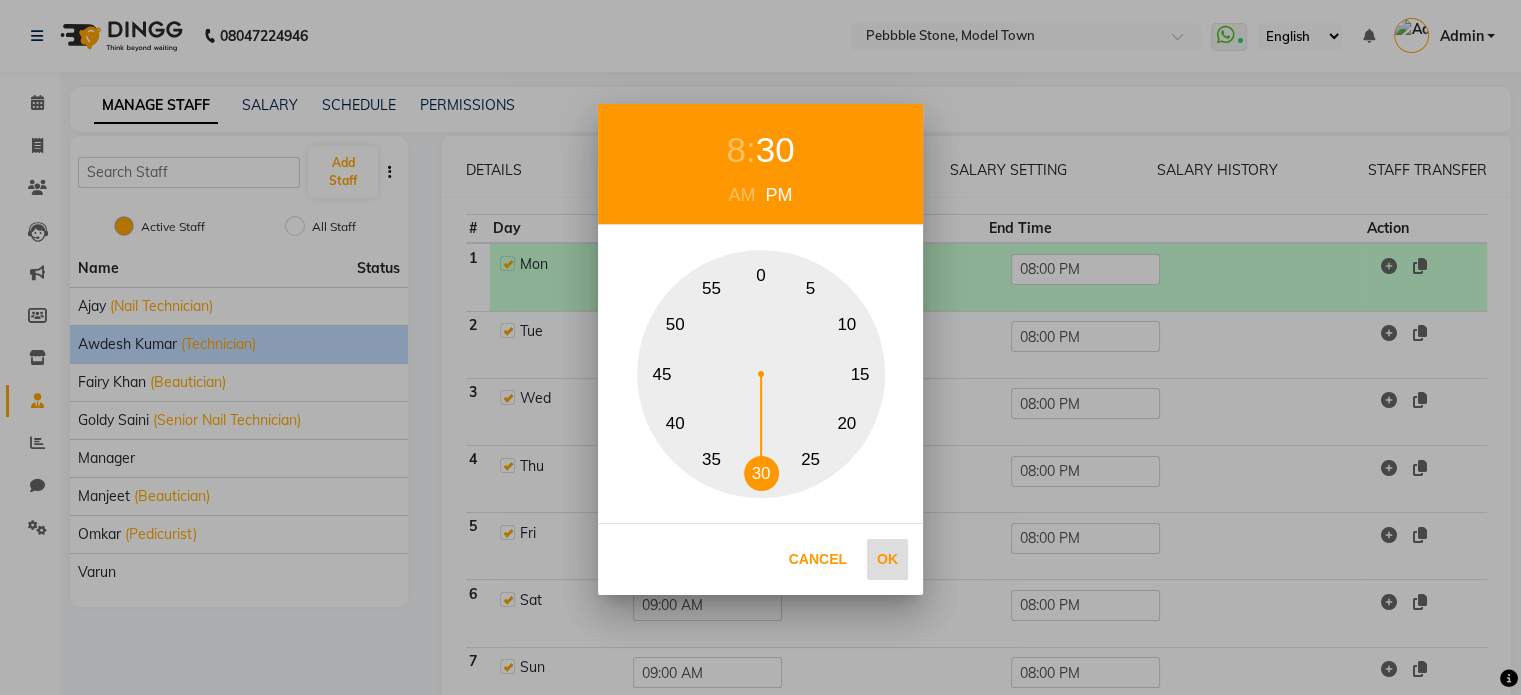 click on "Ok" at bounding box center (887, 559) 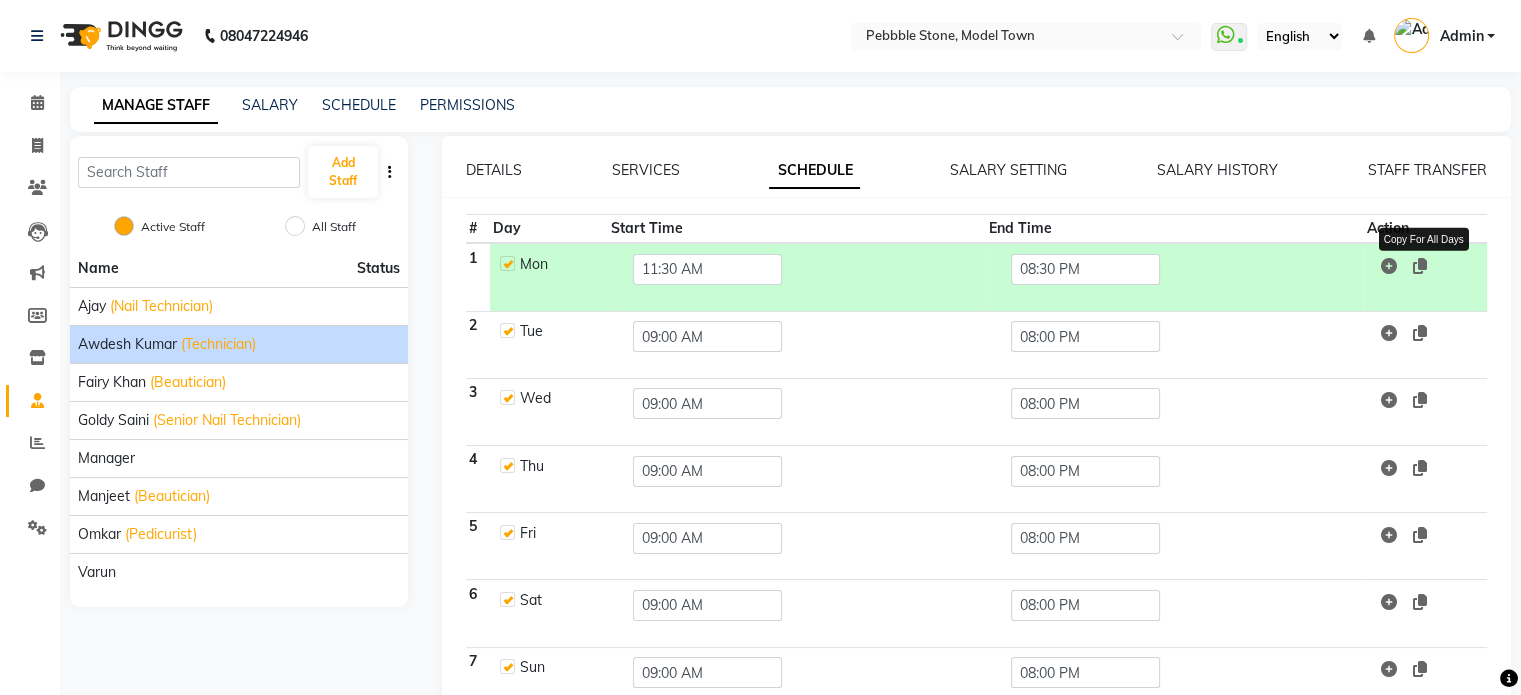click 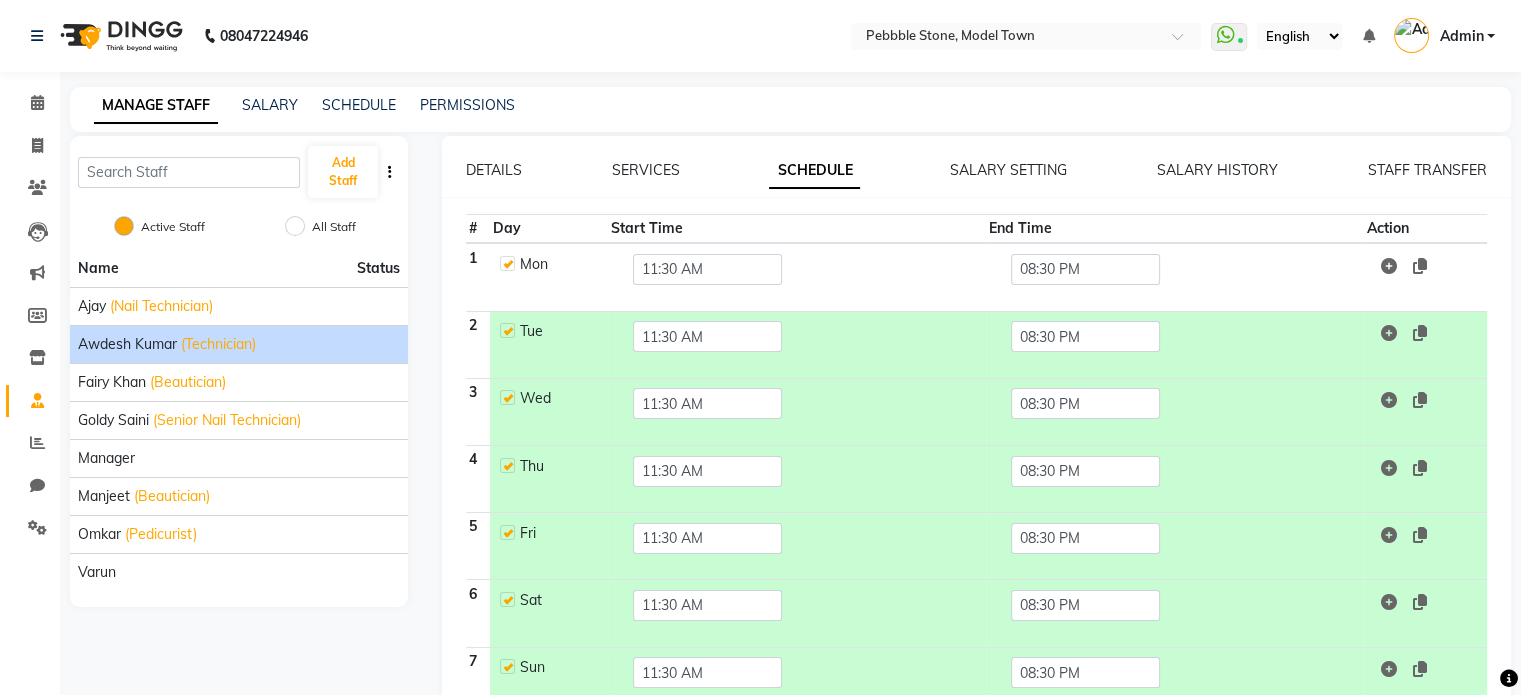 scroll, scrollTop: 100, scrollLeft: 0, axis: vertical 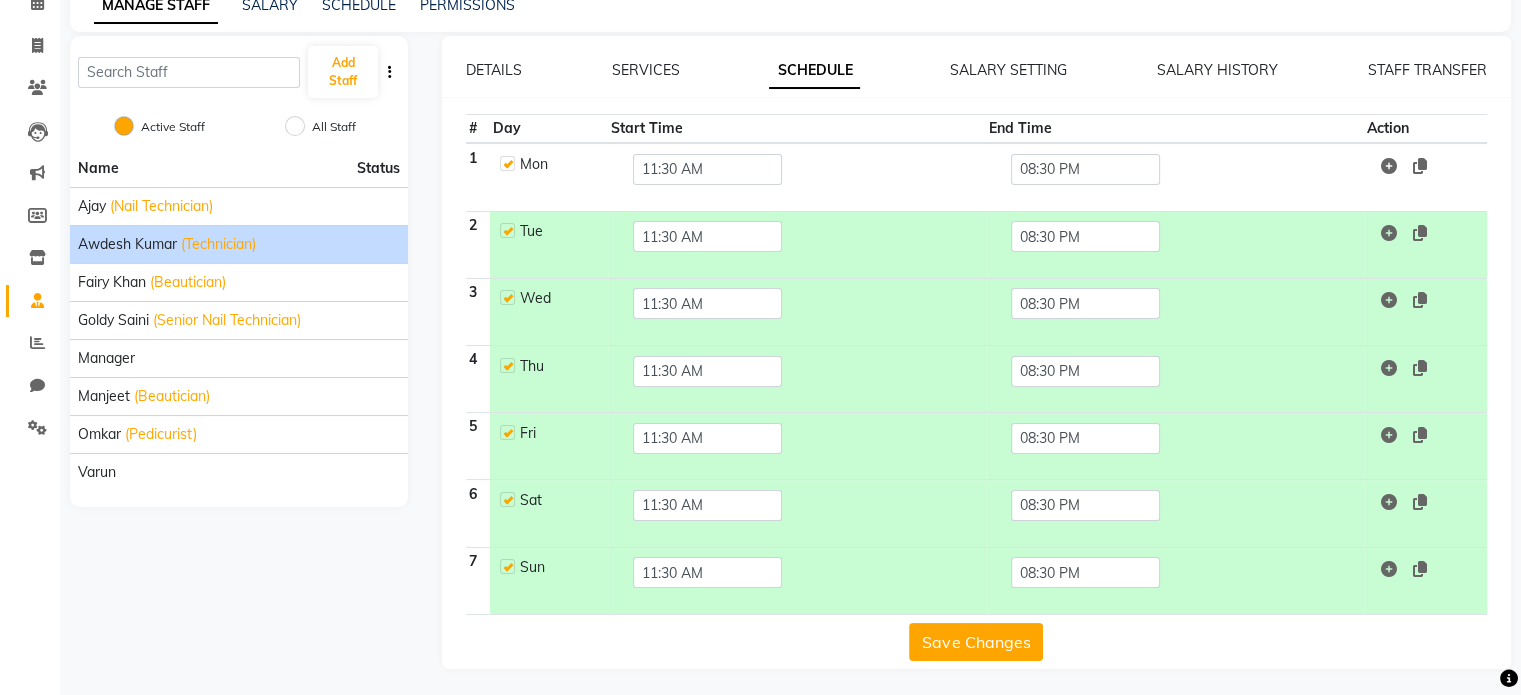click on "Save Changes" 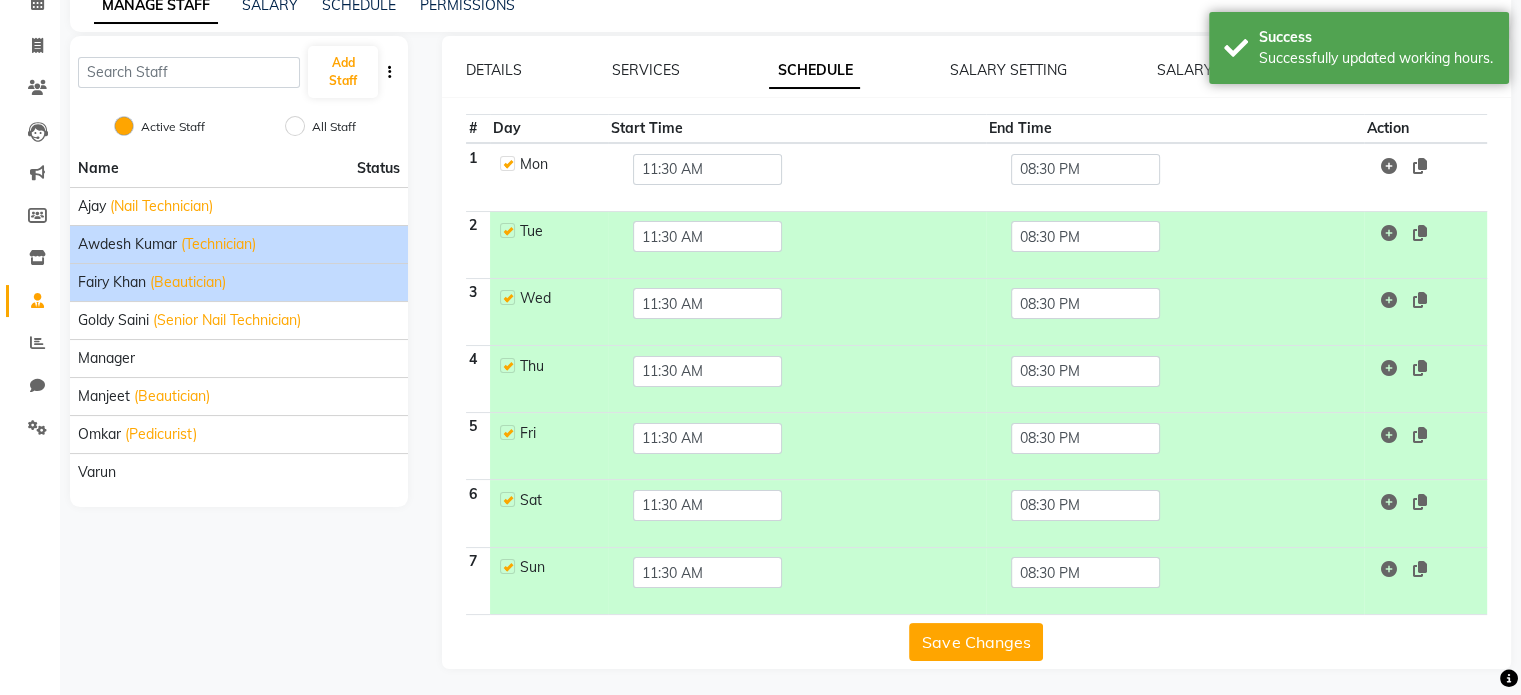 click on "Fairy khan" 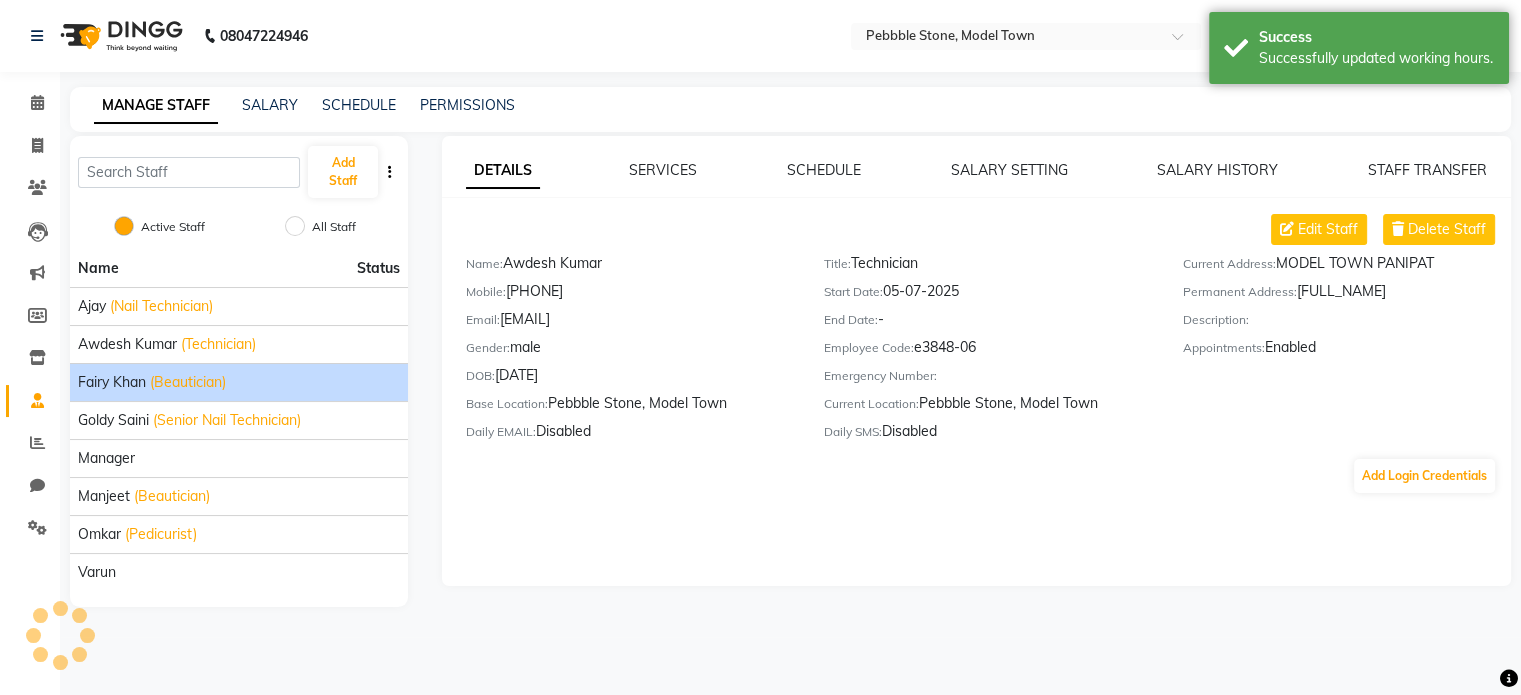 scroll, scrollTop: 0, scrollLeft: 0, axis: both 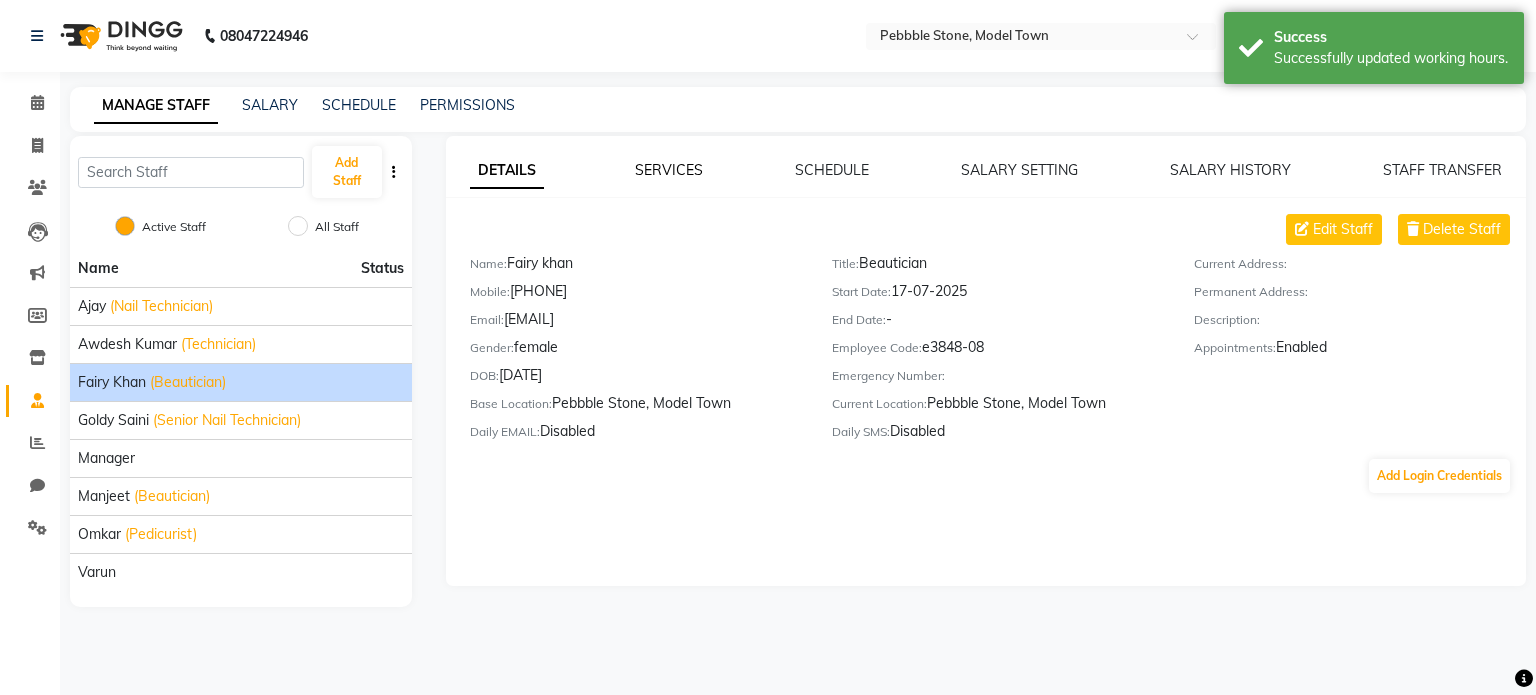 click on "SERVICES" 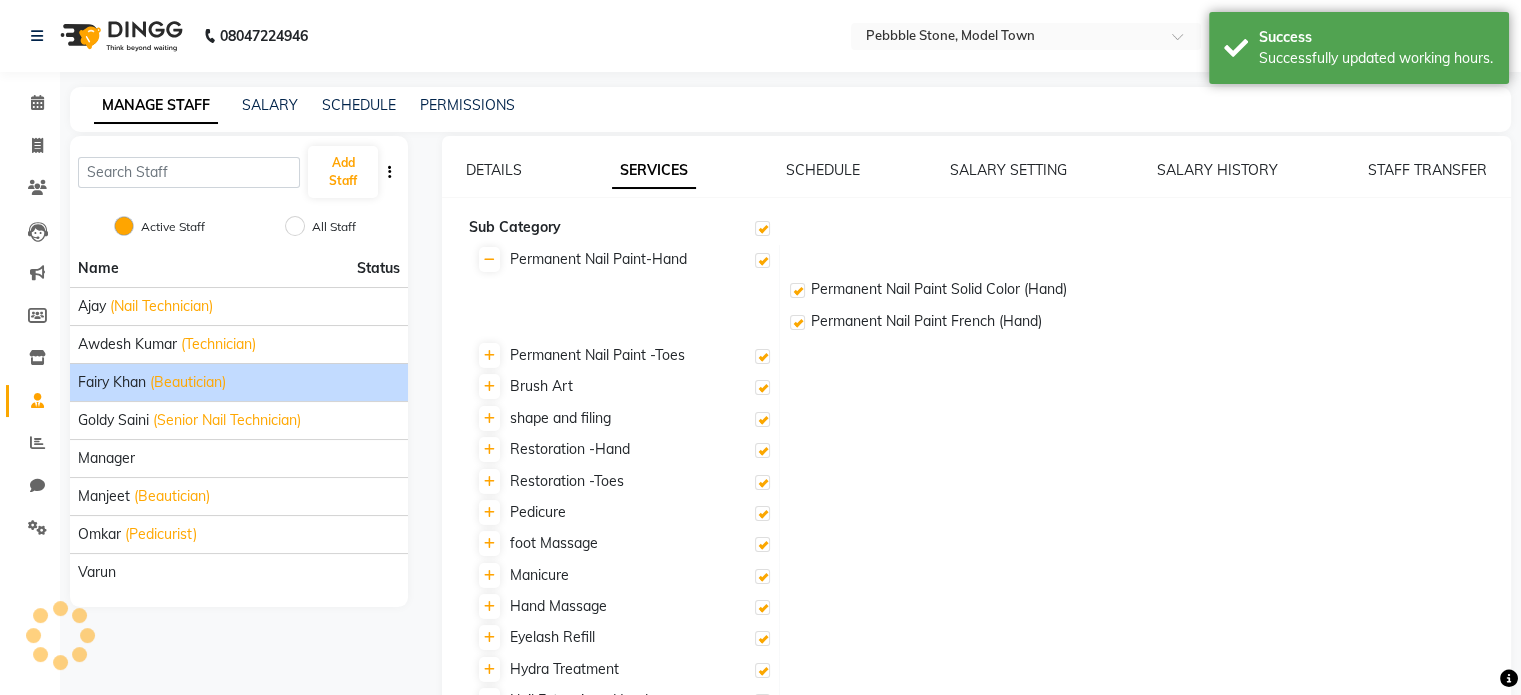 checkbox on "true" 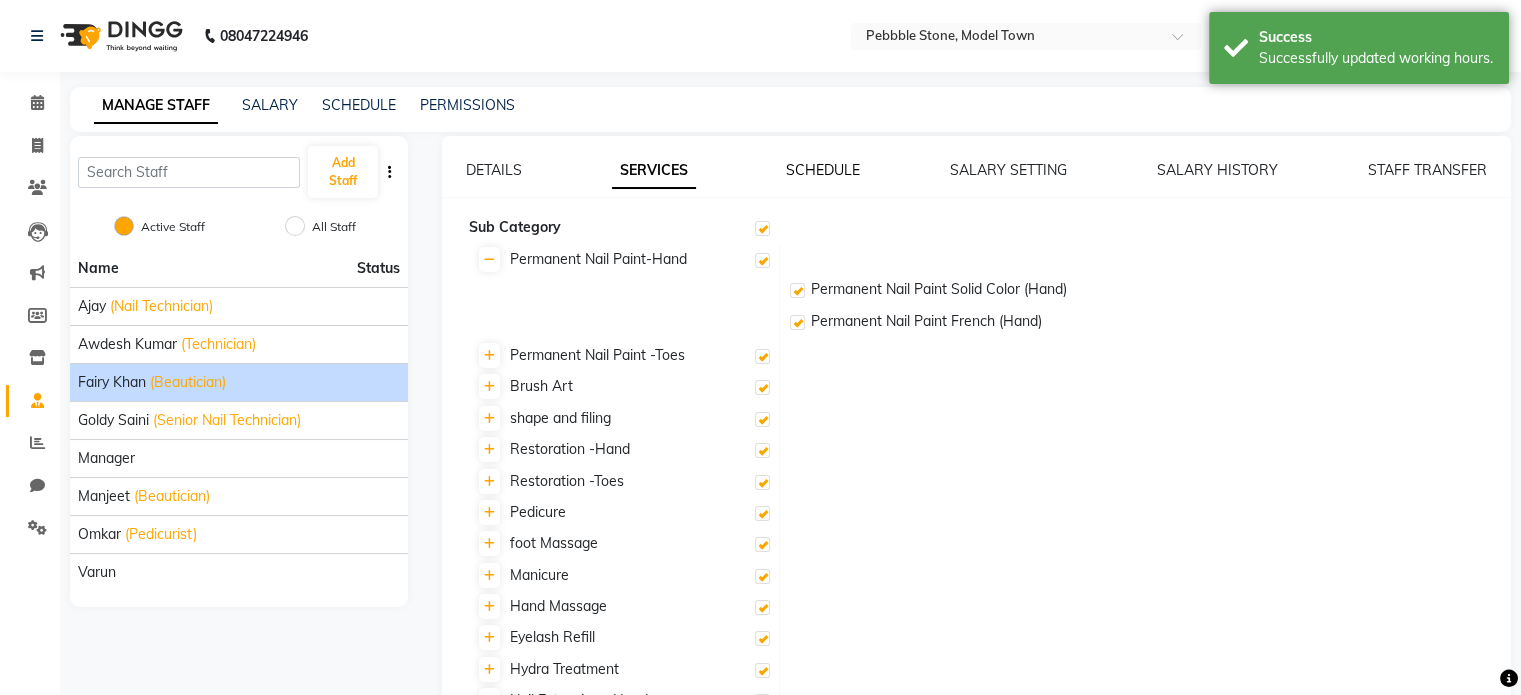 click on "SCHEDULE" 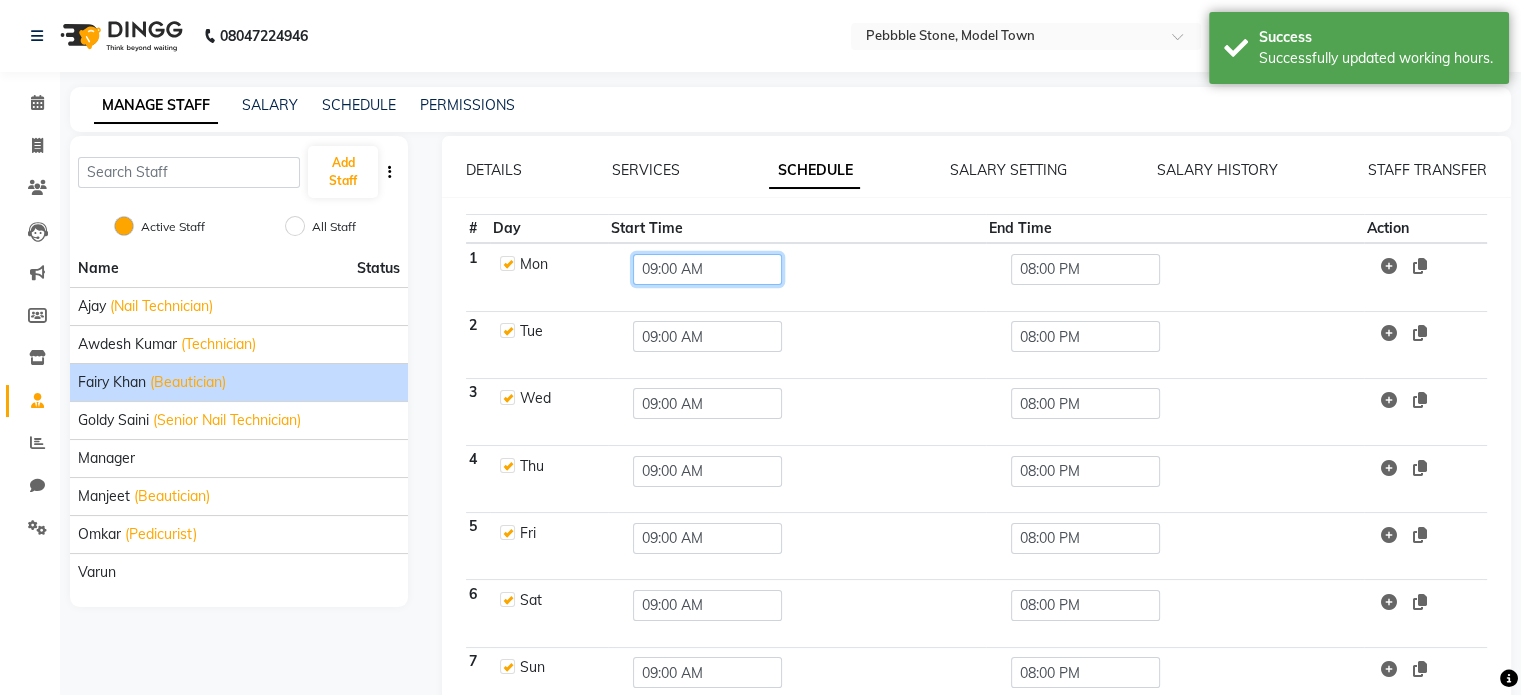 click on "09:00 AM" 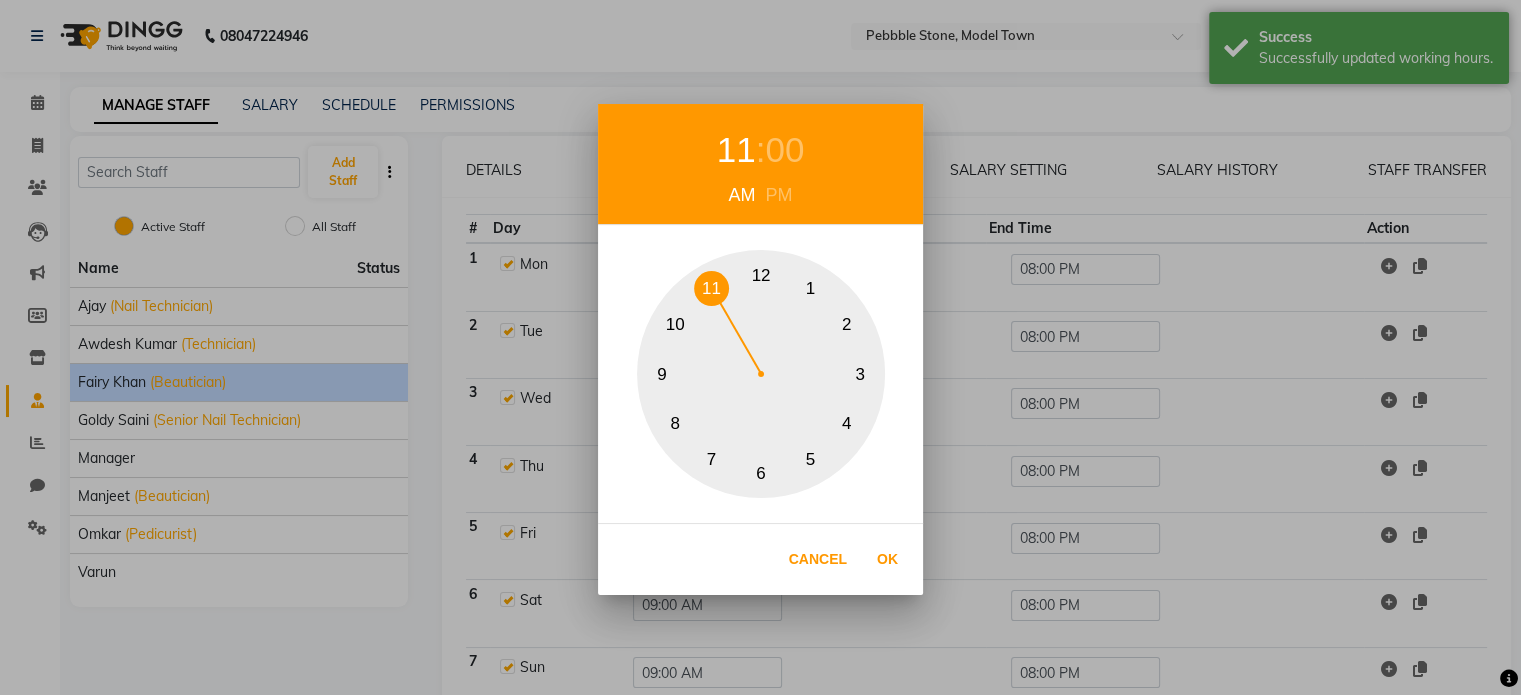 click on "11" at bounding box center [711, 288] 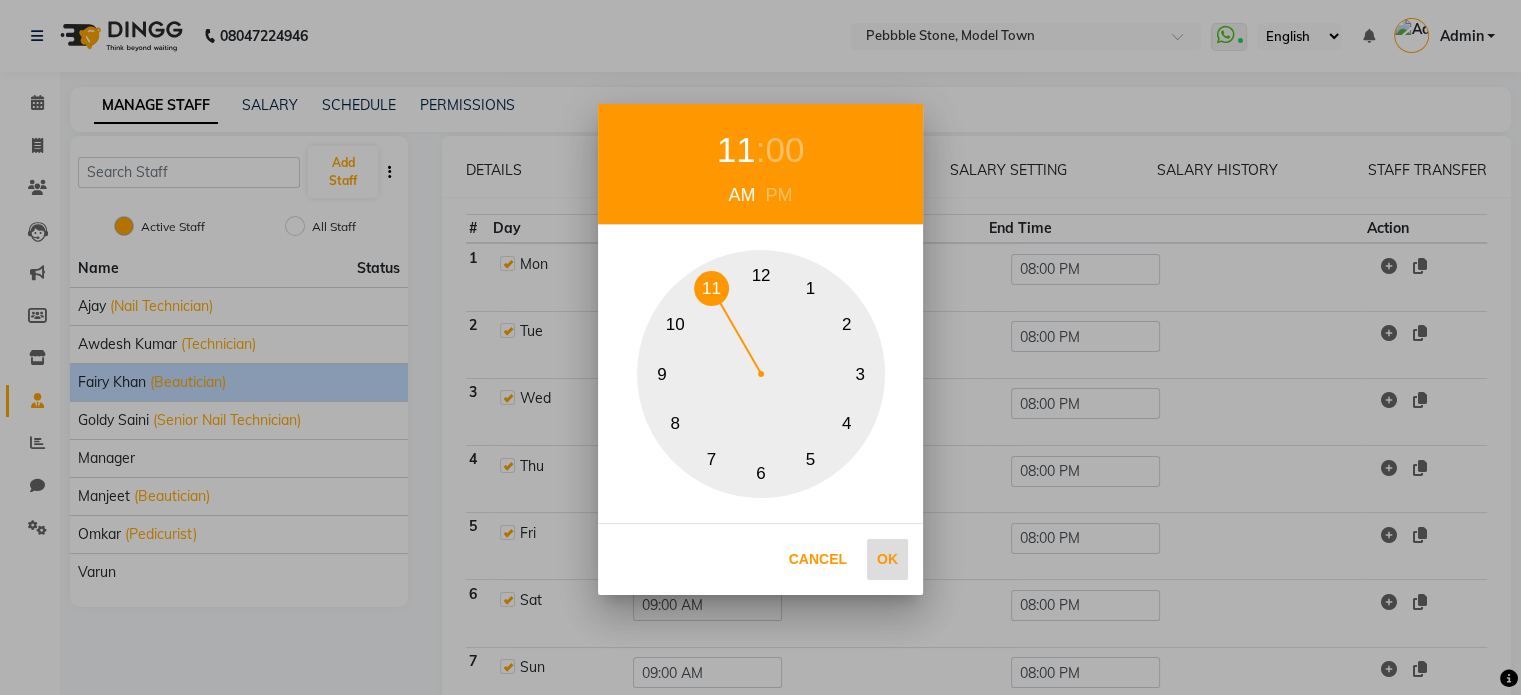 click on "Ok" at bounding box center (887, 559) 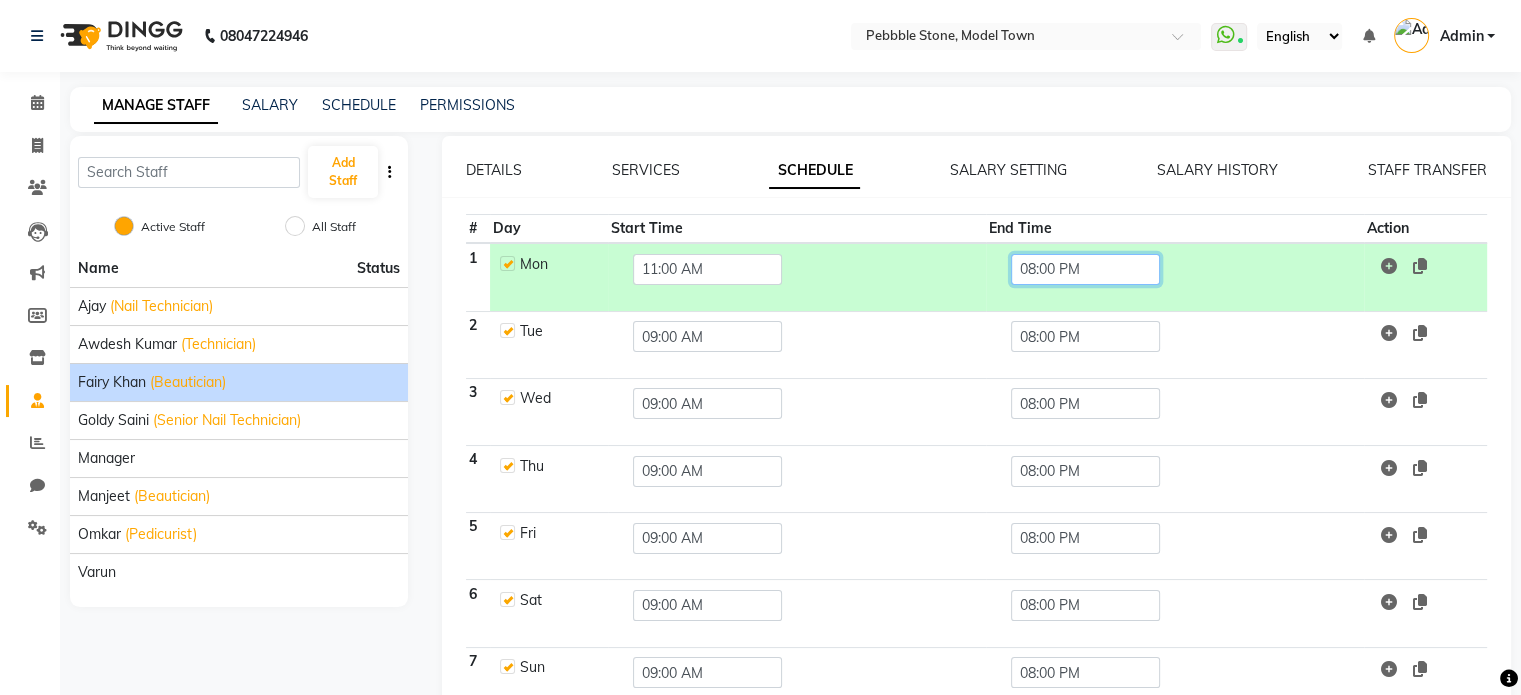 click on "08:00 PM" 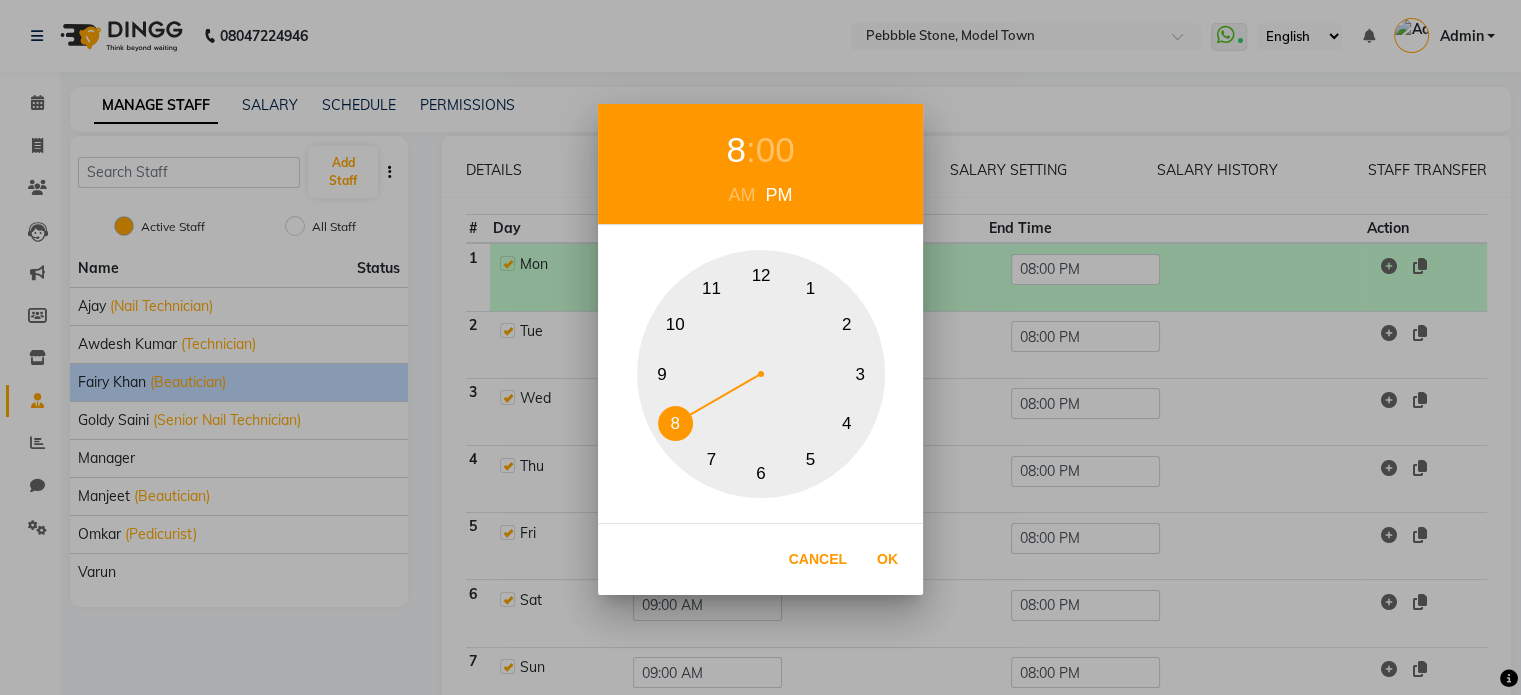 click on "00" at bounding box center [775, 150] 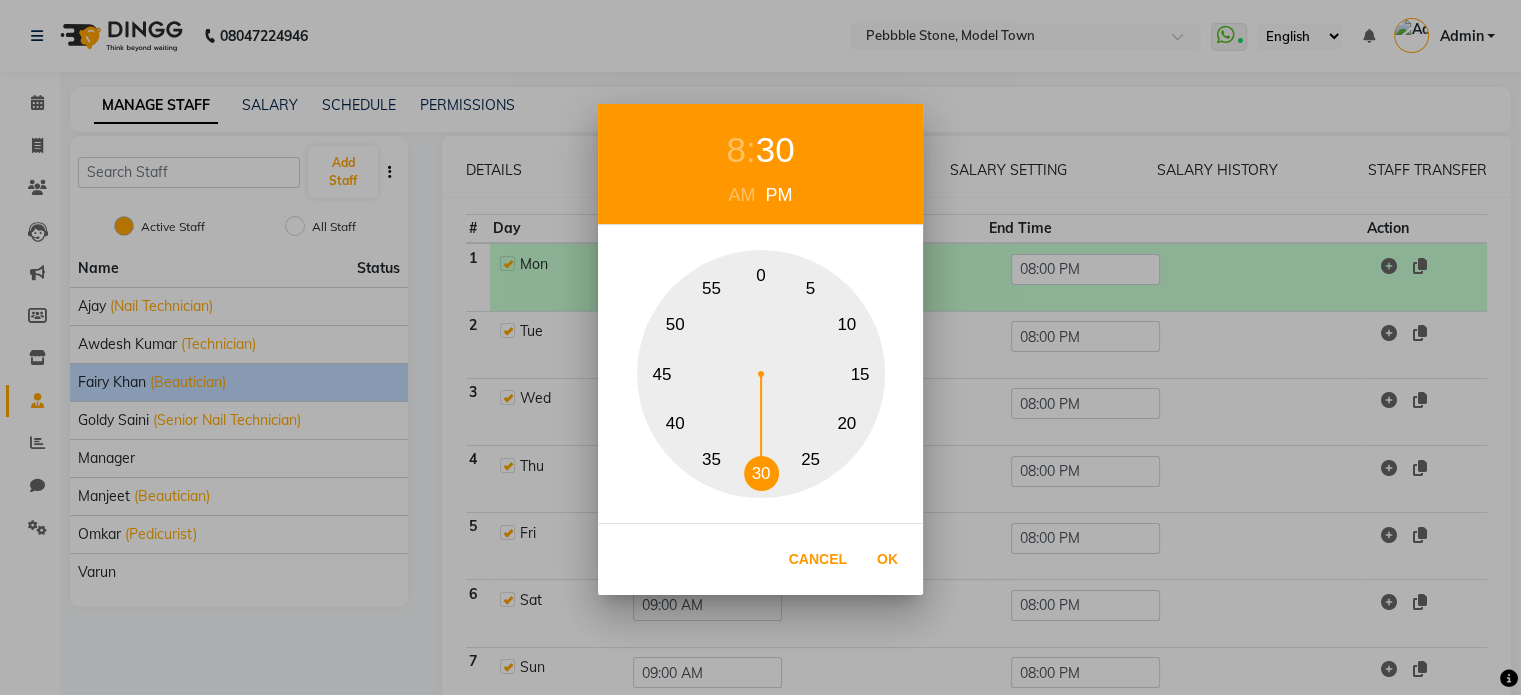 click on "30" at bounding box center (761, 473) 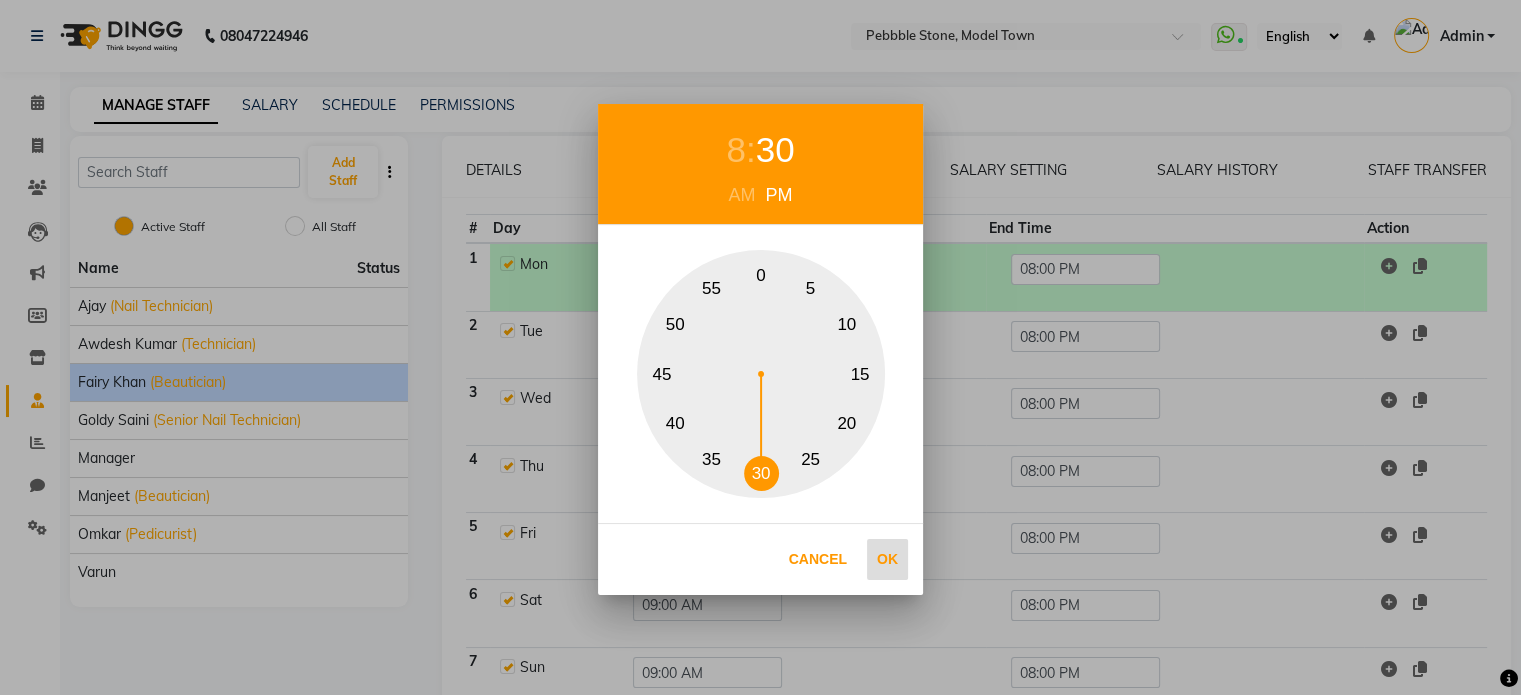 click on "Ok" at bounding box center (887, 559) 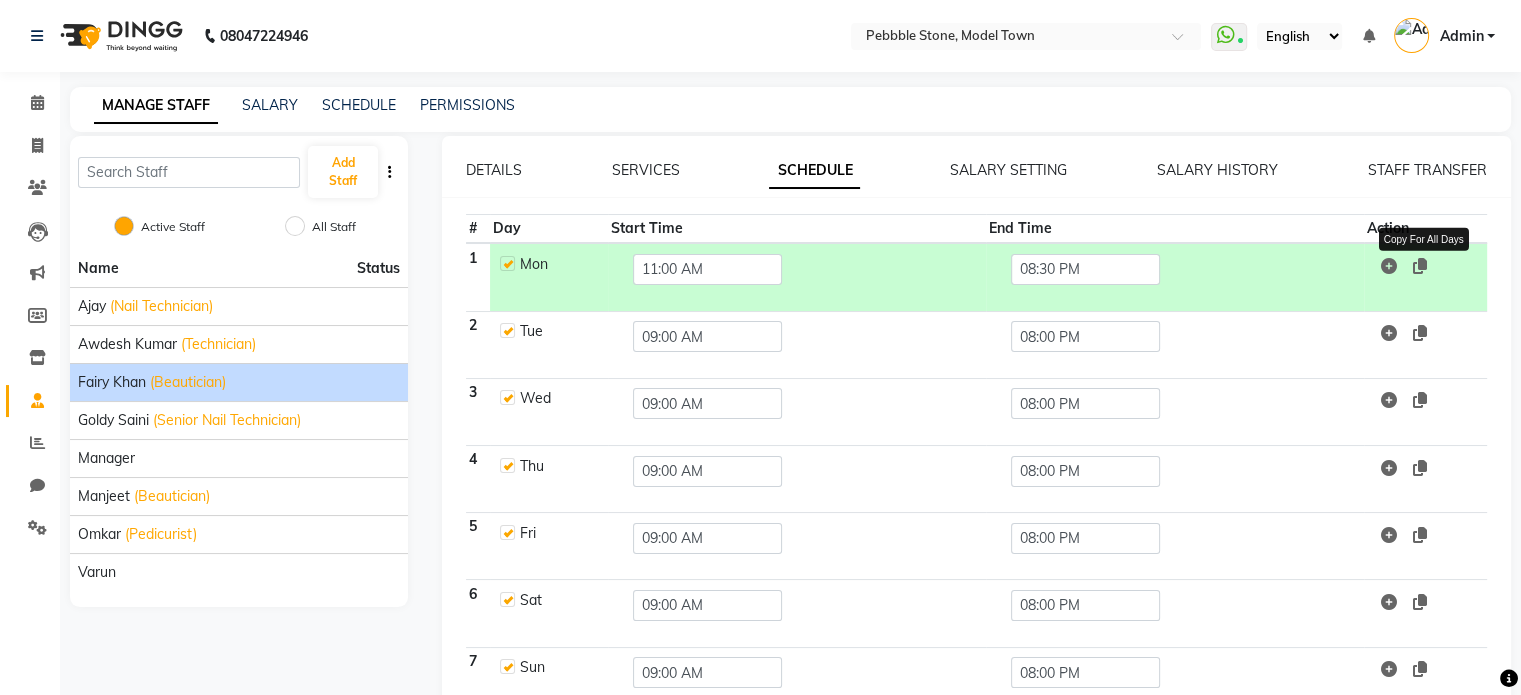 click 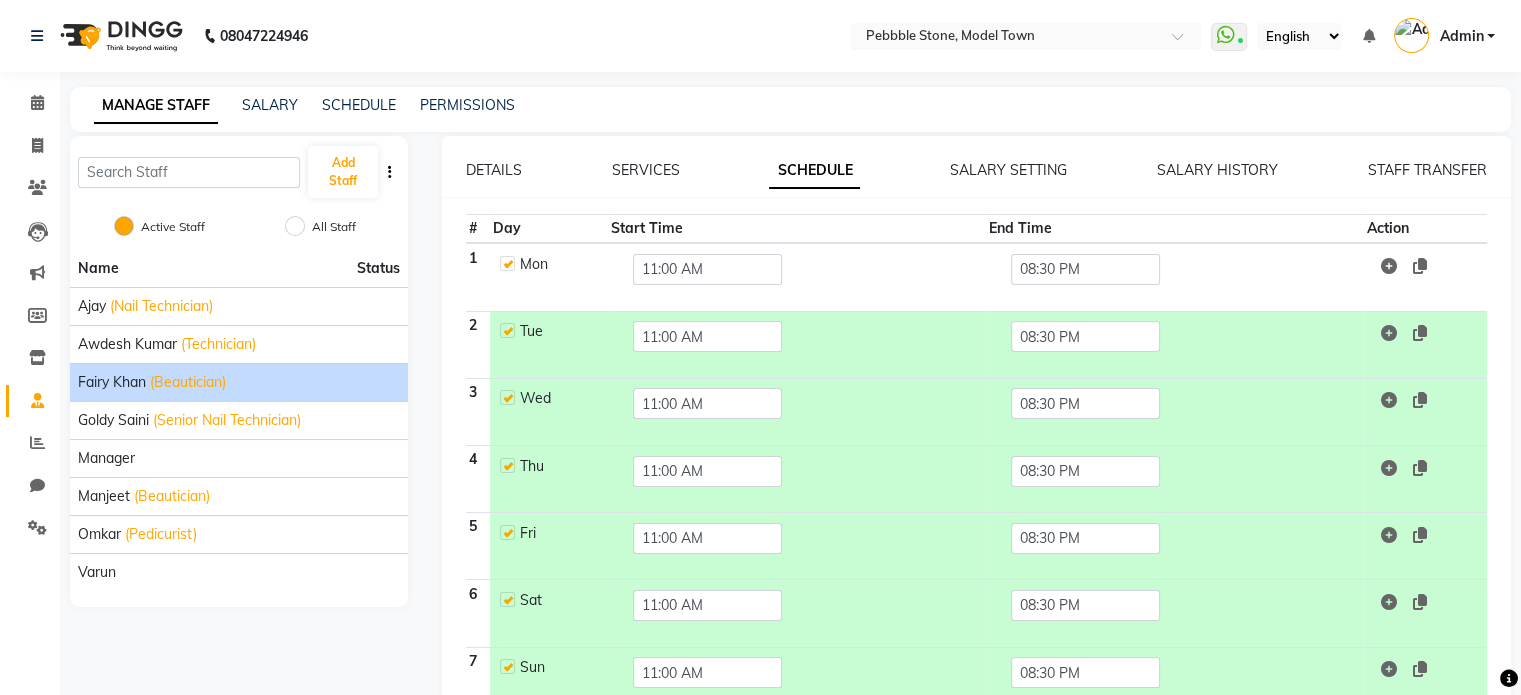 scroll, scrollTop: 100, scrollLeft: 0, axis: vertical 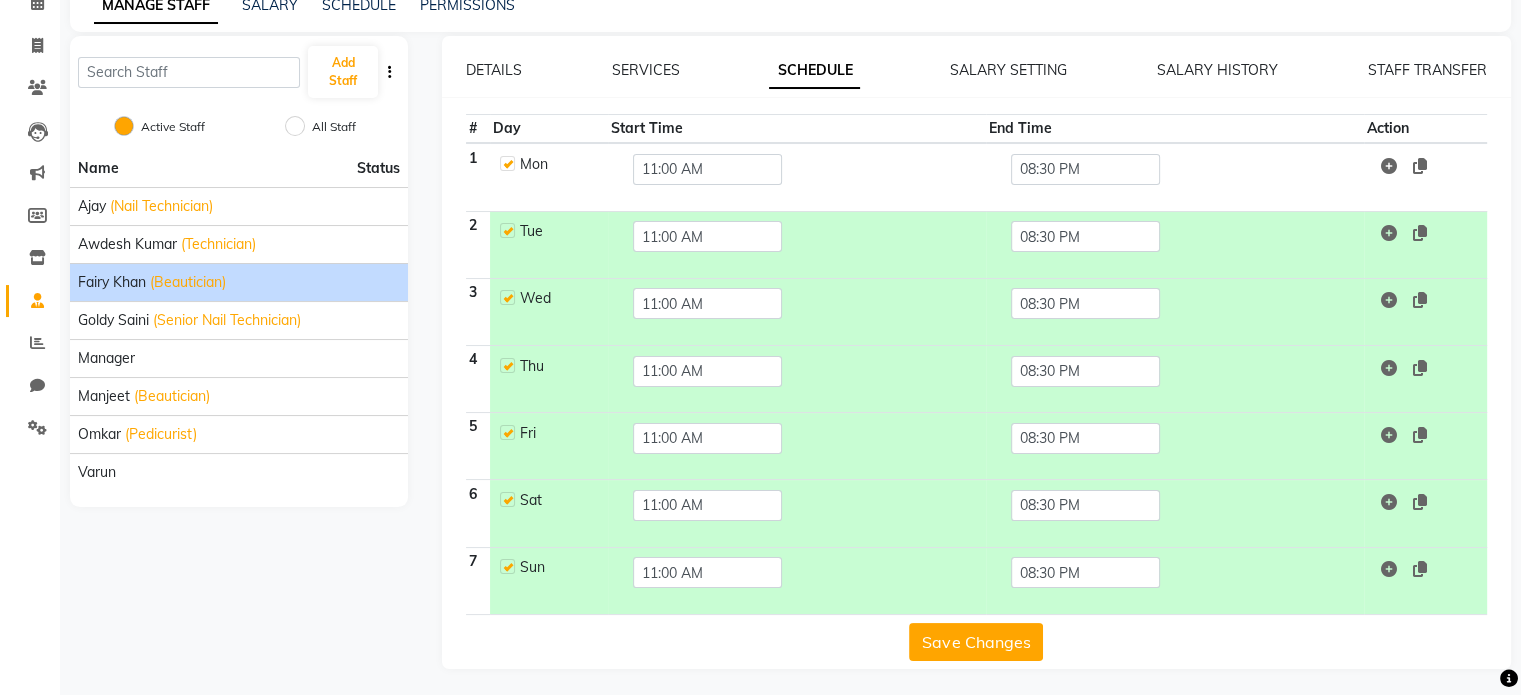 click on "Save Changes" 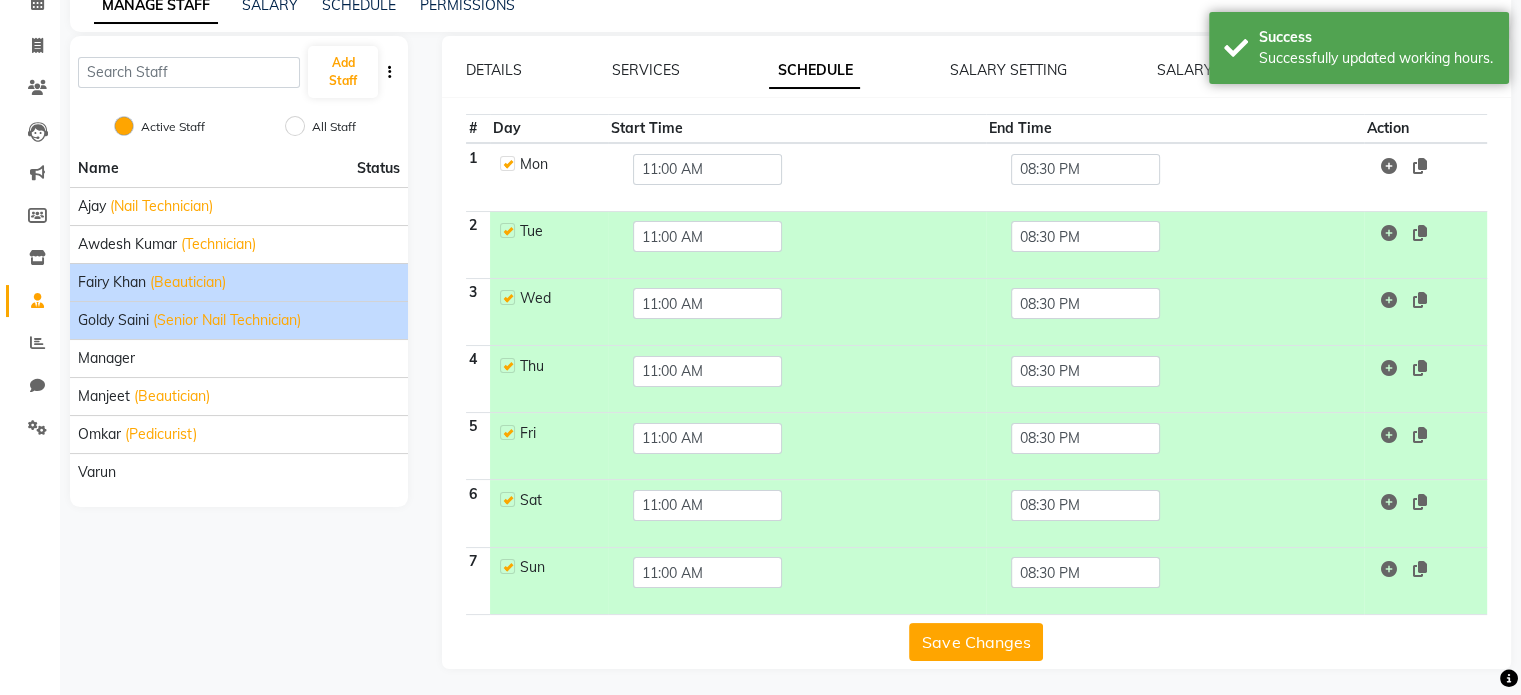 click on "Goldy Saini" 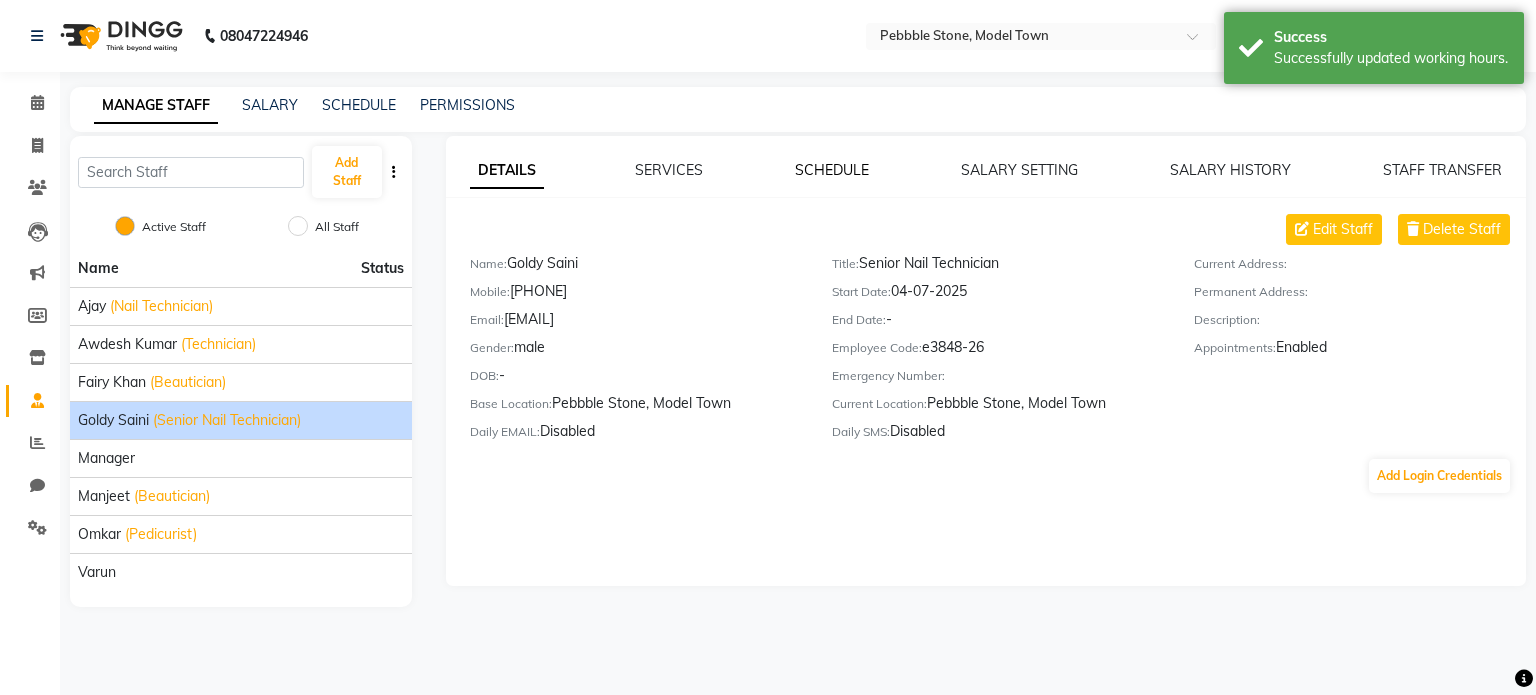 click on "SCHEDULE" 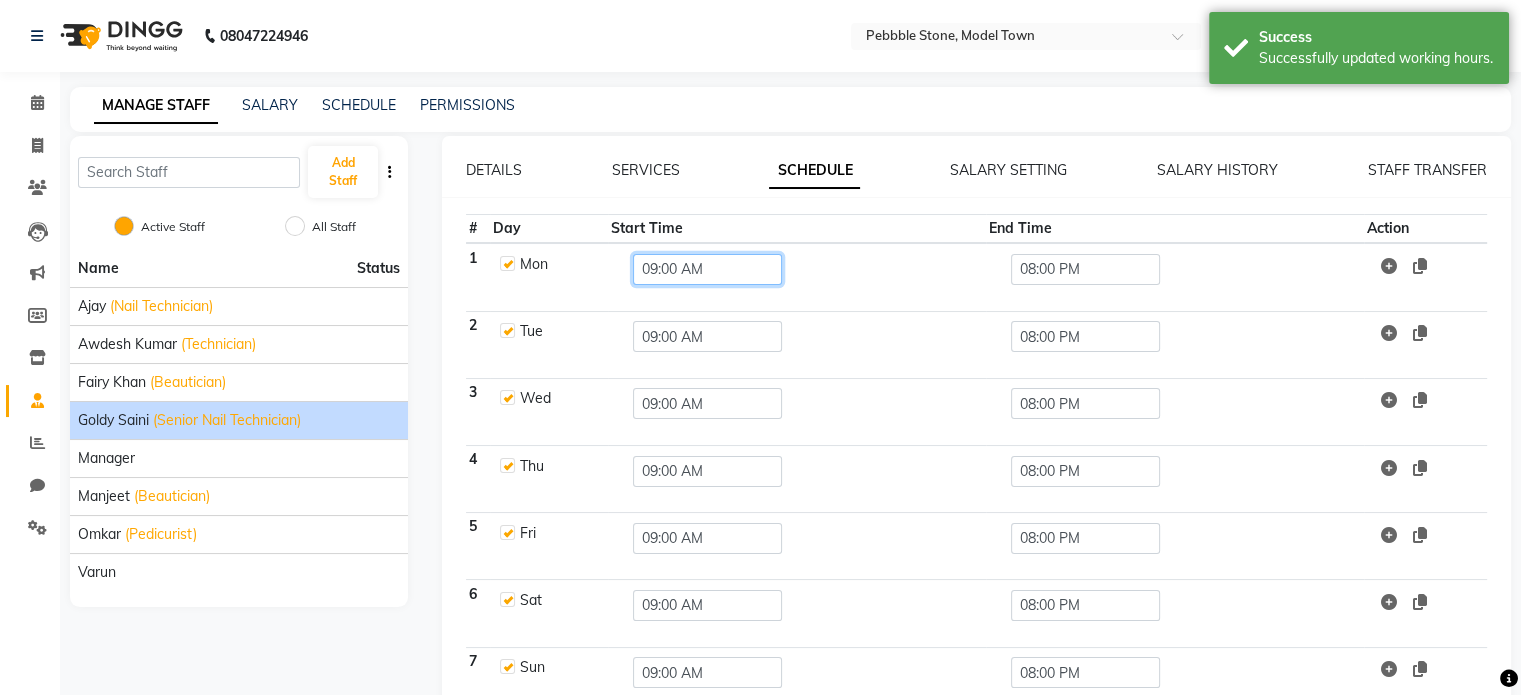 click on "09:00 AM" 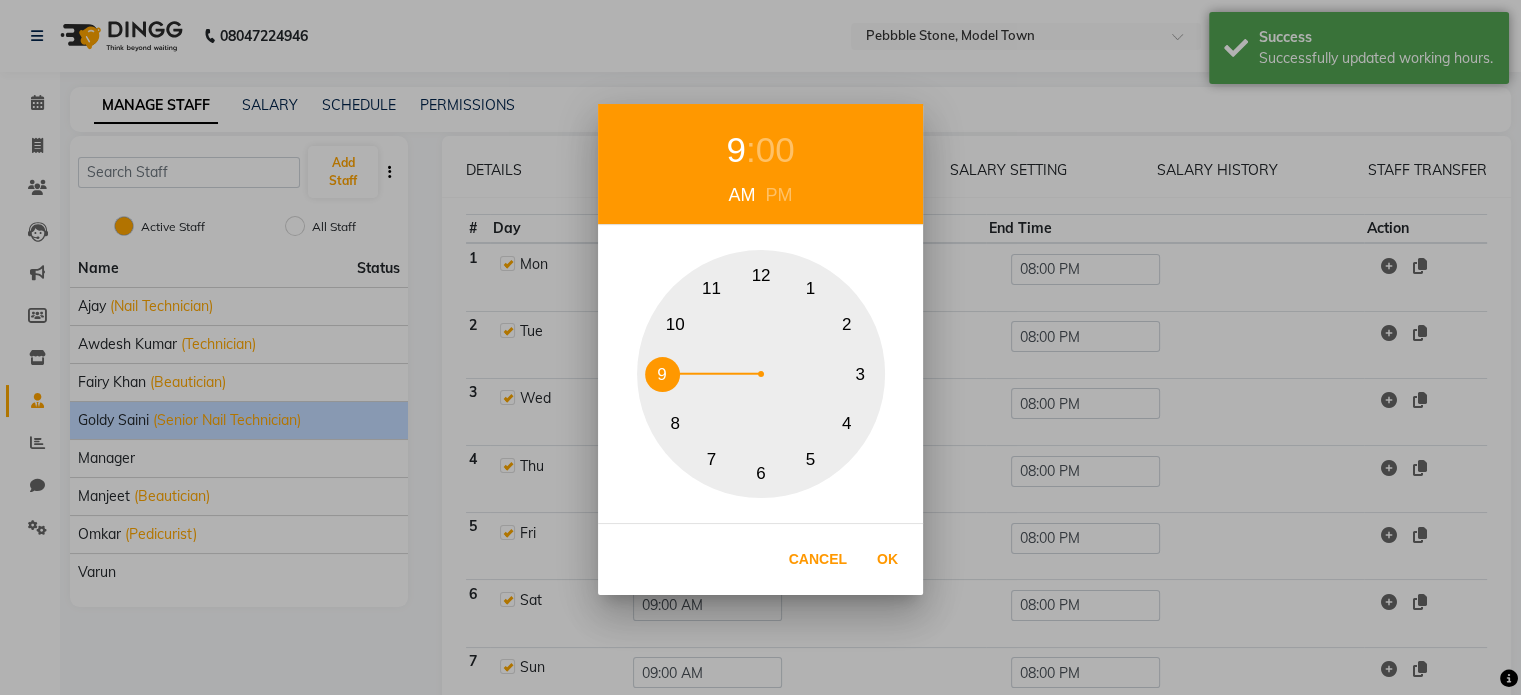 click on "11" at bounding box center (711, 288) 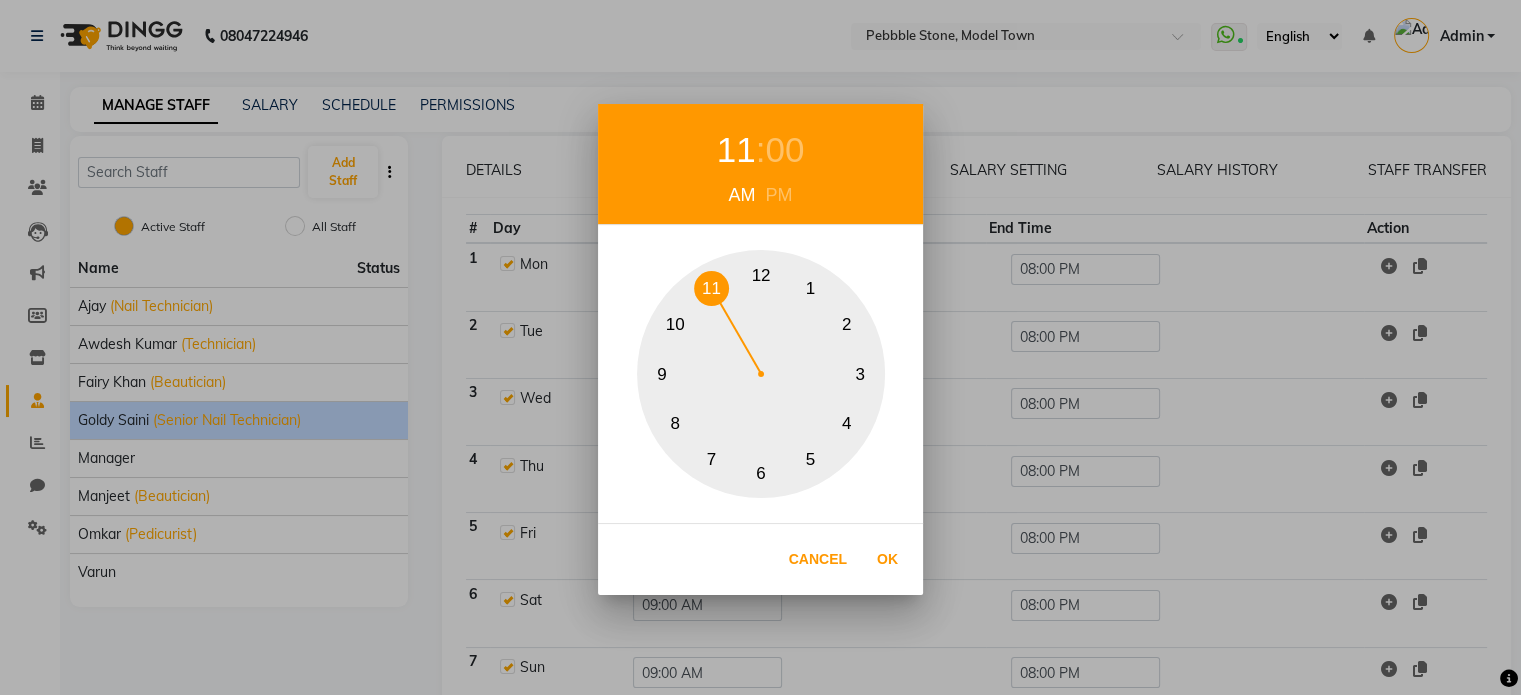 click on "00" at bounding box center (784, 150) 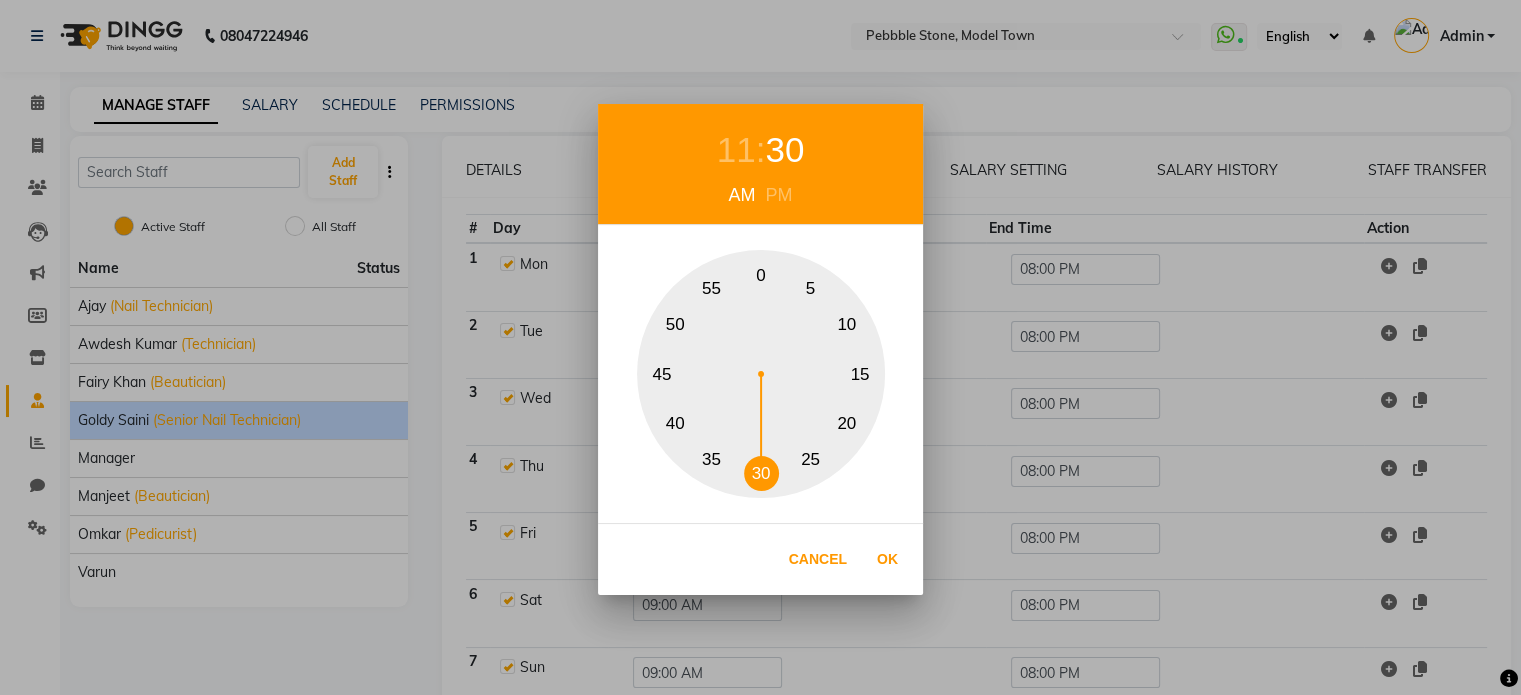click on "30" at bounding box center [761, 473] 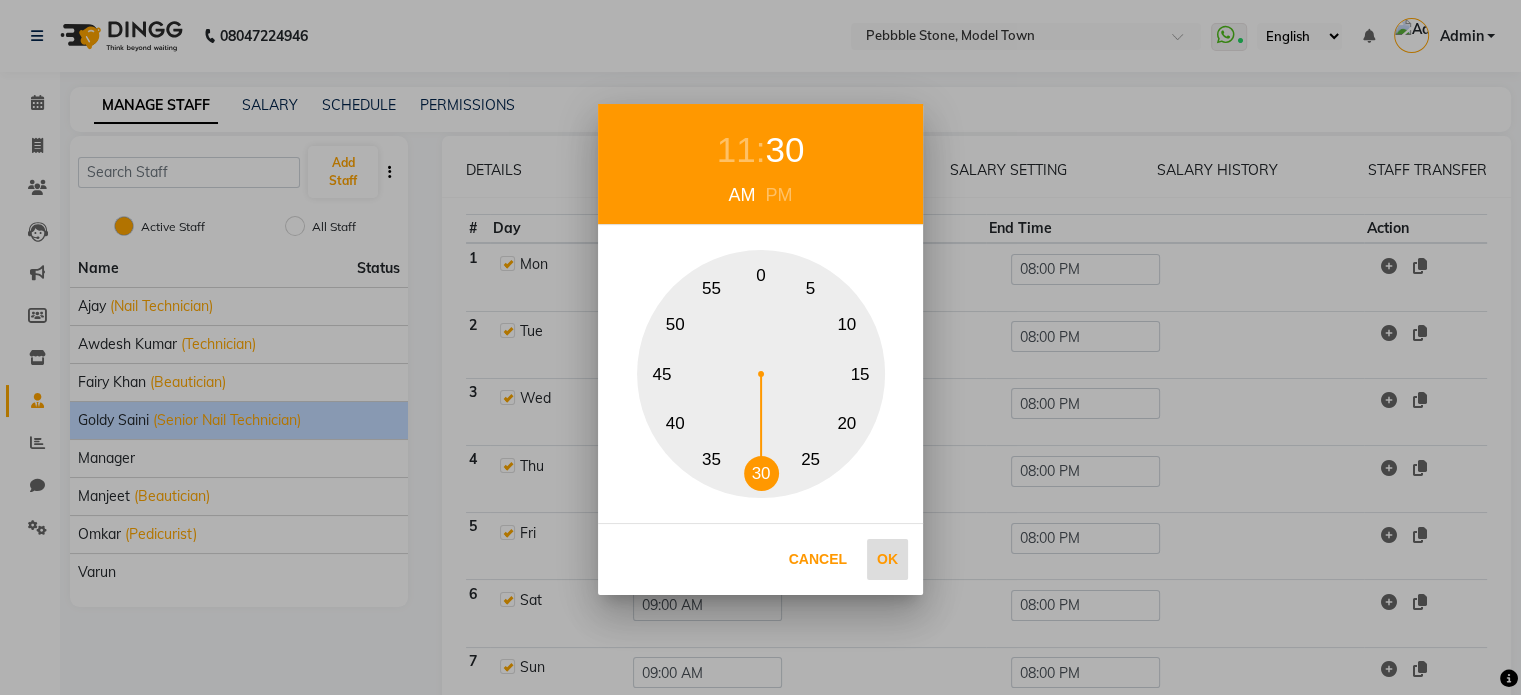 click on "Ok" at bounding box center (887, 559) 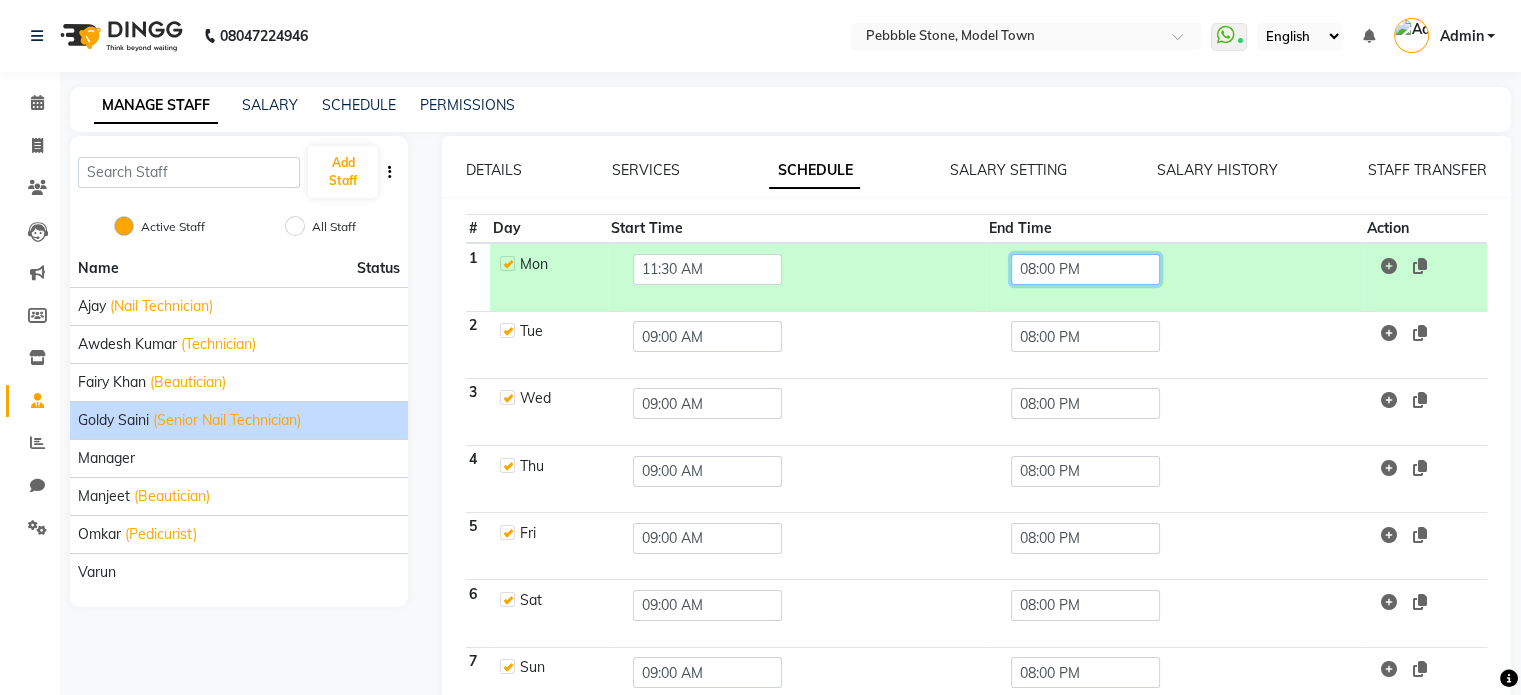 click on "08:00 PM" 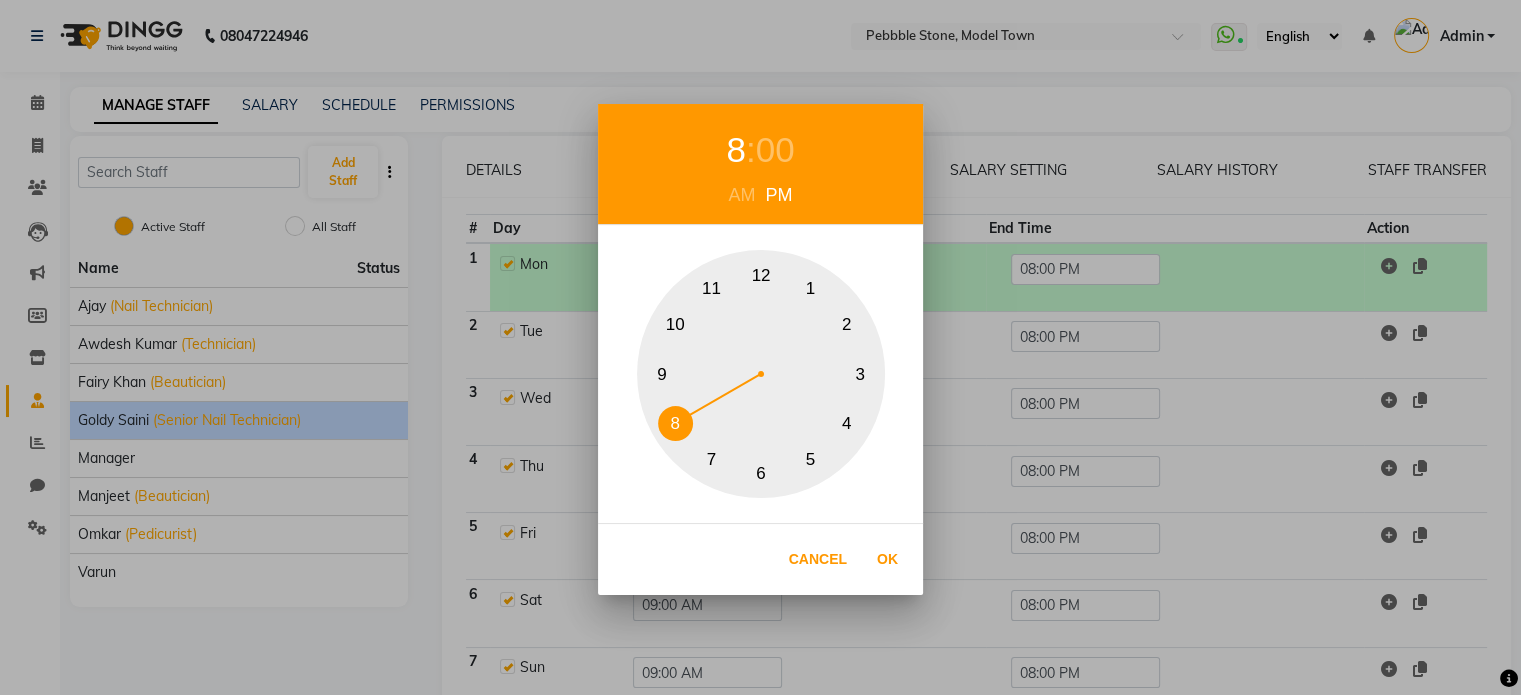 click on "00" at bounding box center [775, 150] 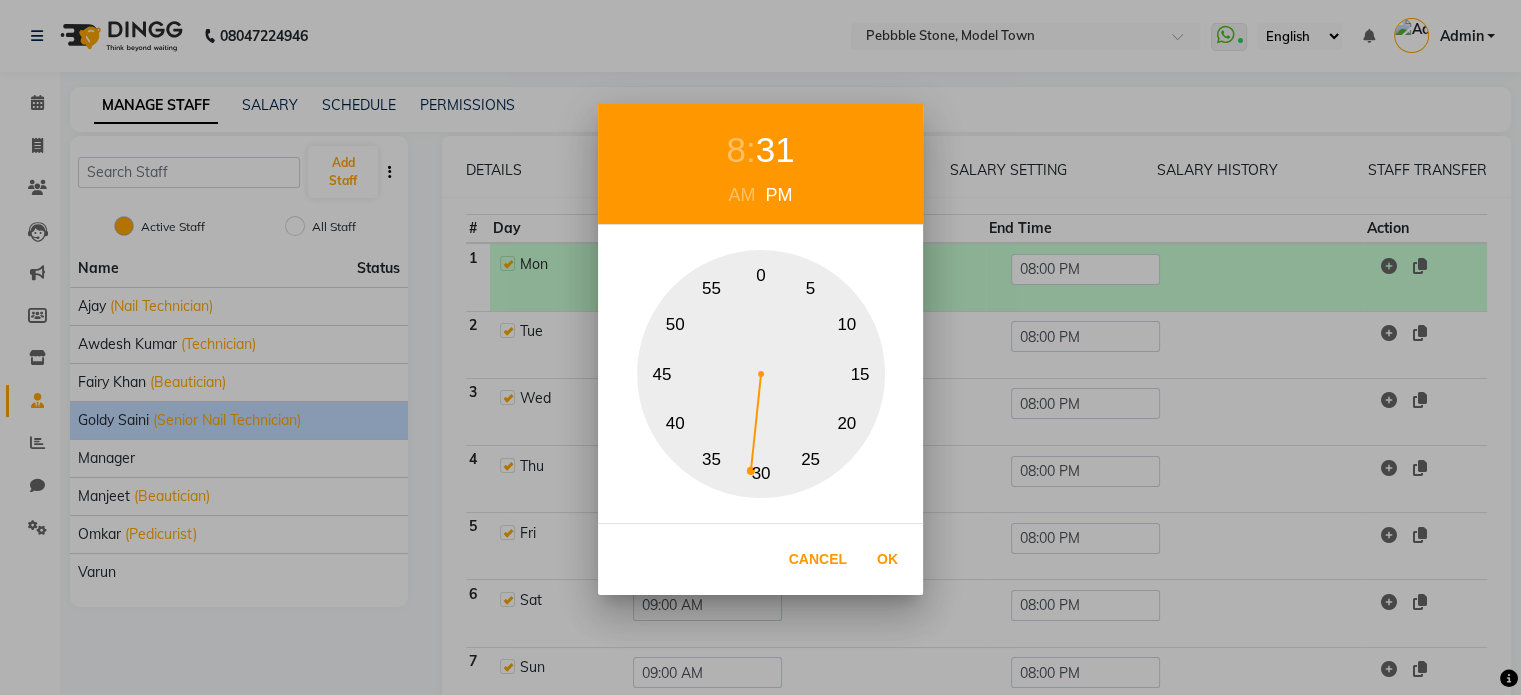 click on "30" at bounding box center [761, 473] 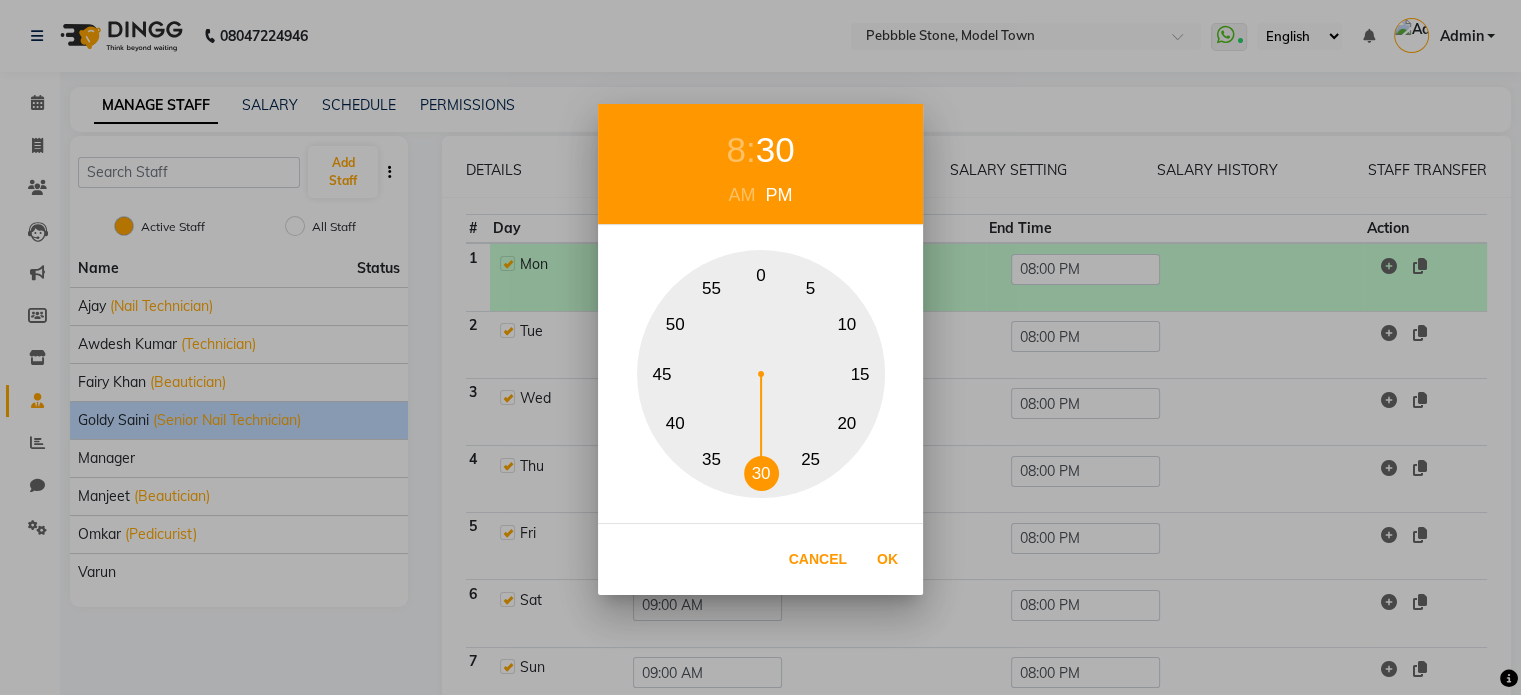 click on "30" at bounding box center [761, 473] 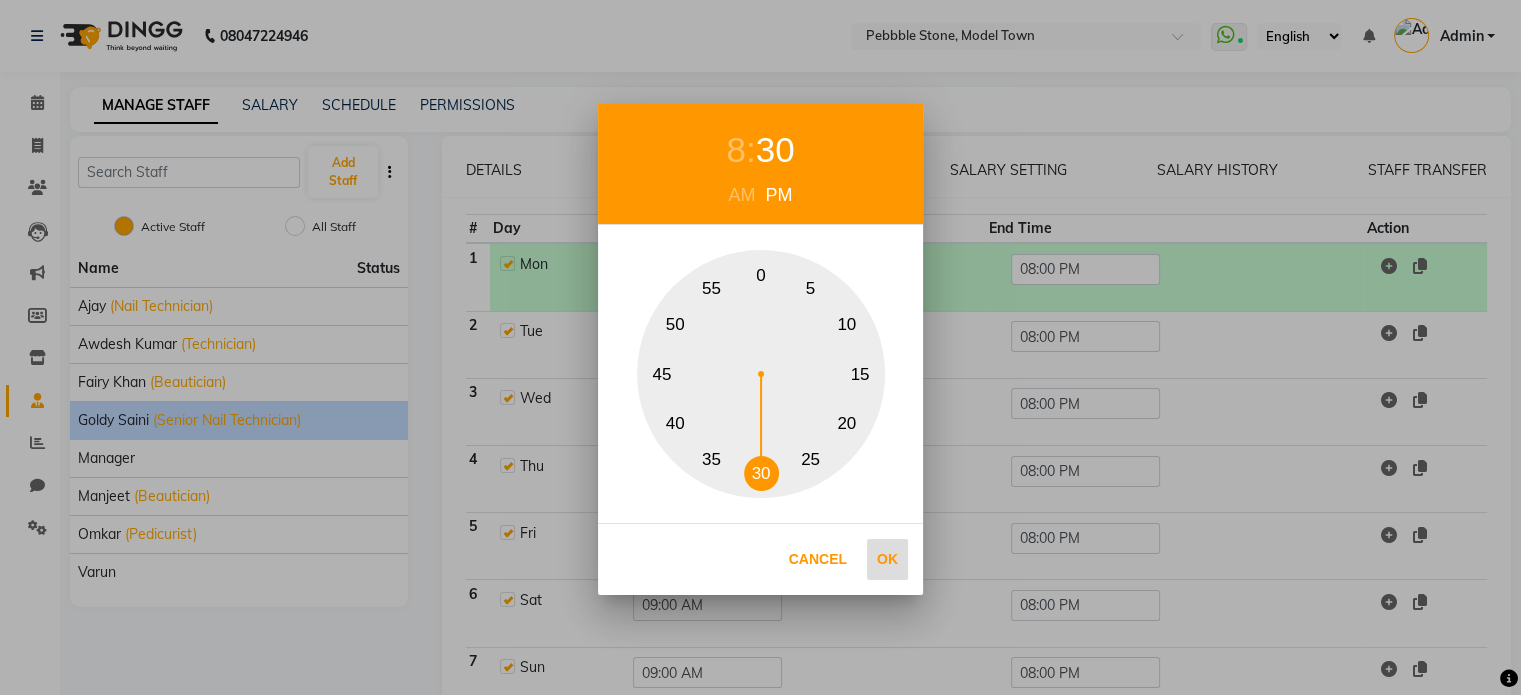 click on "Ok" at bounding box center [887, 559] 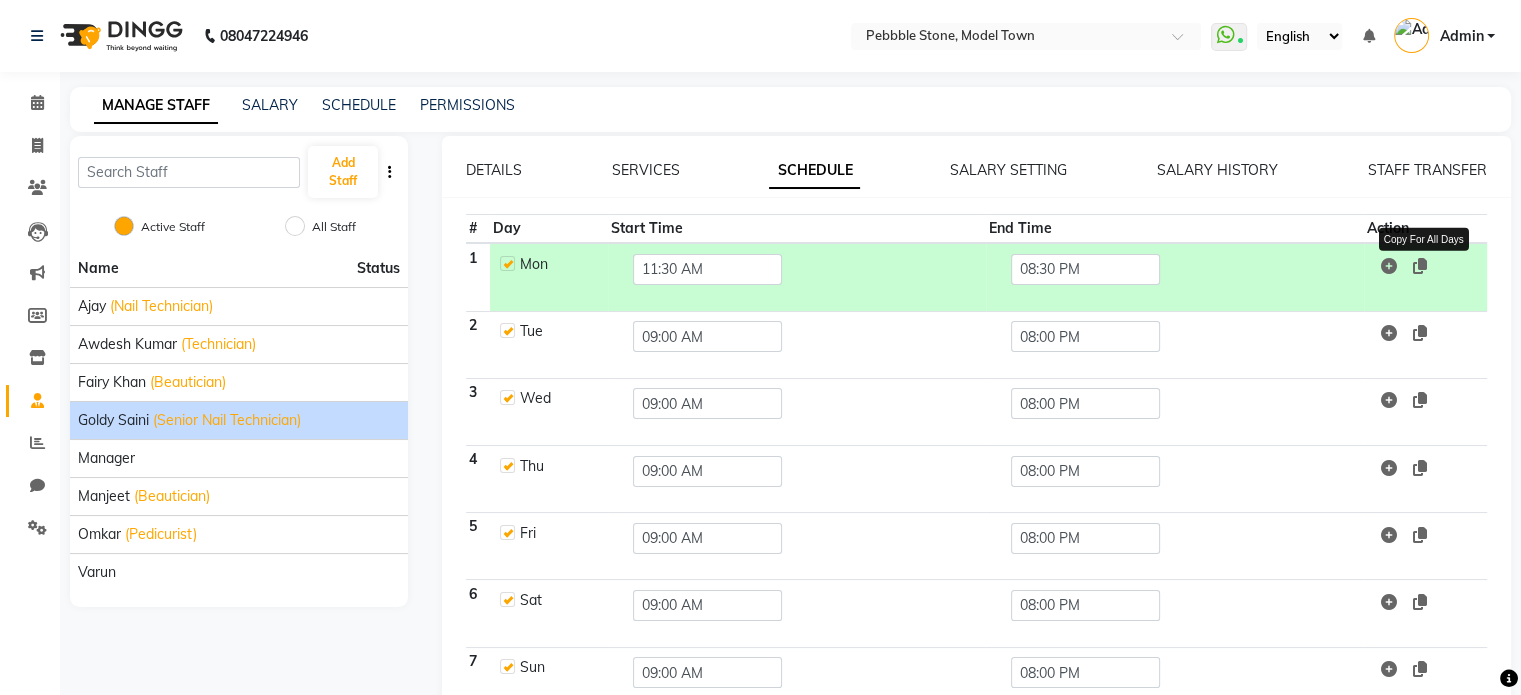 click 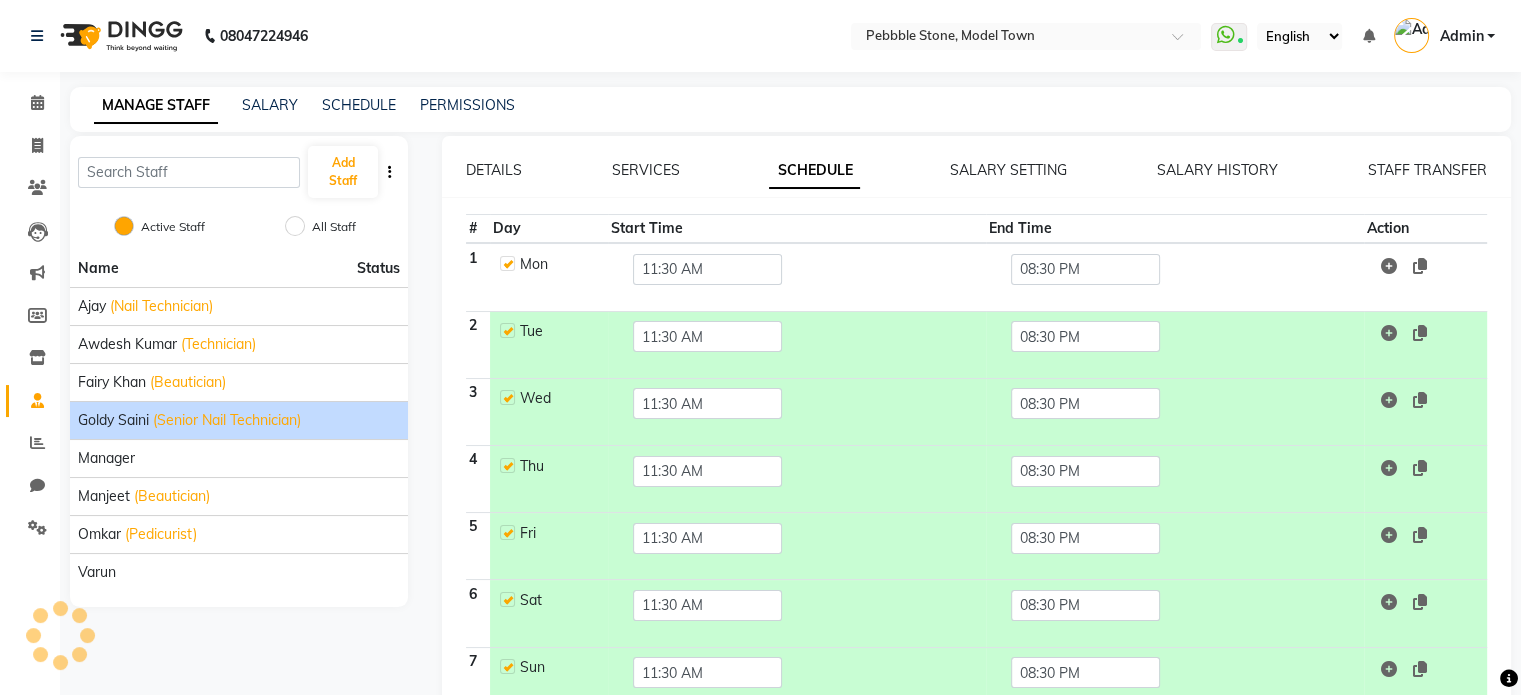 scroll, scrollTop: 100, scrollLeft: 0, axis: vertical 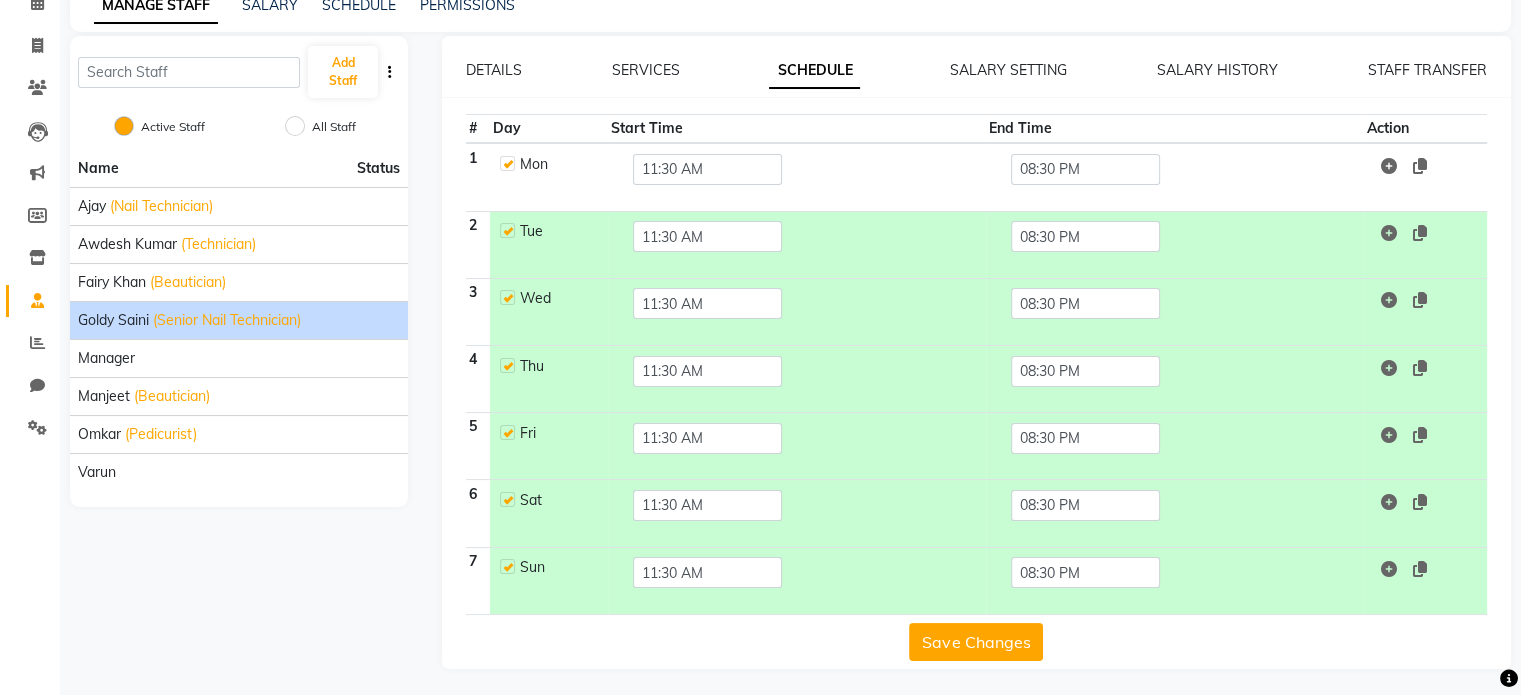 click on "Save Changes" 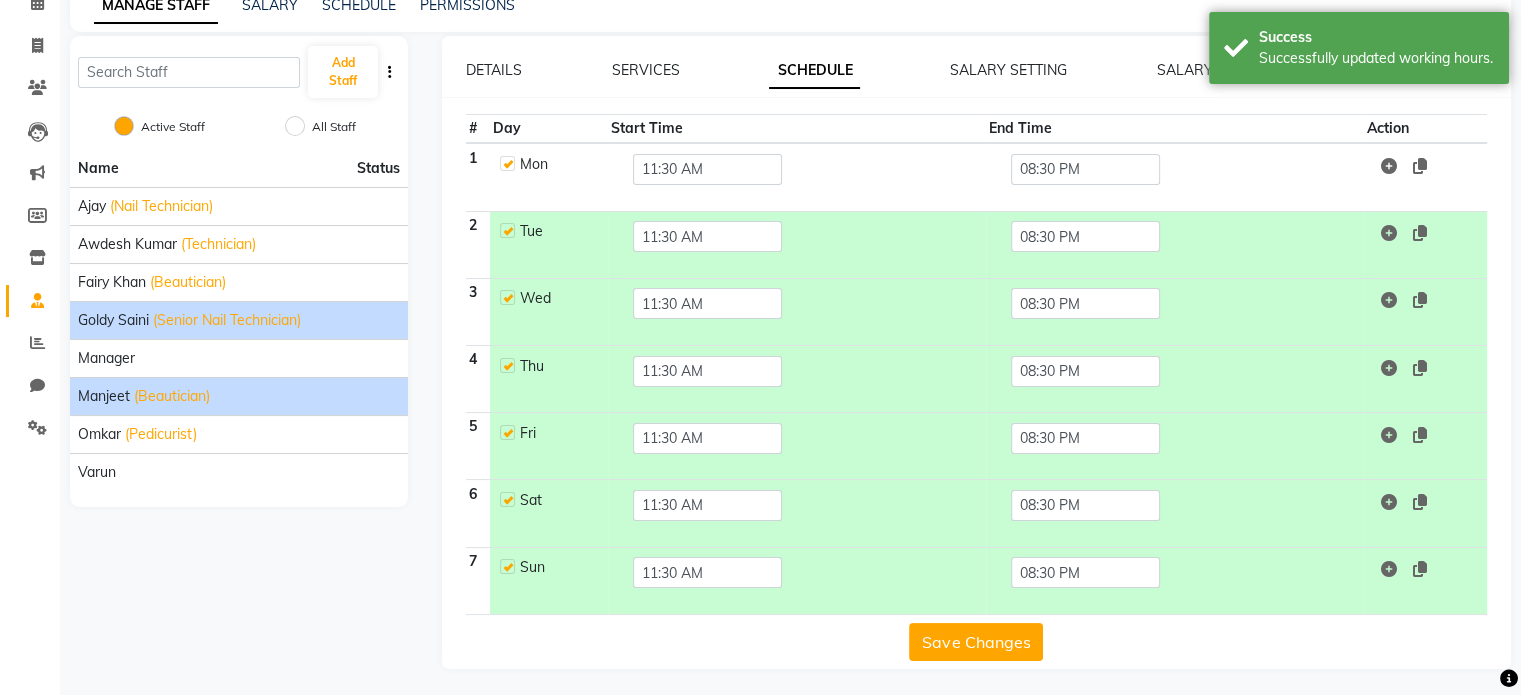 click on "Manjeet" 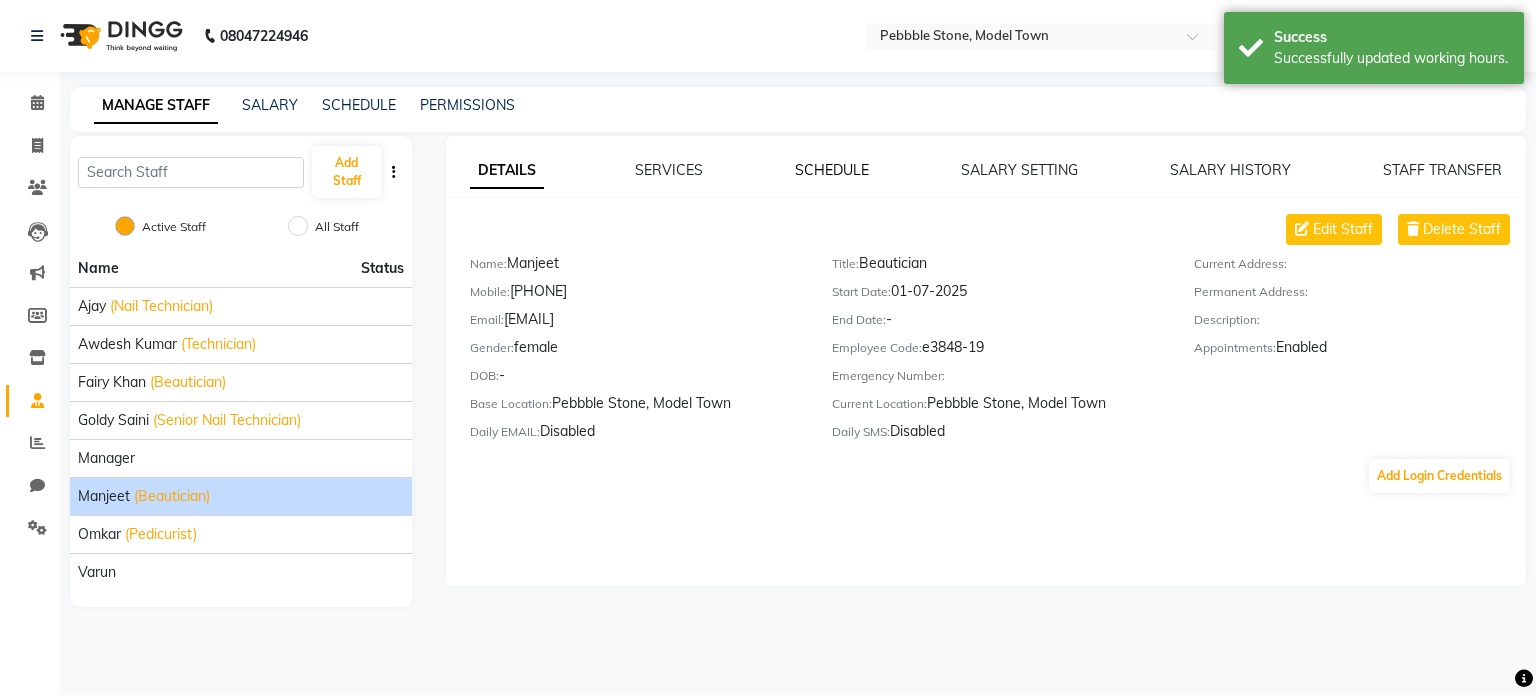 click on "SCHEDULE" 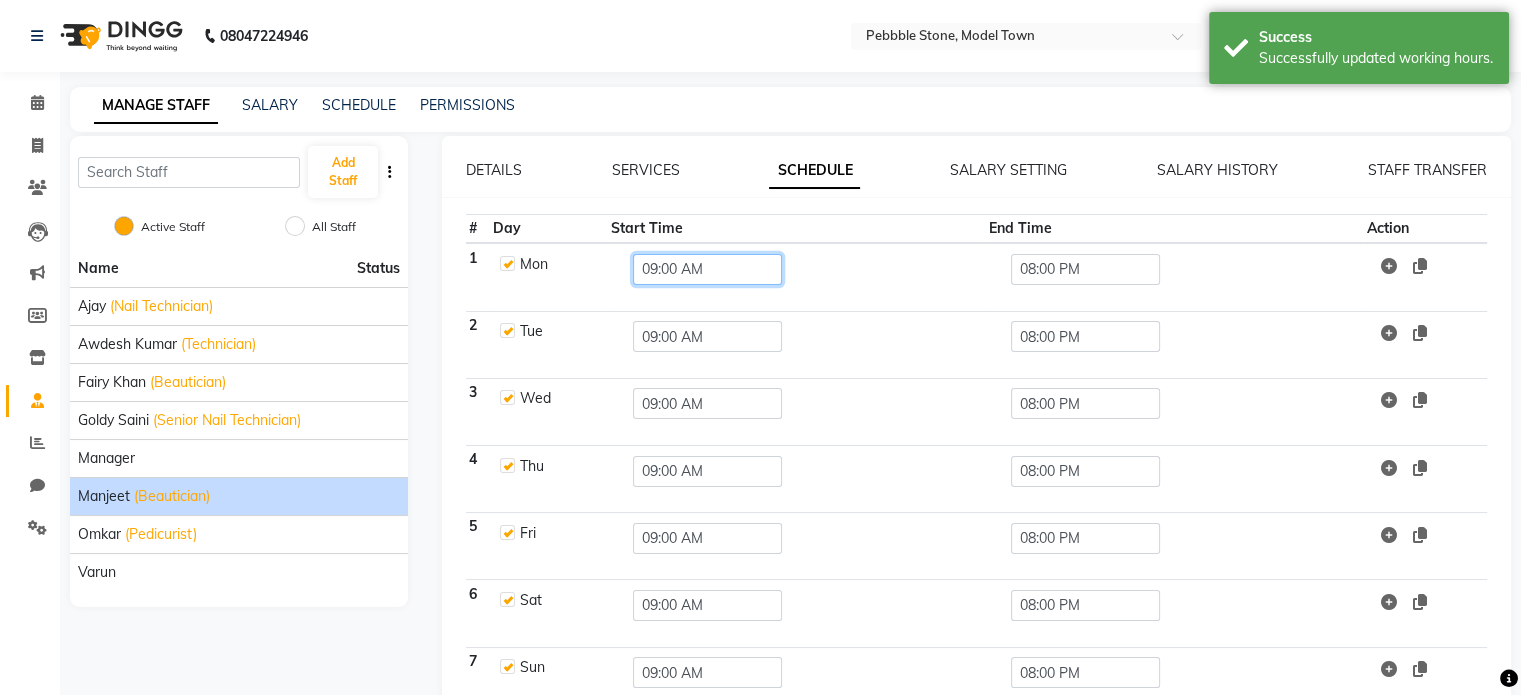 click on "09:00 AM" 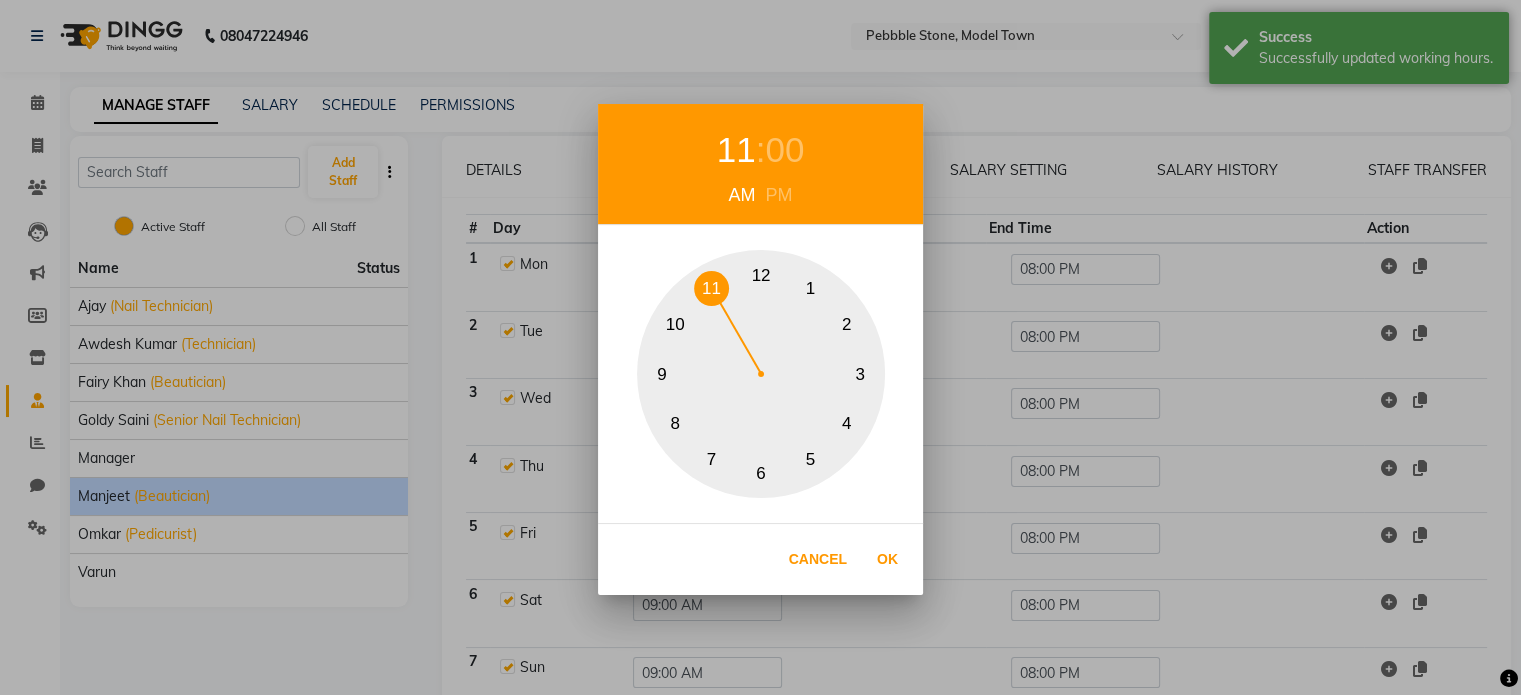 click on "11" at bounding box center (711, 288) 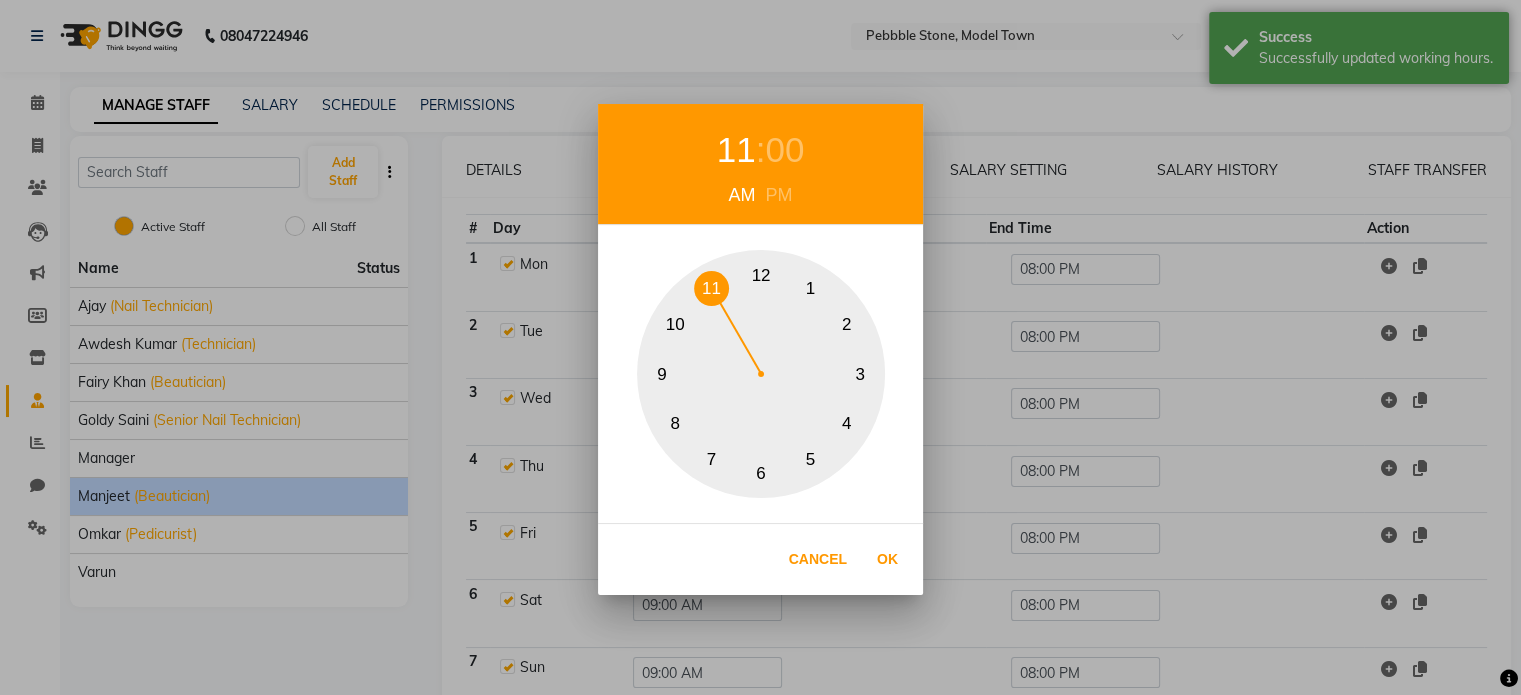 click on "00" at bounding box center [784, 150] 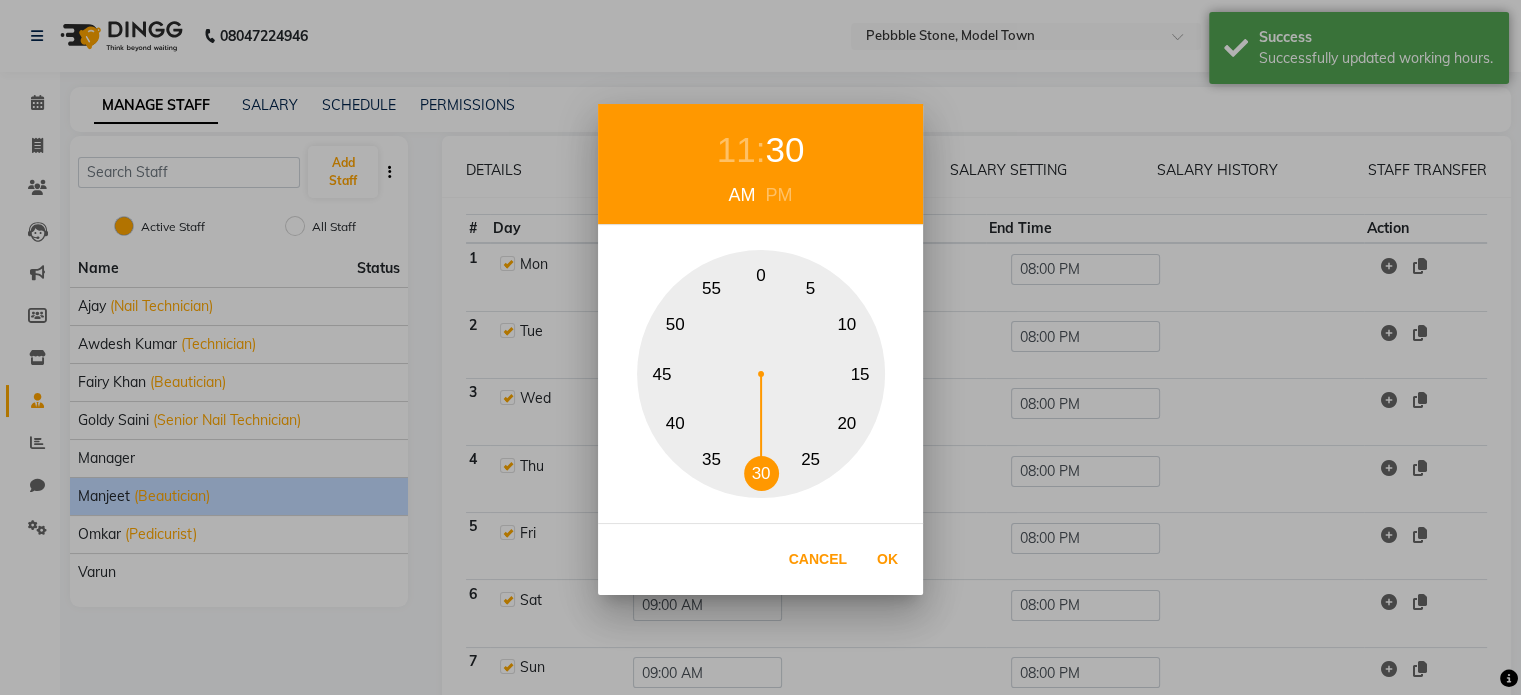 click on "30" at bounding box center [761, 473] 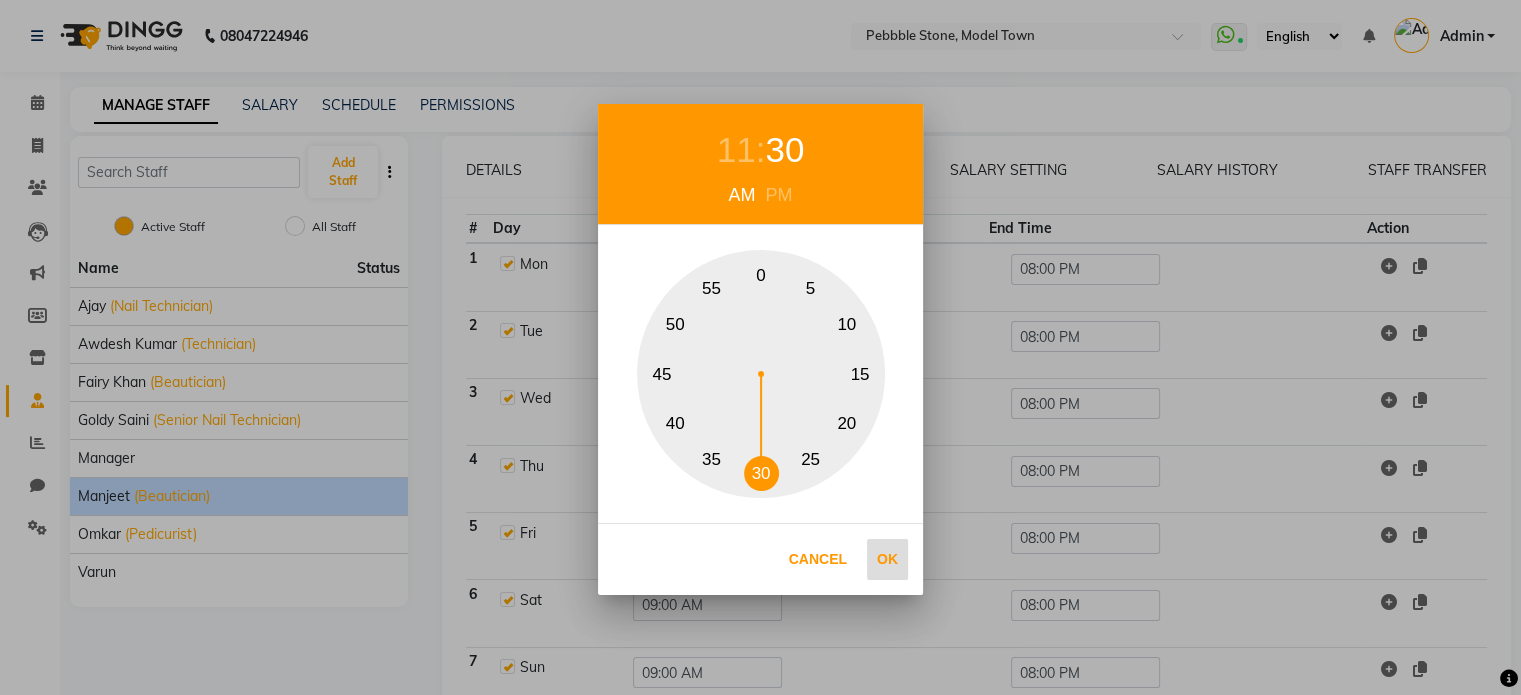 click on "Ok" at bounding box center [887, 559] 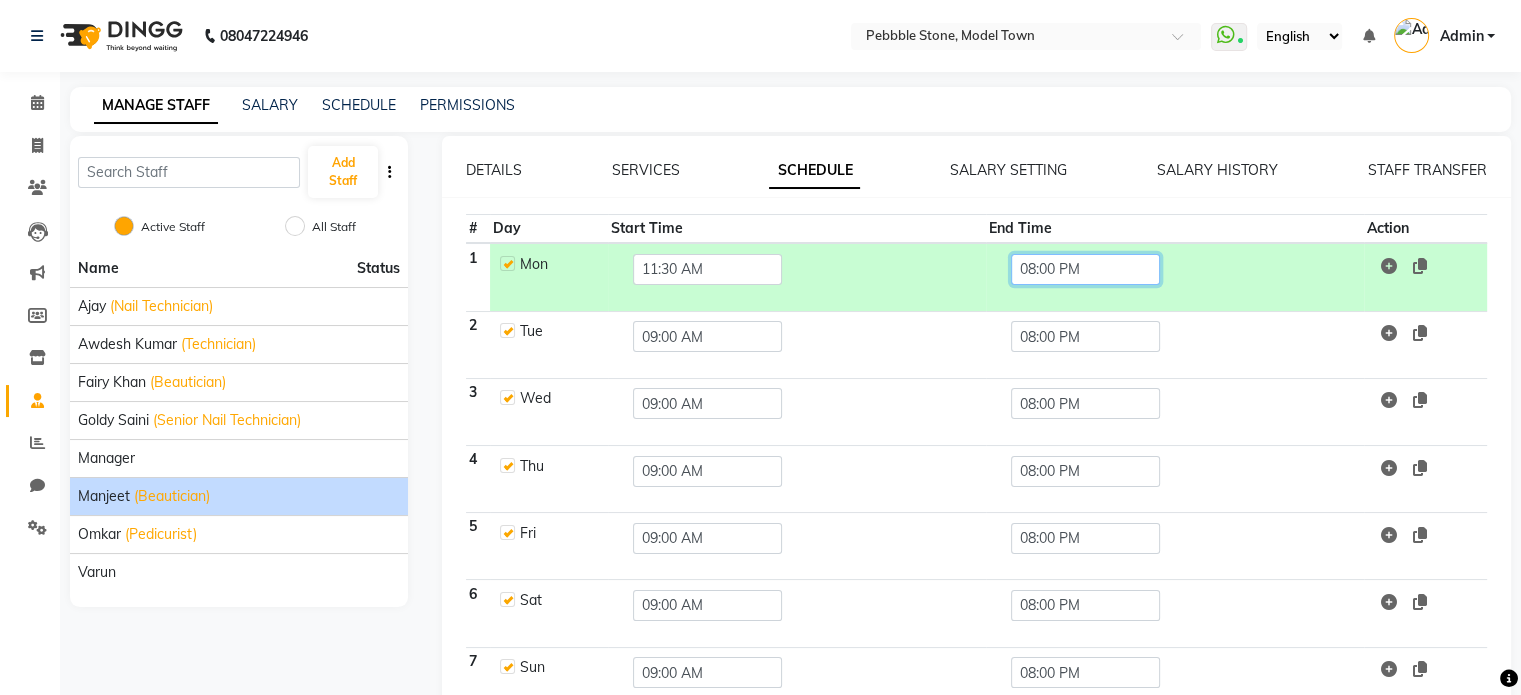 click on "08:00 PM" 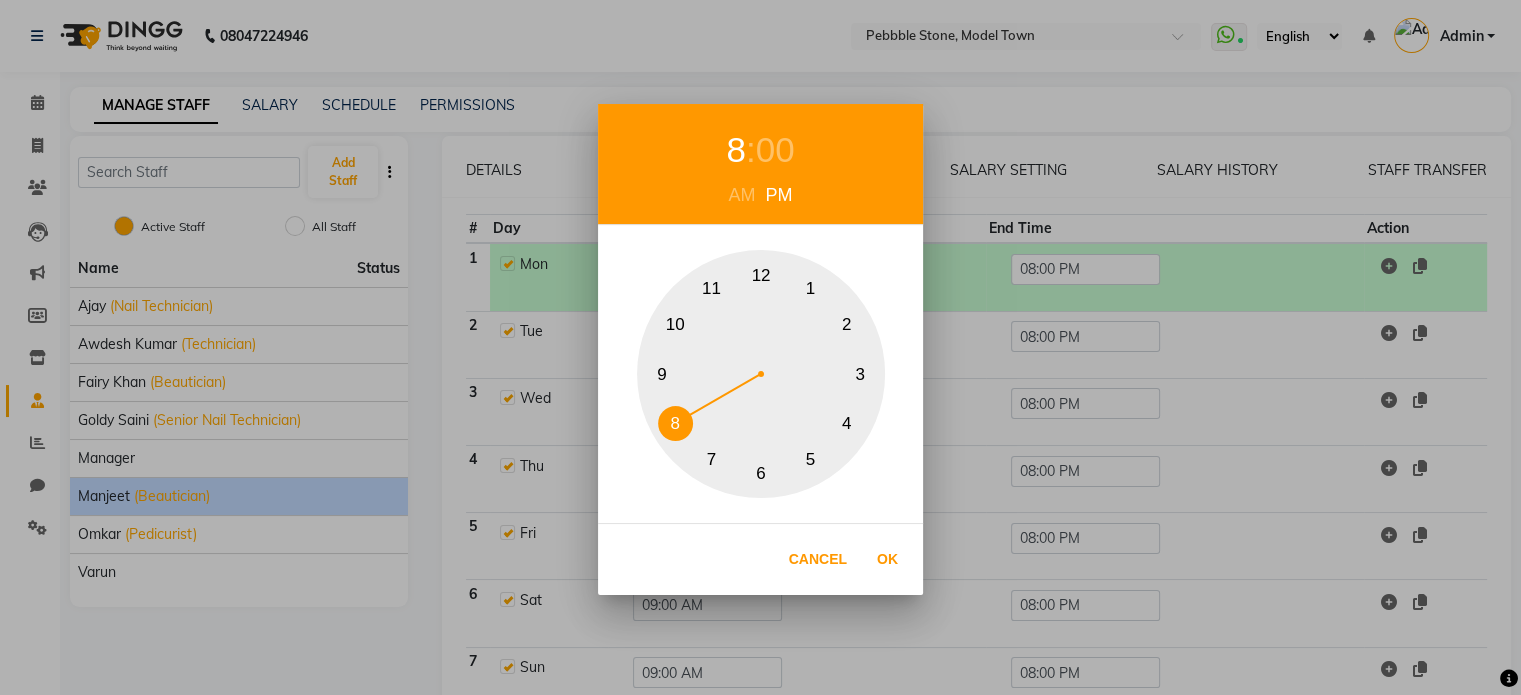 click on "00" at bounding box center [775, 150] 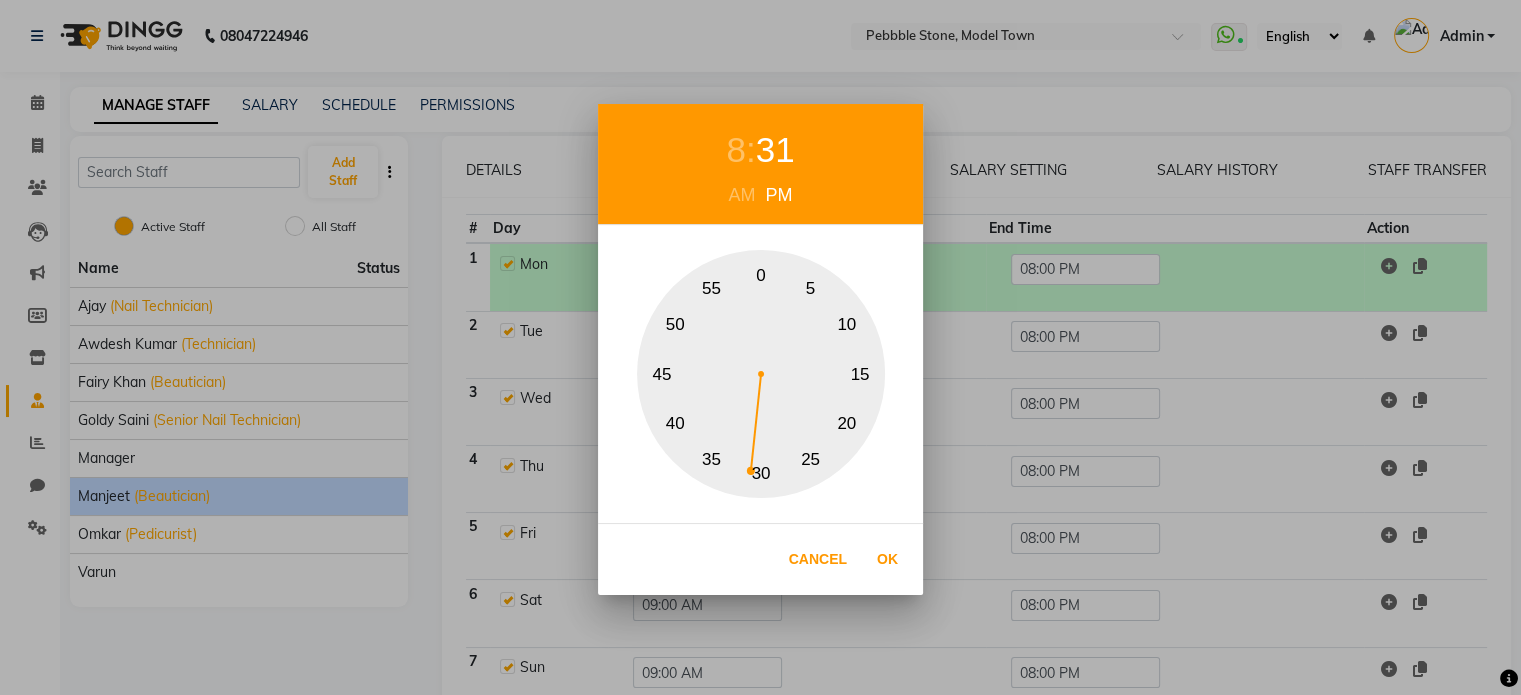 click on "30" at bounding box center (761, 473) 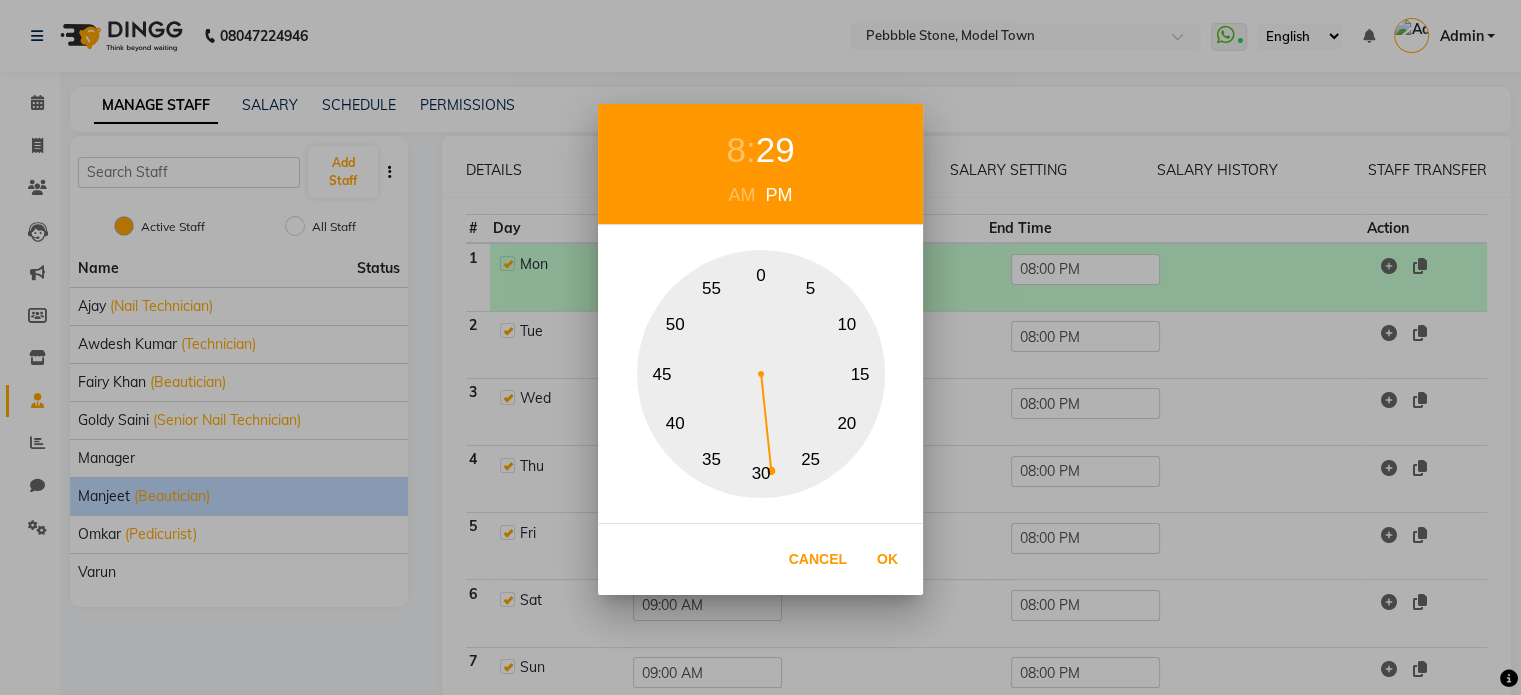 click on "30" at bounding box center [761, 473] 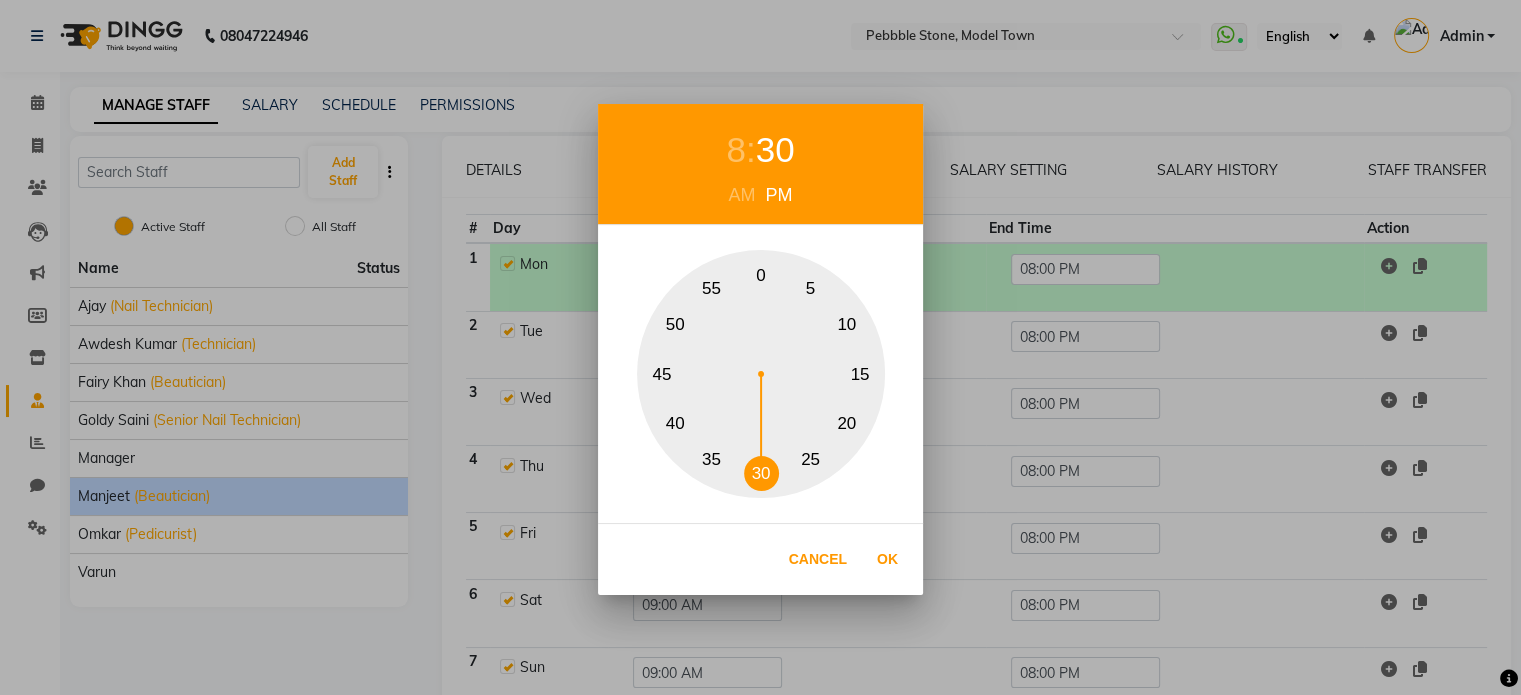 click on "30" at bounding box center (761, 473) 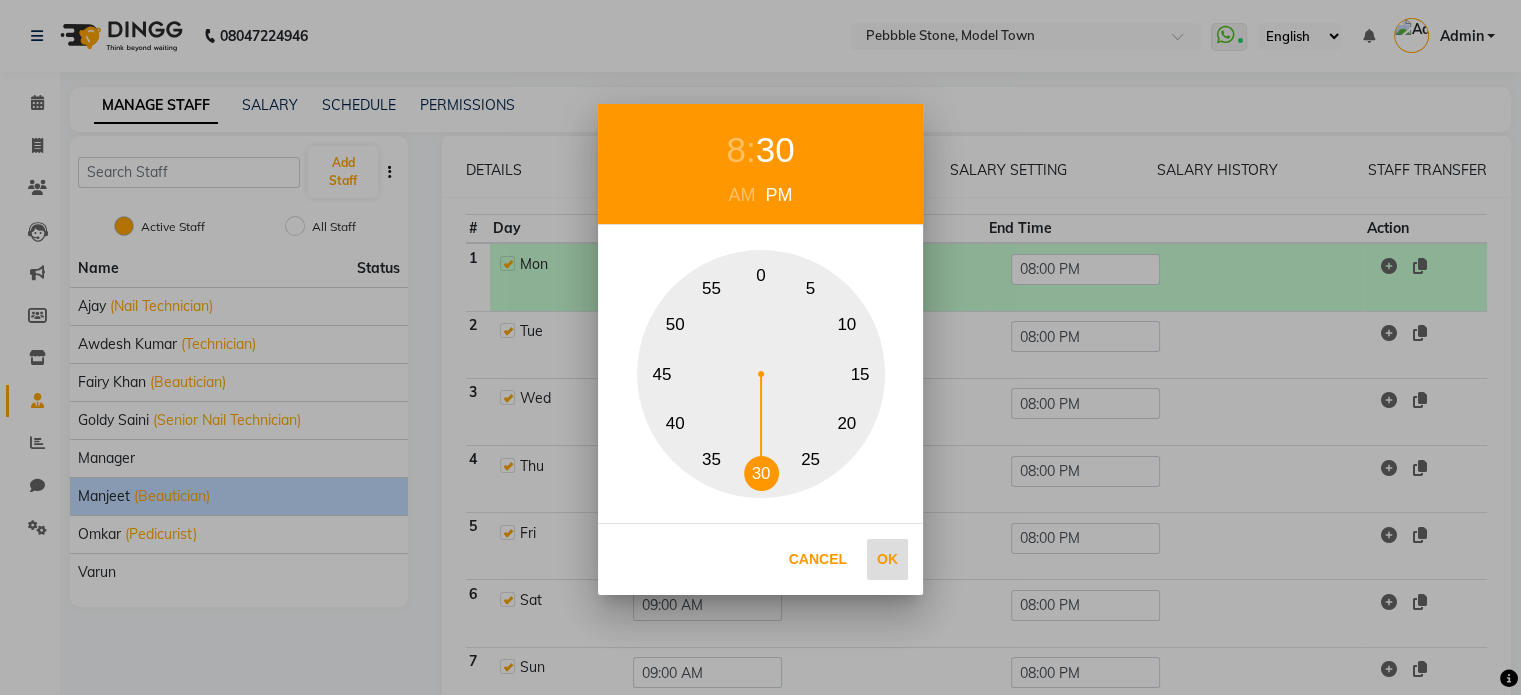 click on "Ok" at bounding box center [887, 559] 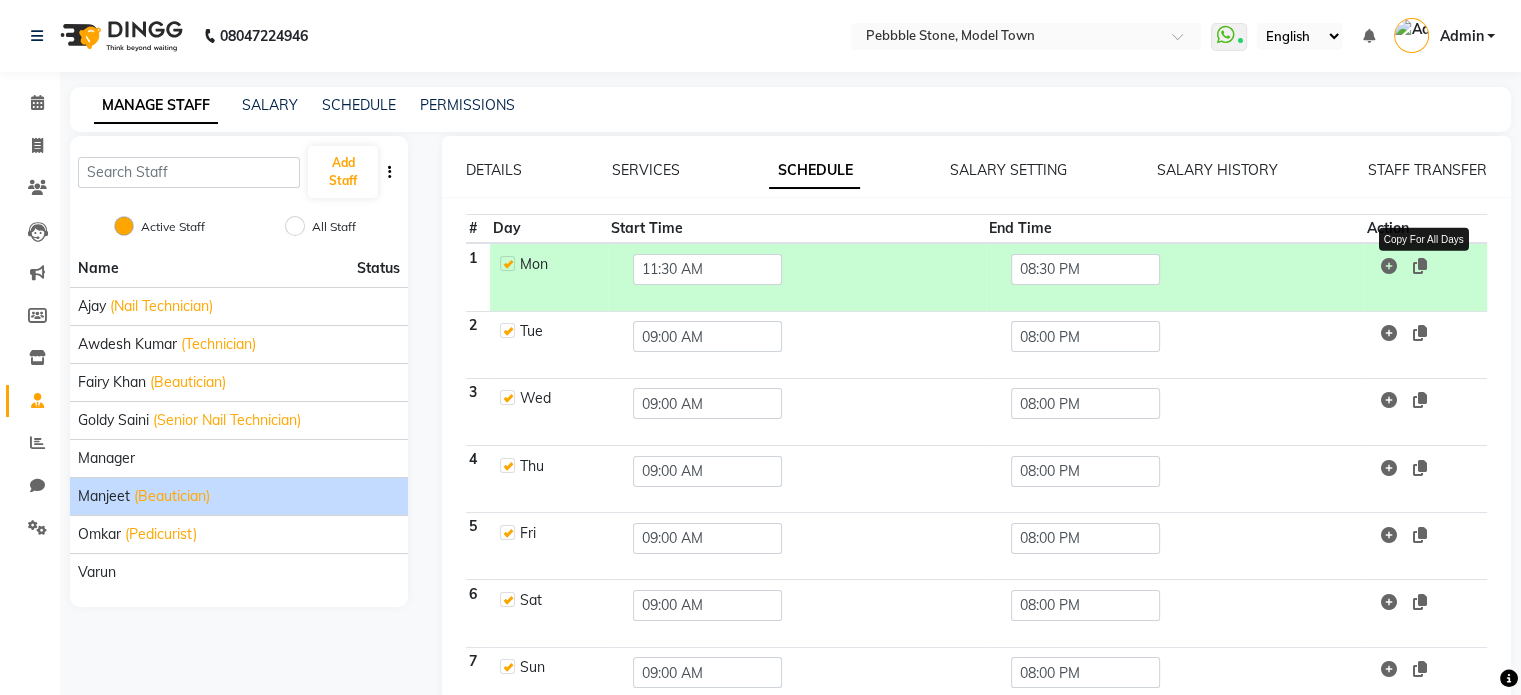 click 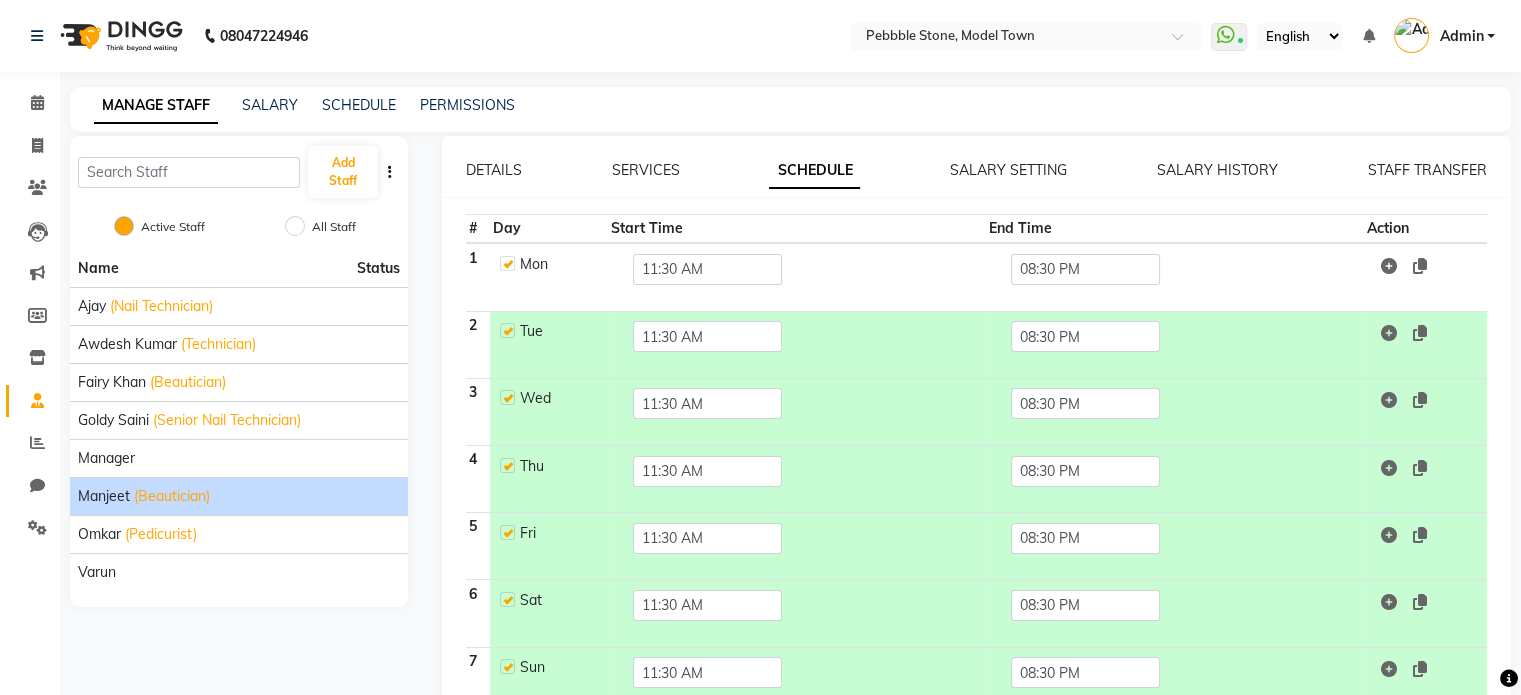 scroll, scrollTop: 100, scrollLeft: 0, axis: vertical 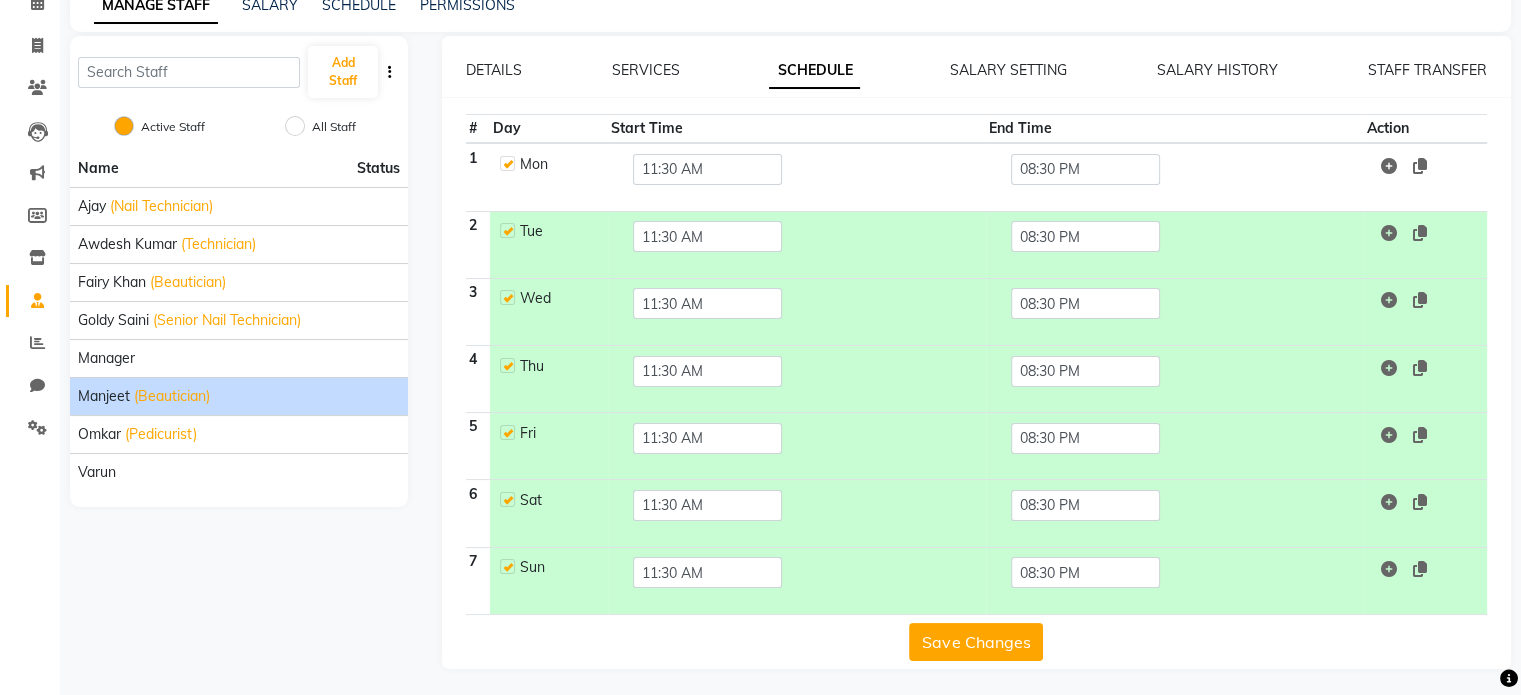 click on "Save Changes" 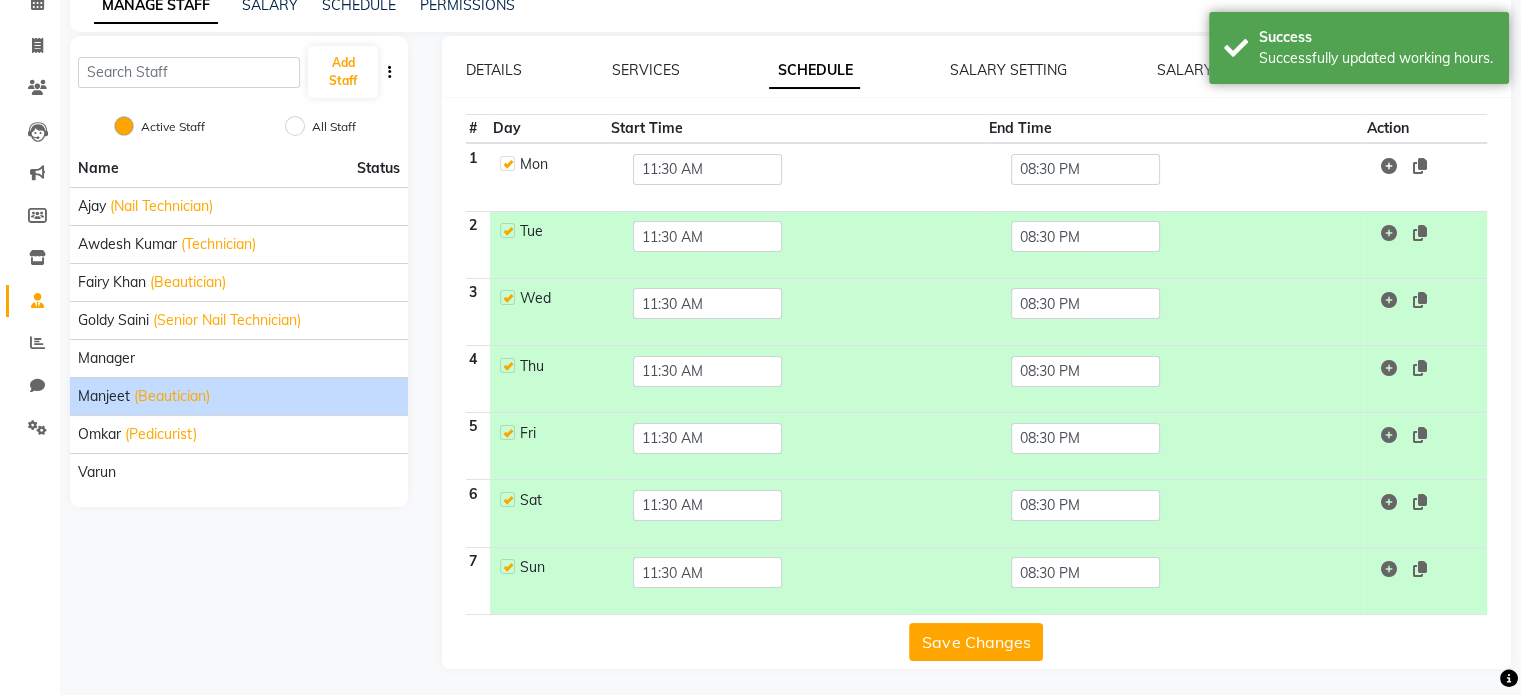 click on "Save Changes" 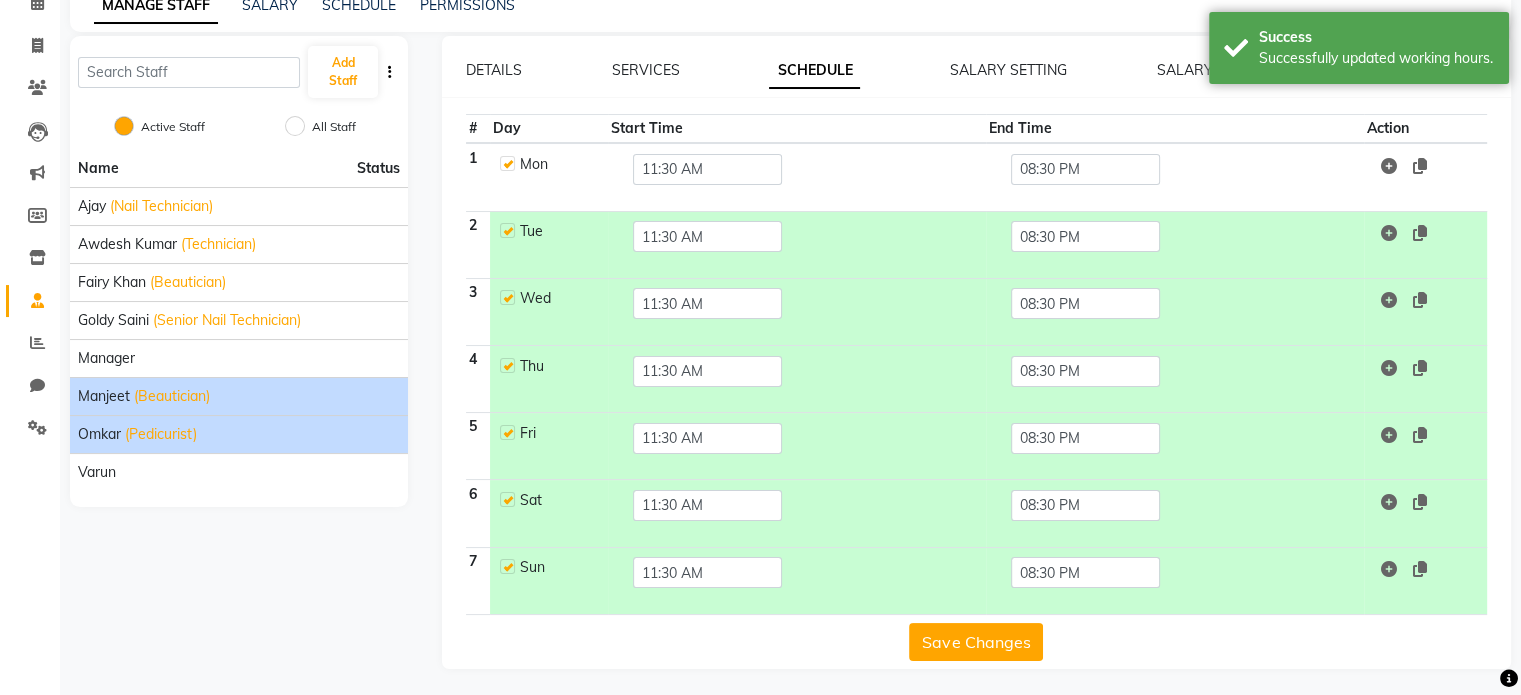 click on "Omkar" 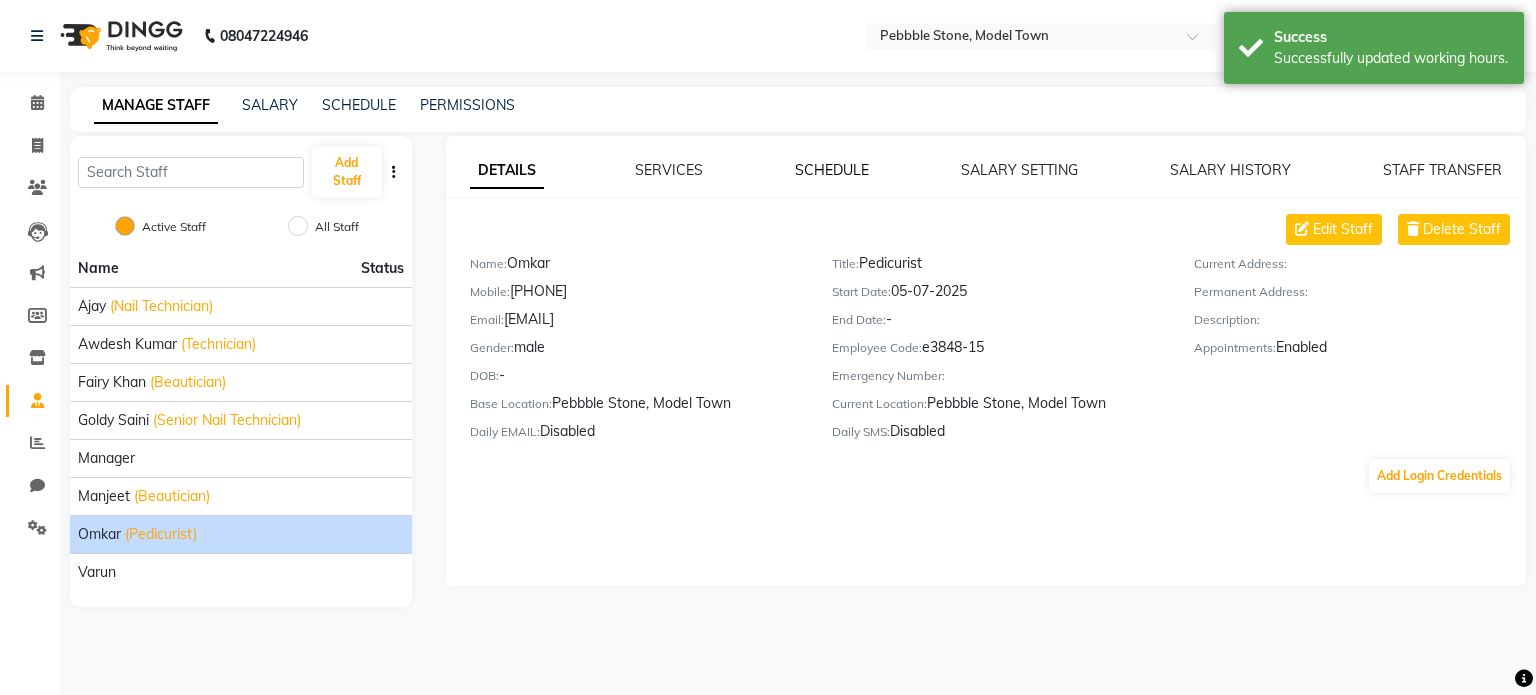 click on "SCHEDULE" 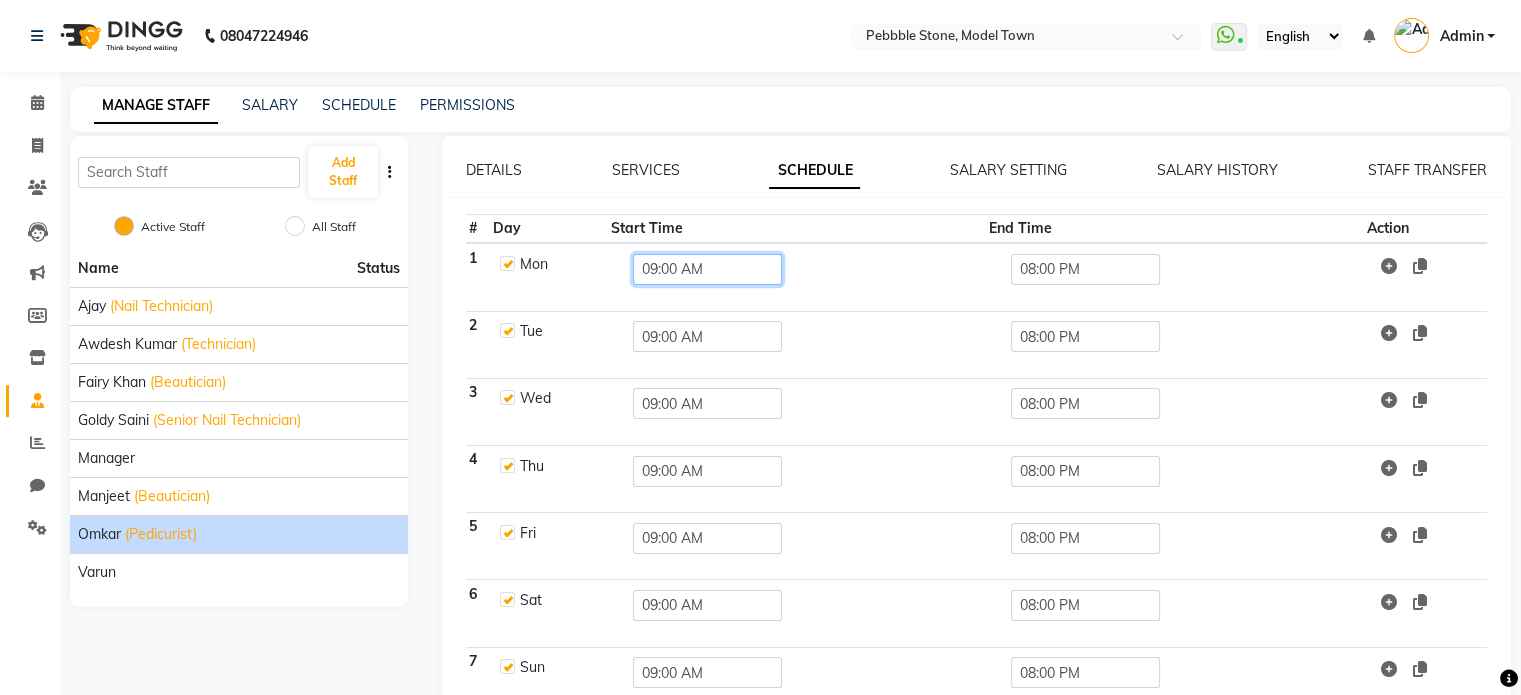 click on "09:00 AM" 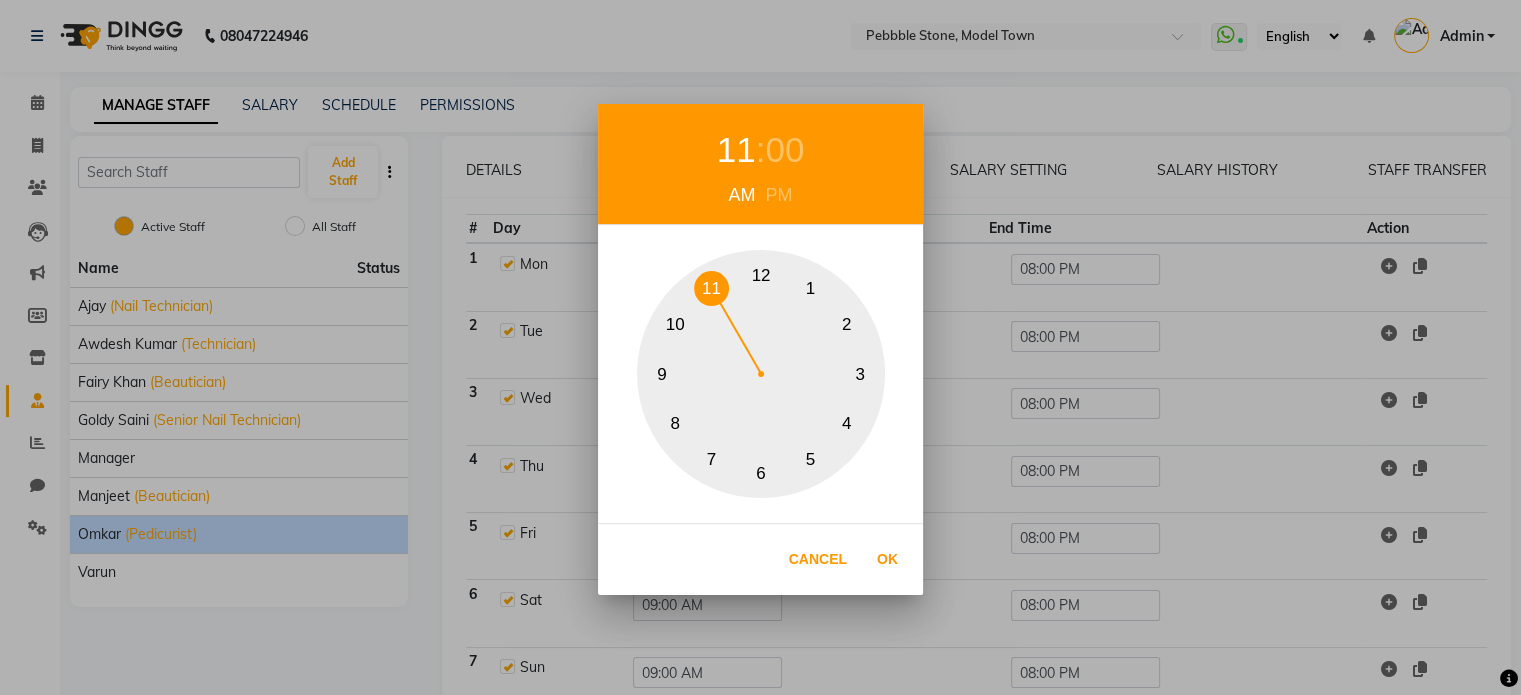click on "11" at bounding box center (711, 288) 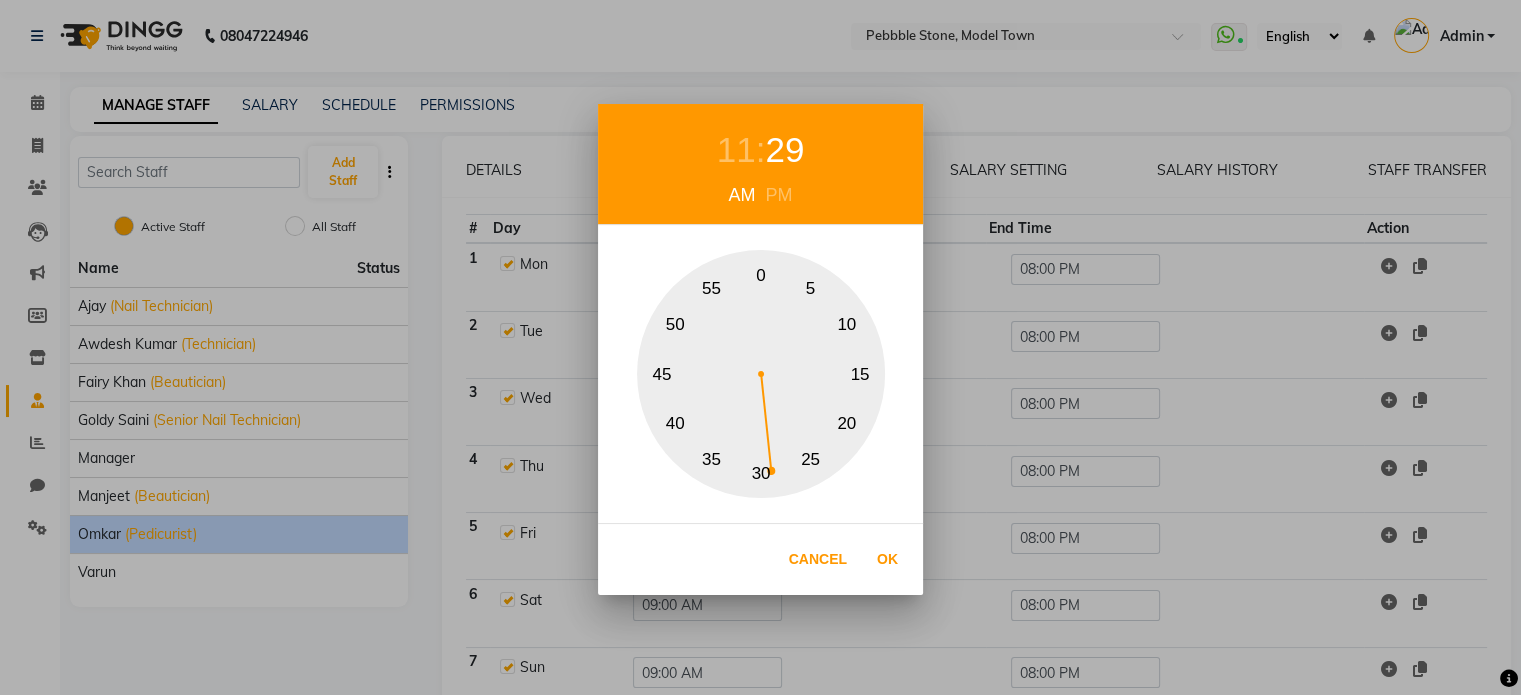 click on "30" at bounding box center (761, 473) 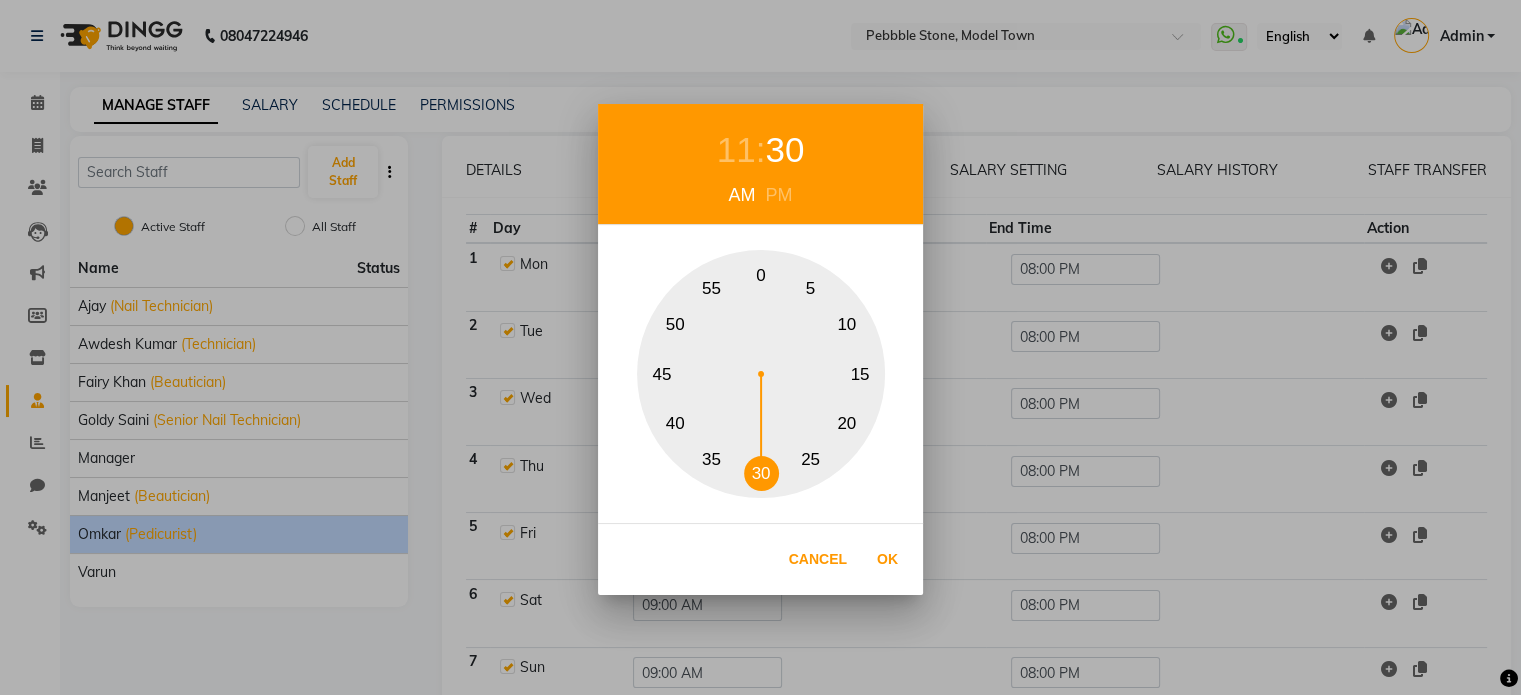 click on "30" at bounding box center [761, 473] 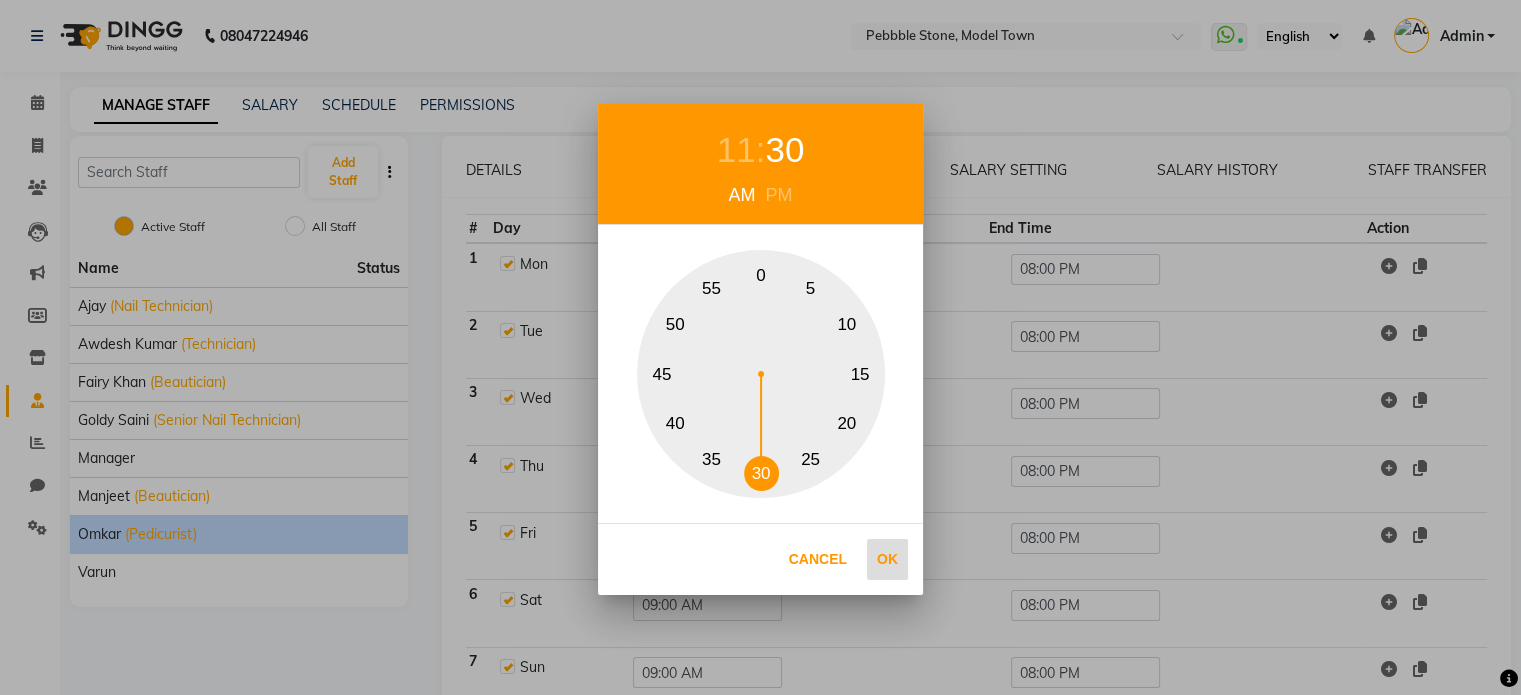click on "Ok" at bounding box center [887, 559] 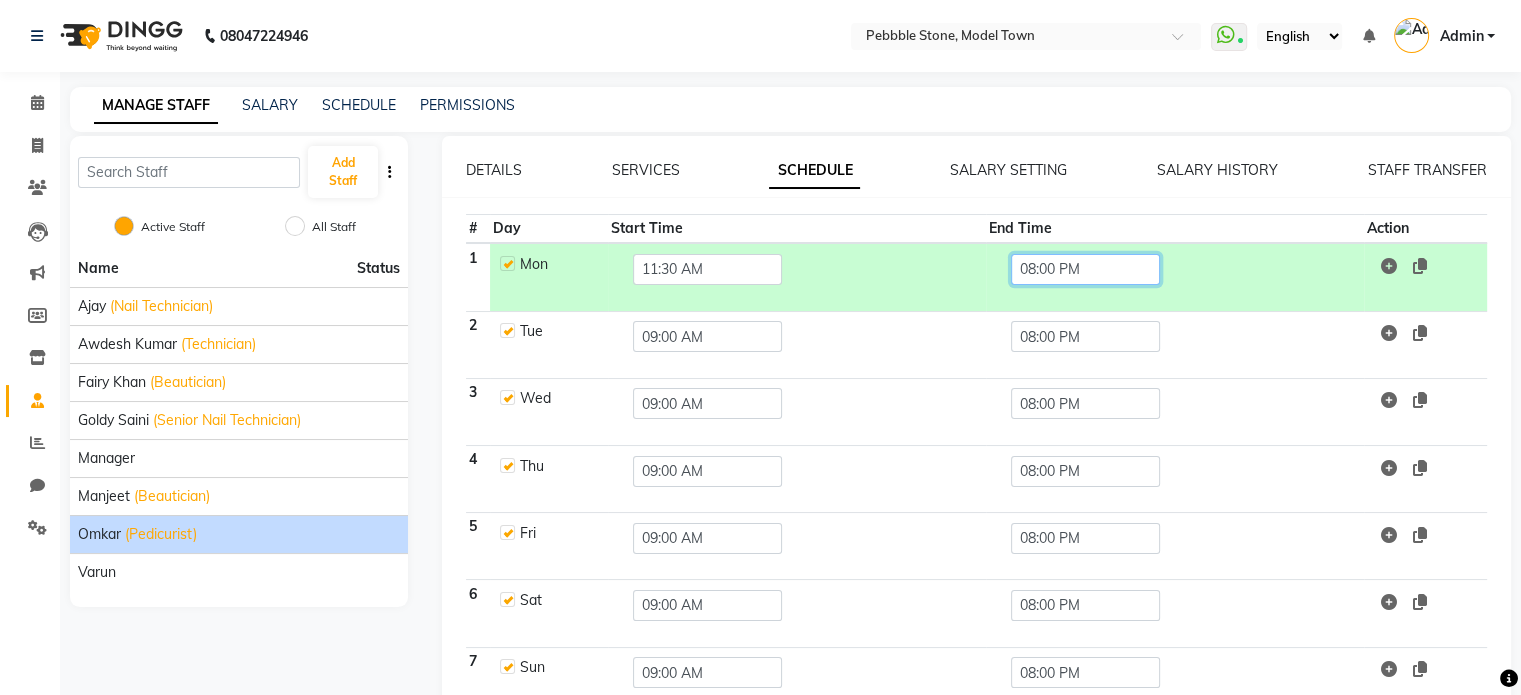 click on "08:00 PM" 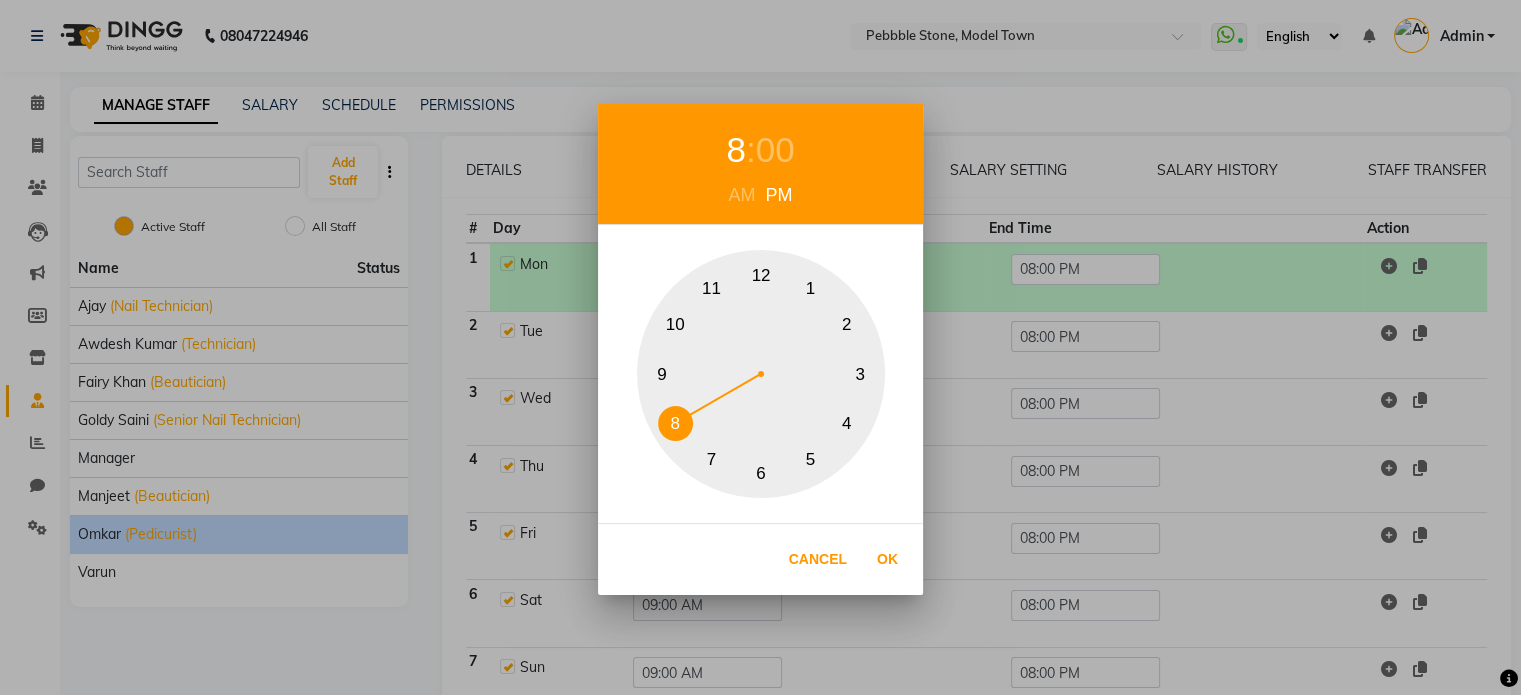 click on "00" at bounding box center (775, 150) 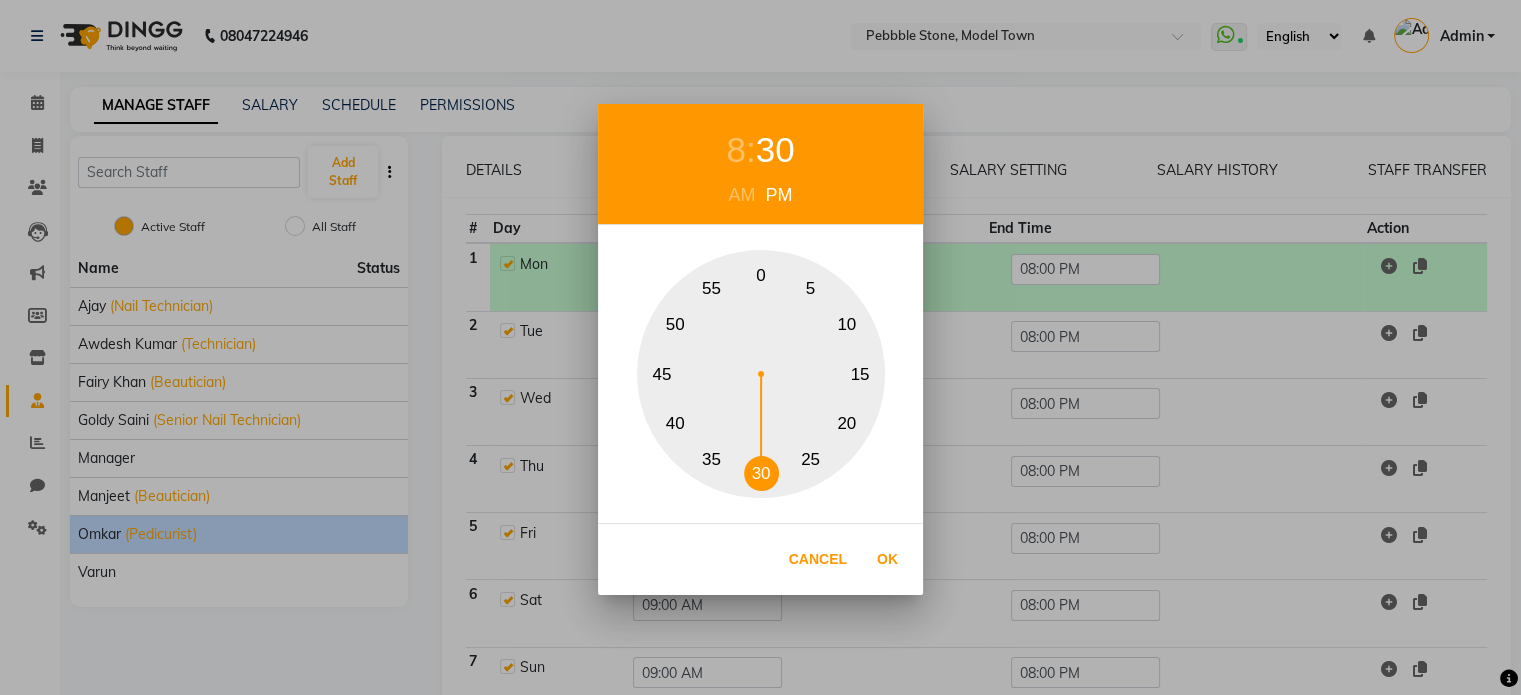 click on "30" at bounding box center (761, 473) 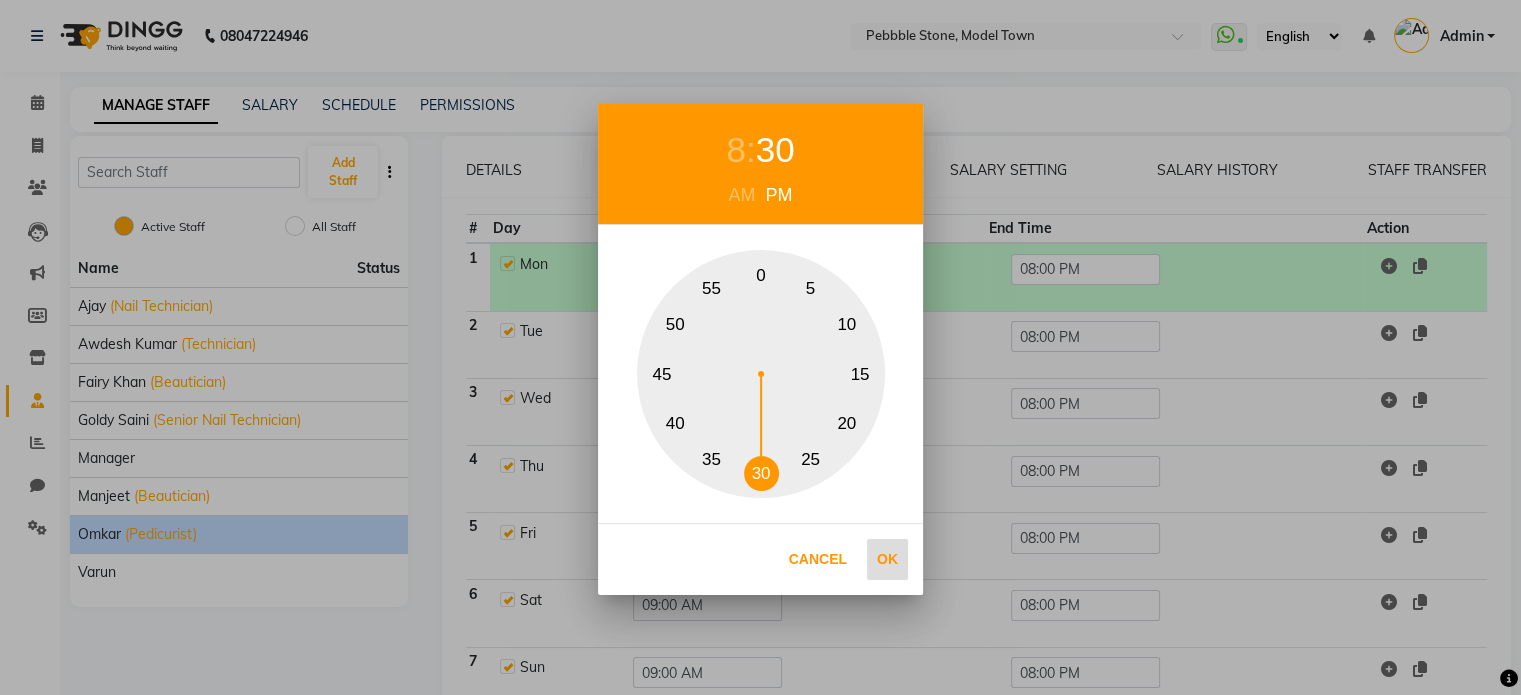 click on "Ok" at bounding box center (887, 559) 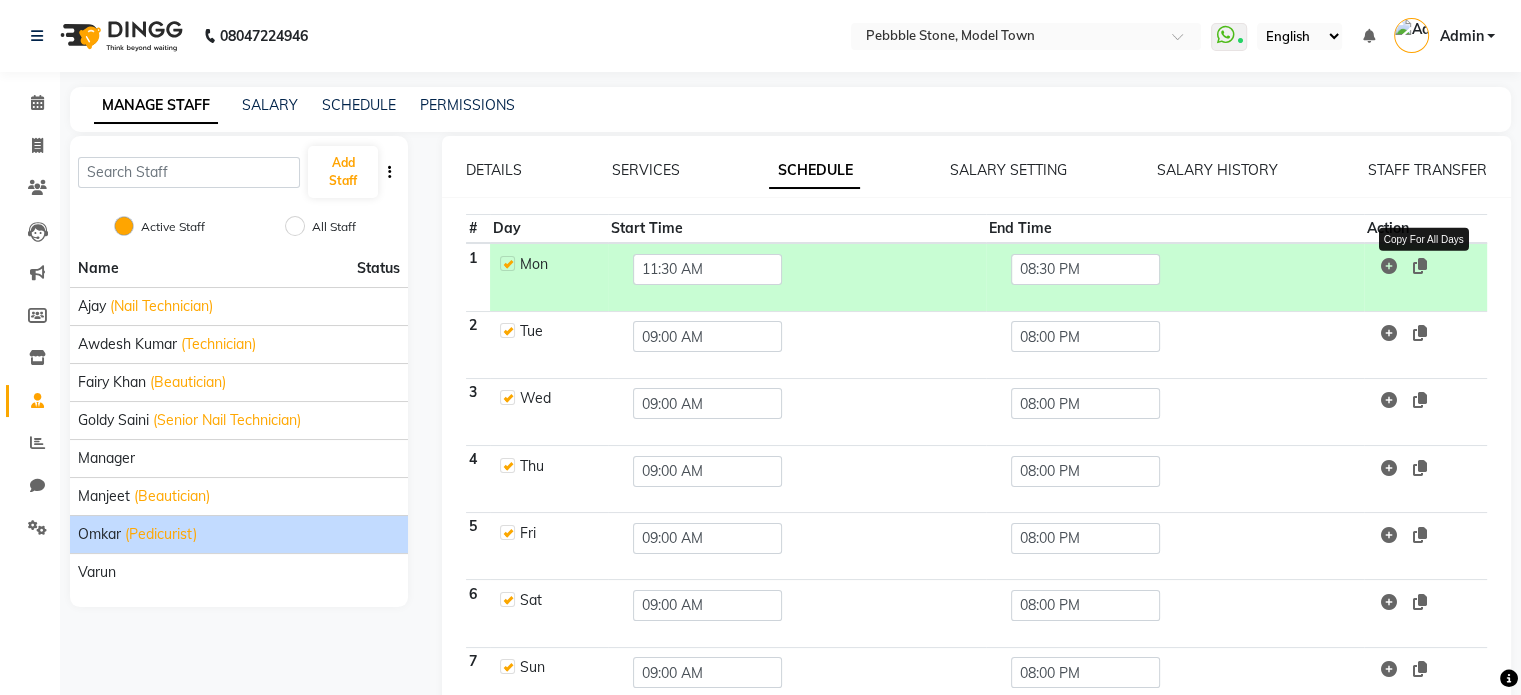 click 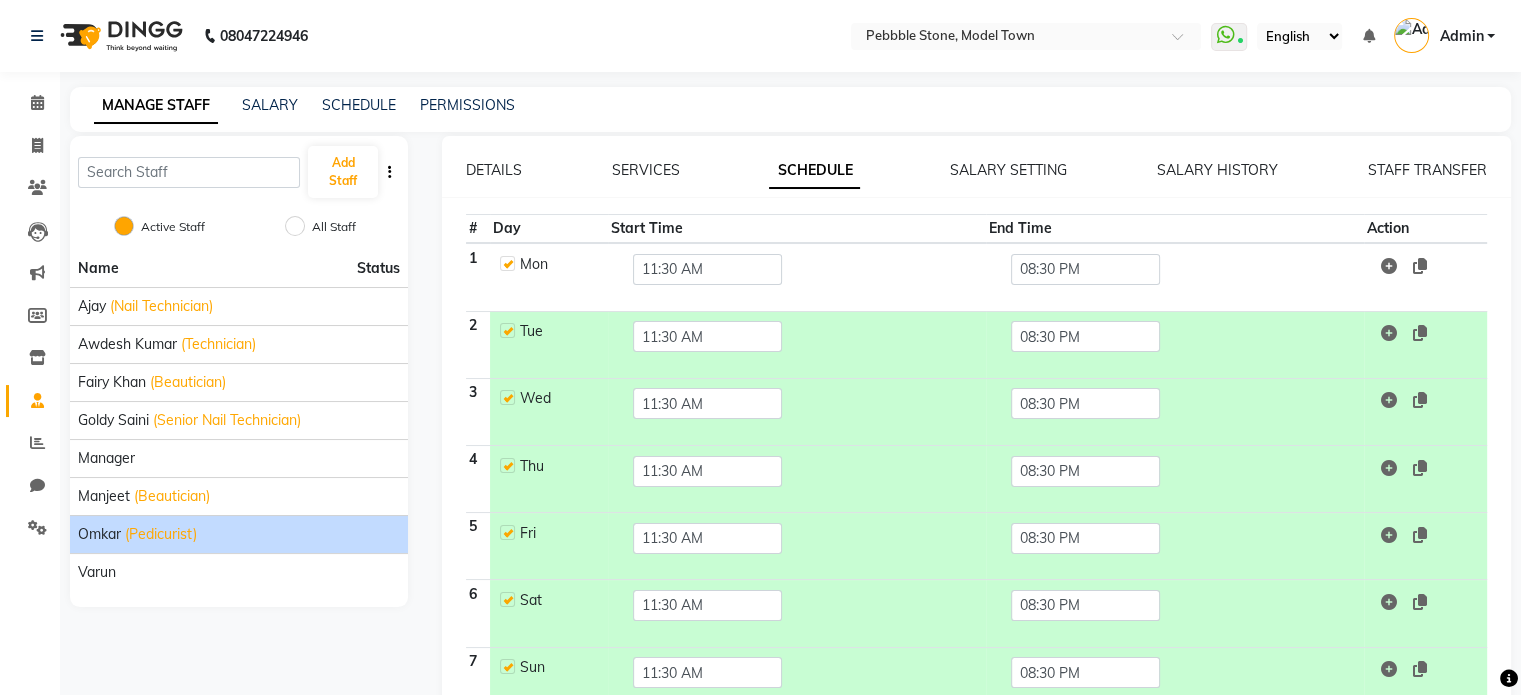 scroll, scrollTop: 100, scrollLeft: 0, axis: vertical 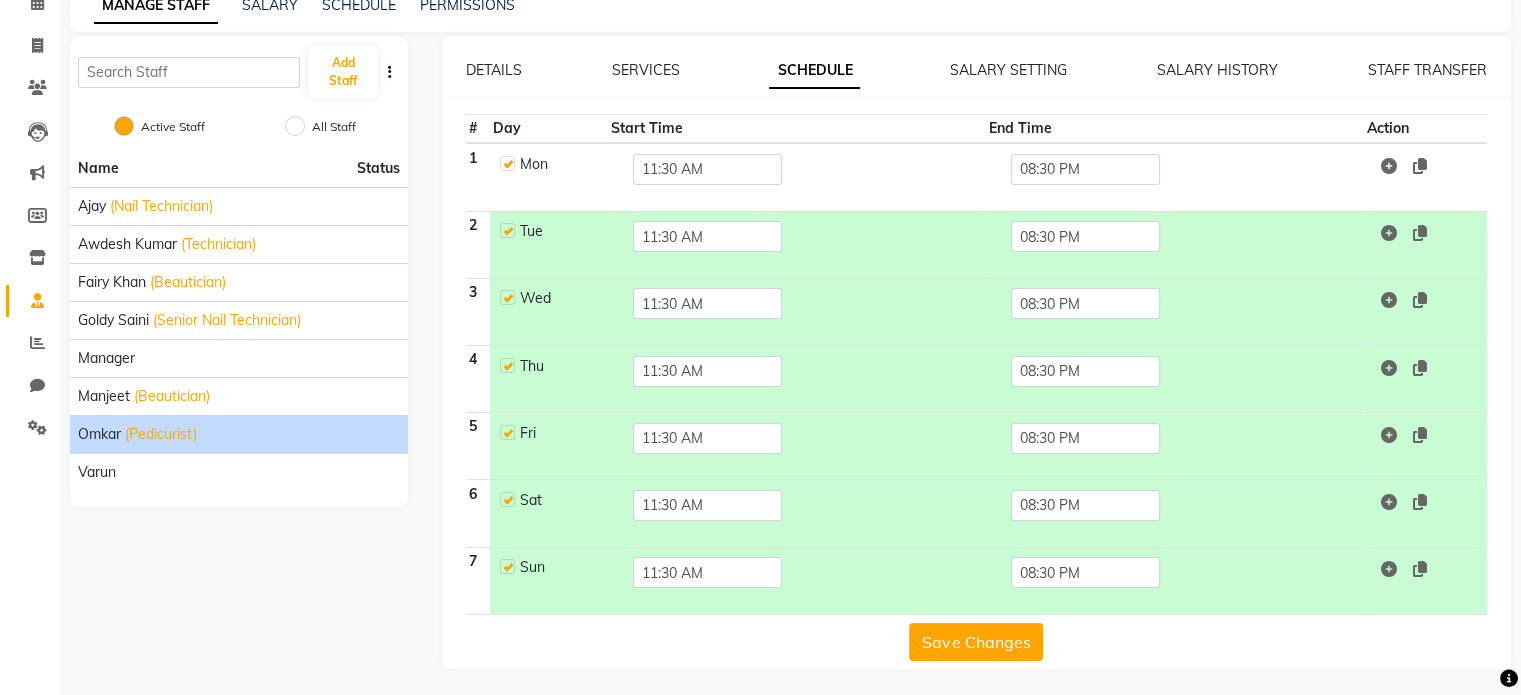 click on "Save Changes" 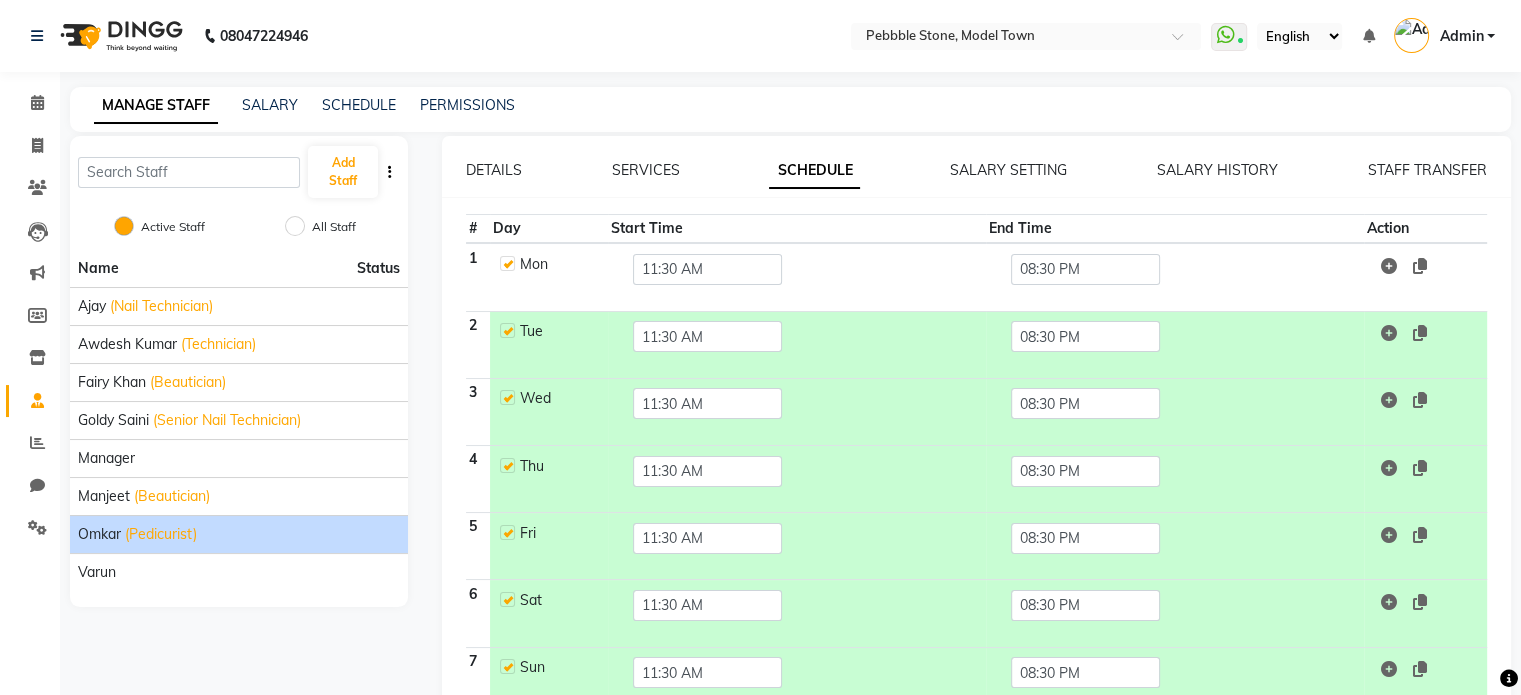 scroll, scrollTop: 100, scrollLeft: 0, axis: vertical 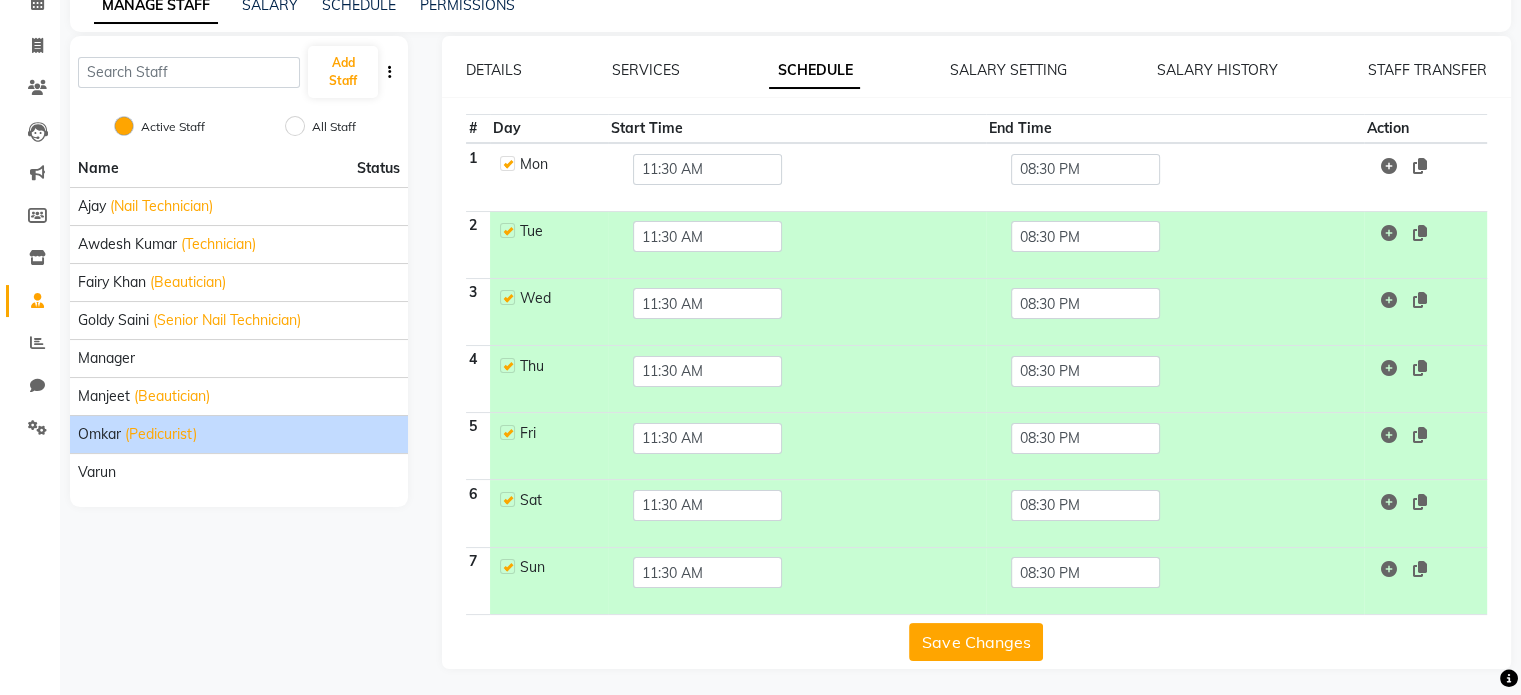 click on "Save Changes" 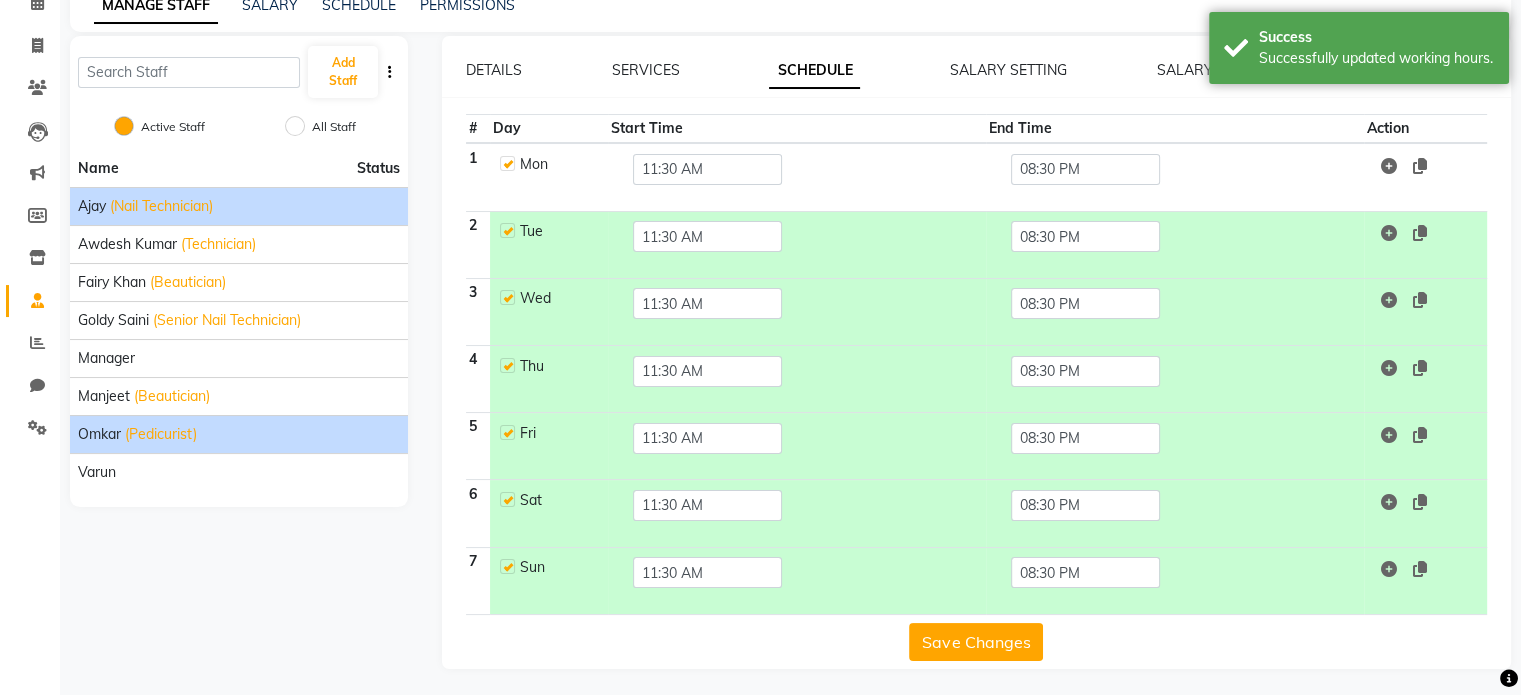 click on "Ajay" 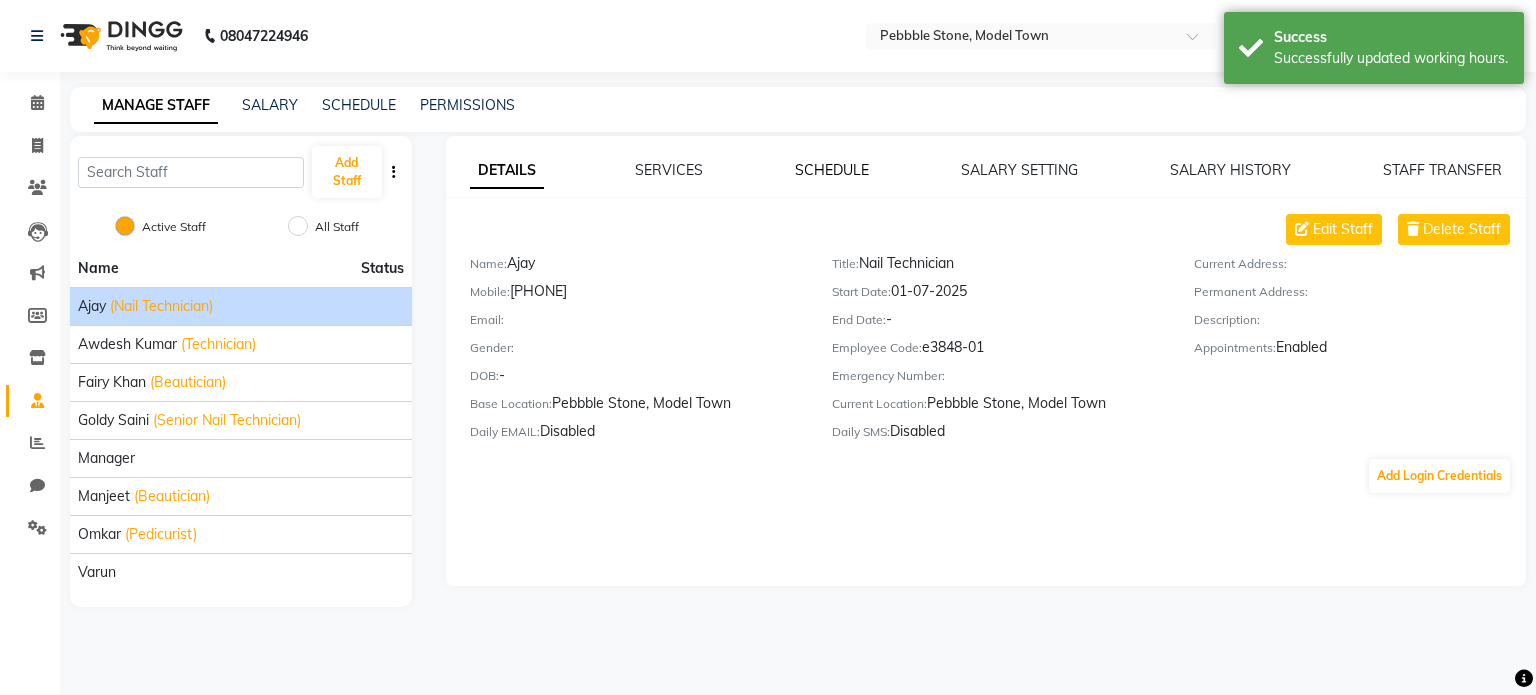 click on "SCHEDULE" 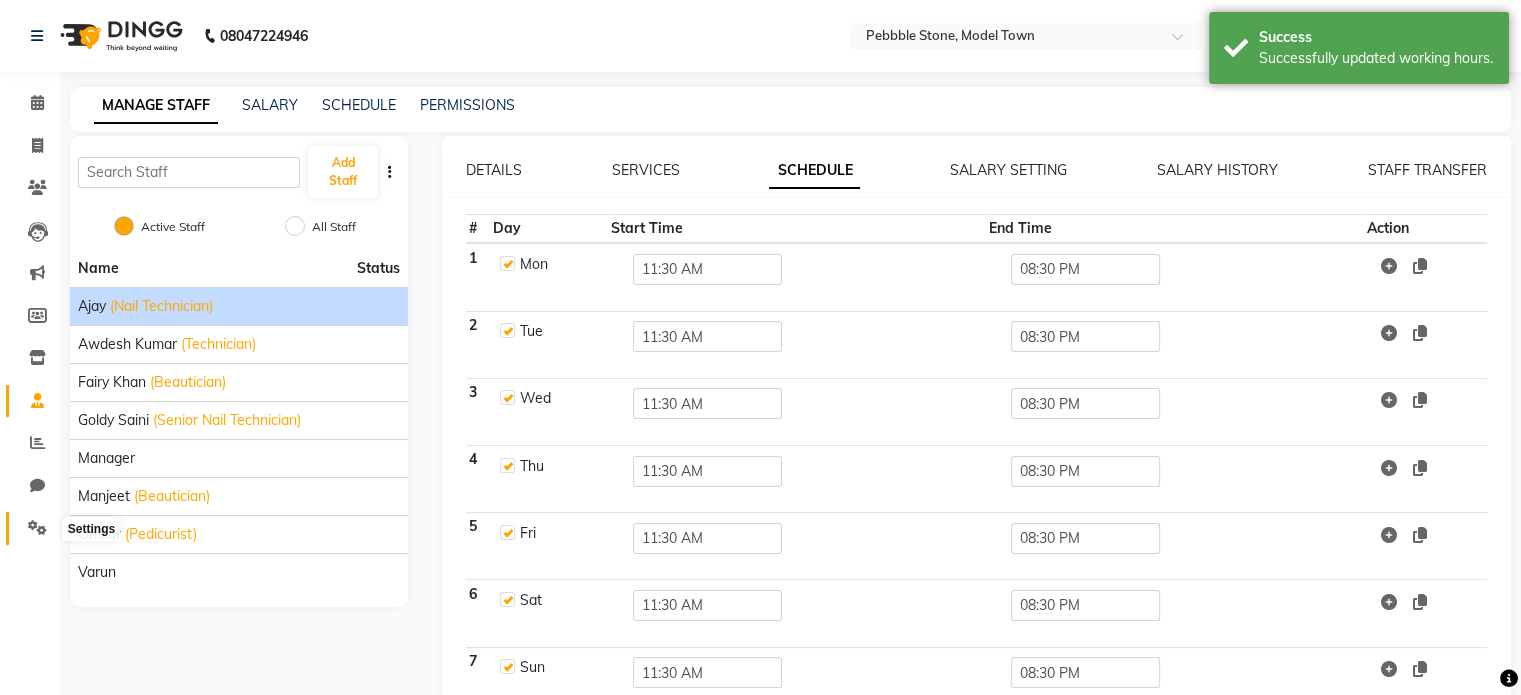 click 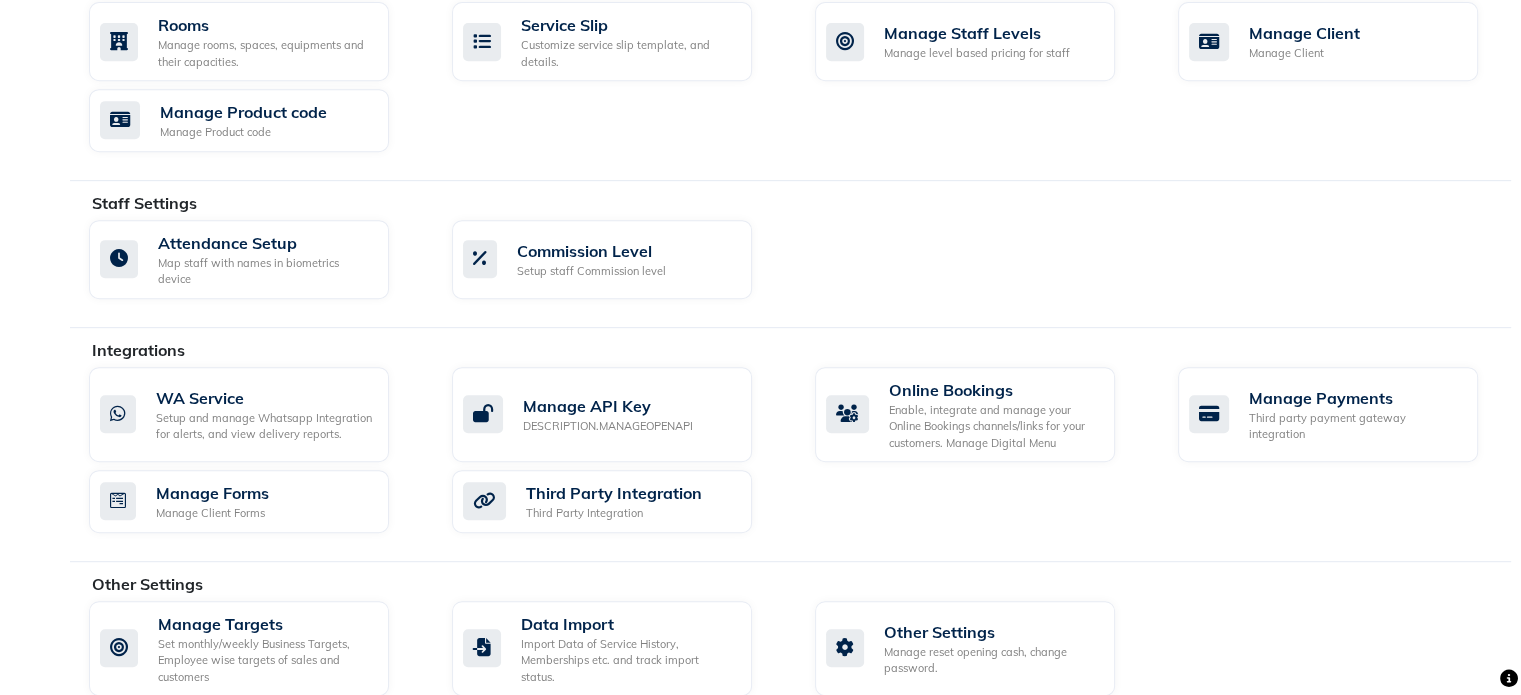 scroll, scrollTop: 926, scrollLeft: 0, axis: vertical 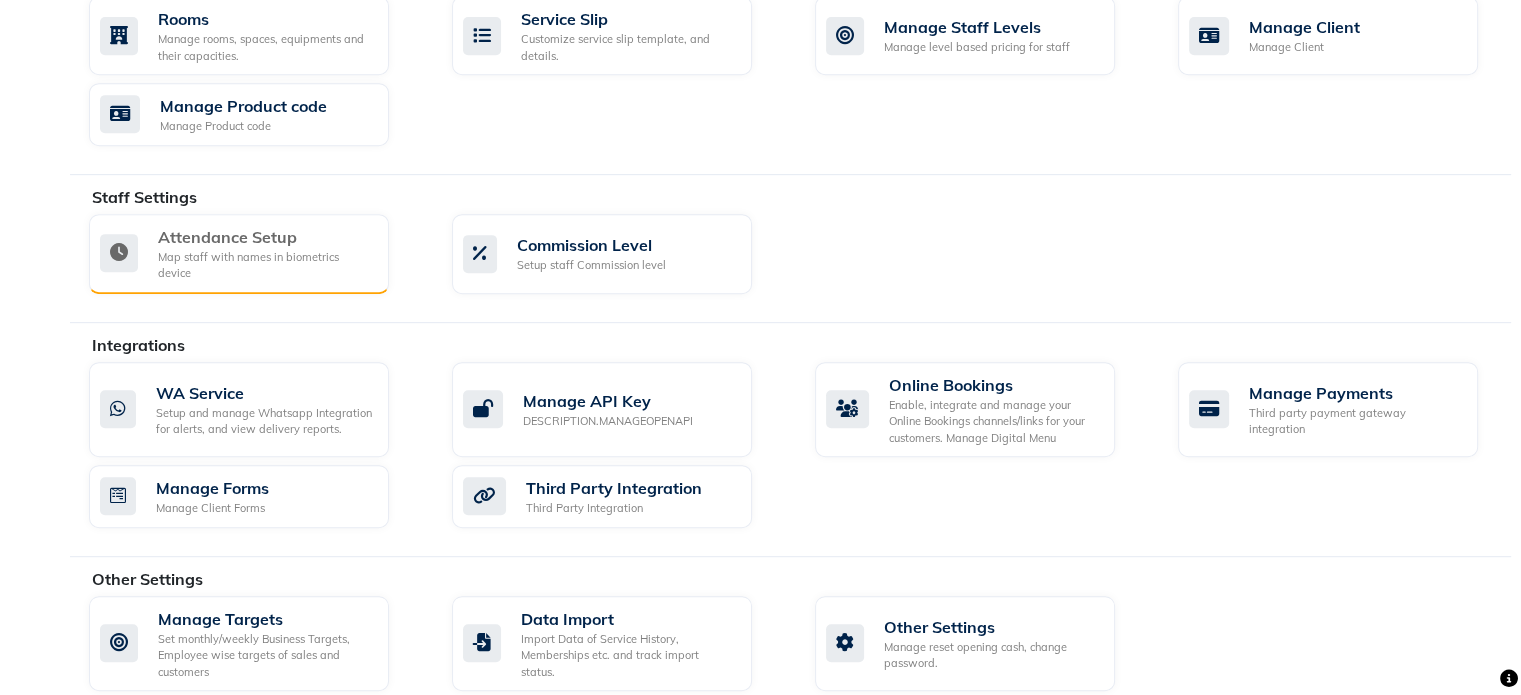 click on "Map staff with names in biometrics device" 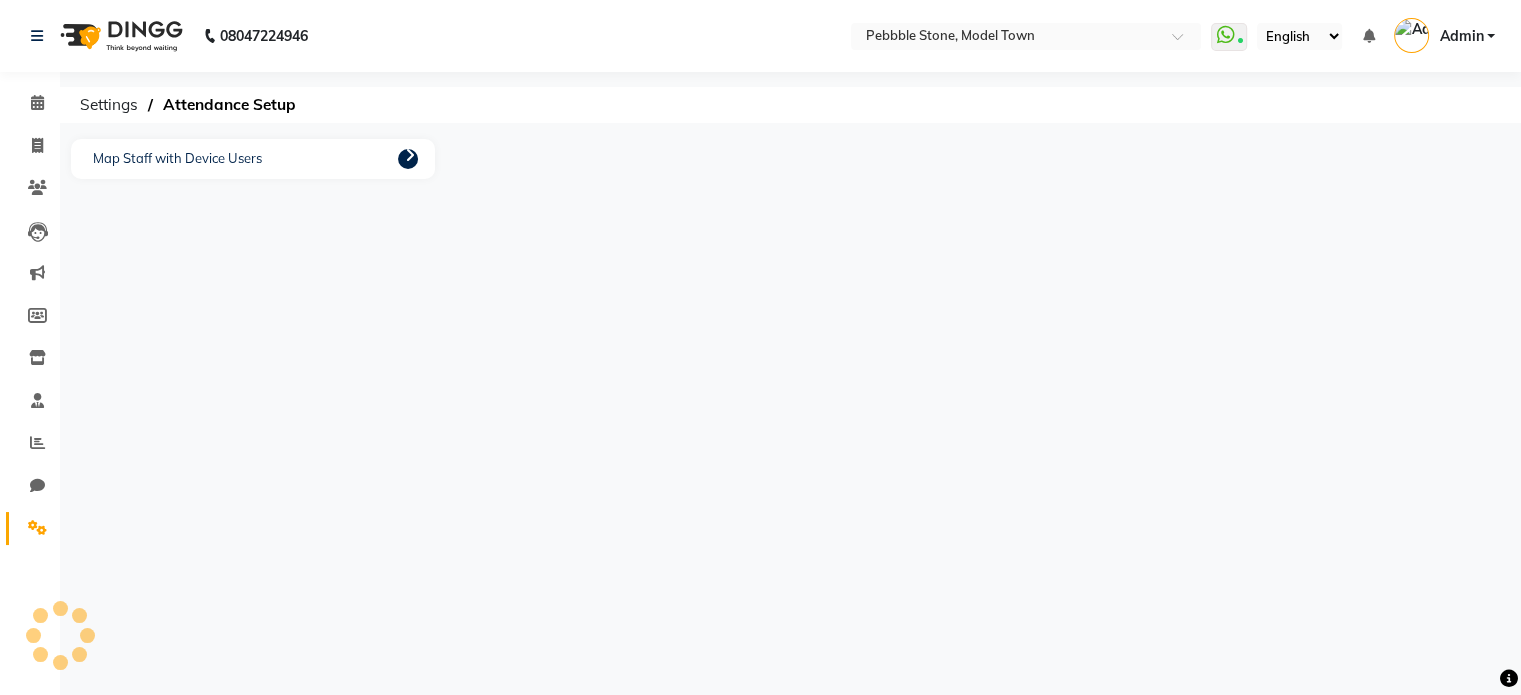 scroll, scrollTop: 0, scrollLeft: 0, axis: both 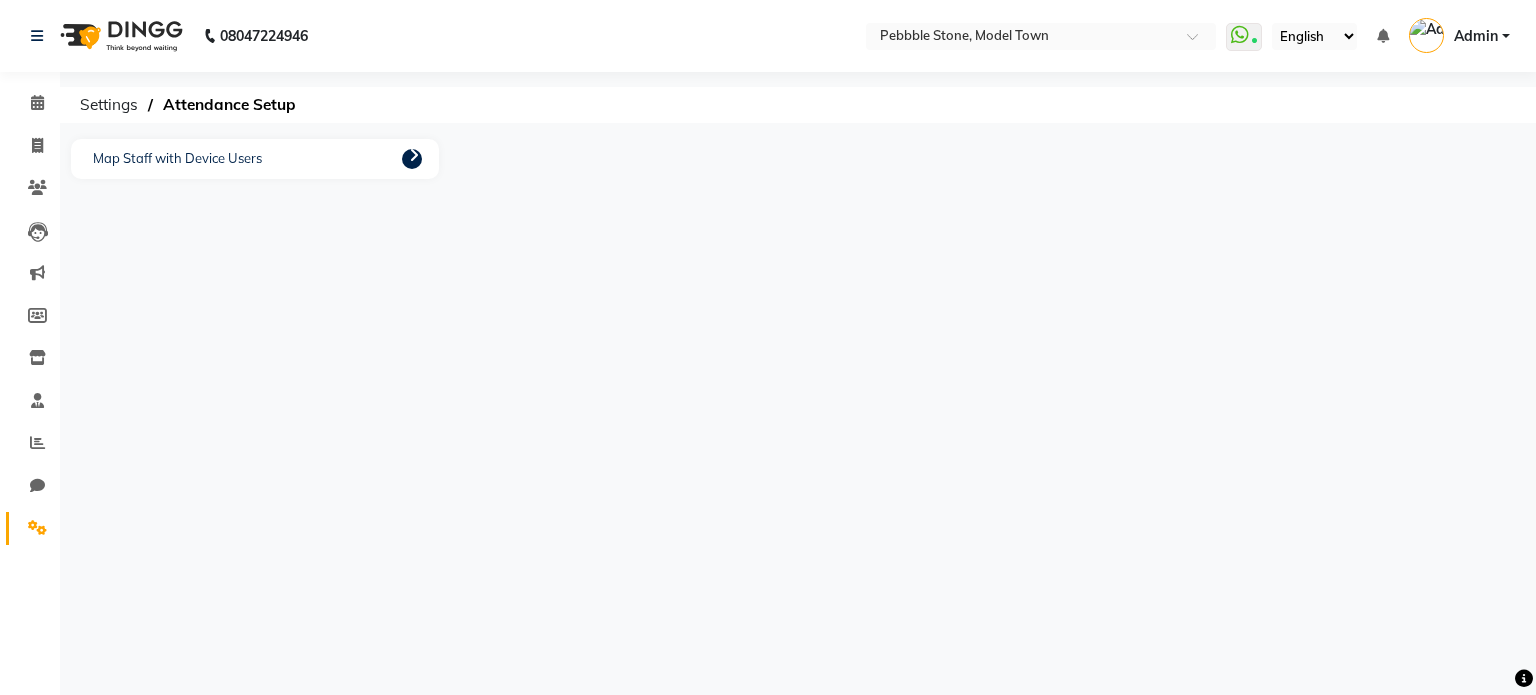 click 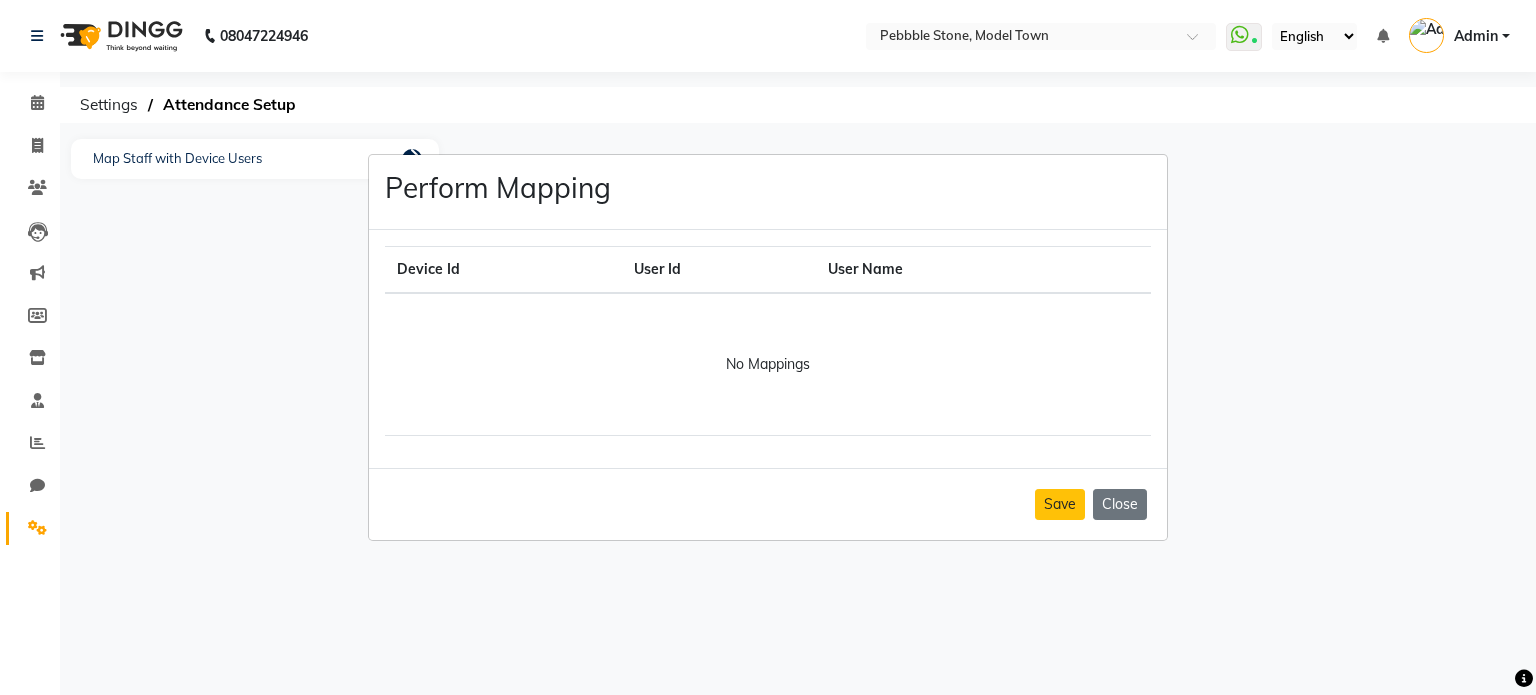 click on "Perform Mapping Device Id User Id User Name  No Mappings  Save Close" at bounding box center (768, 347) 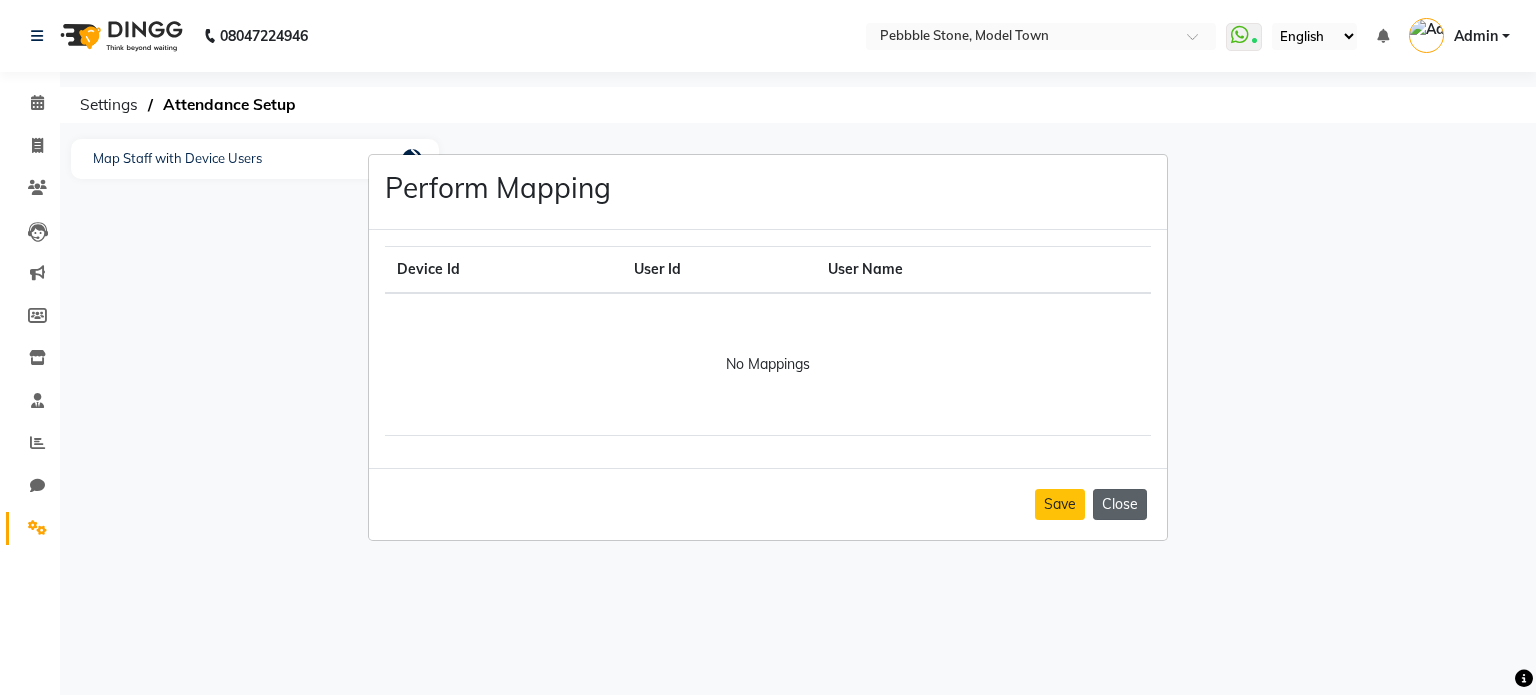 click on "Close" at bounding box center [1120, 504] 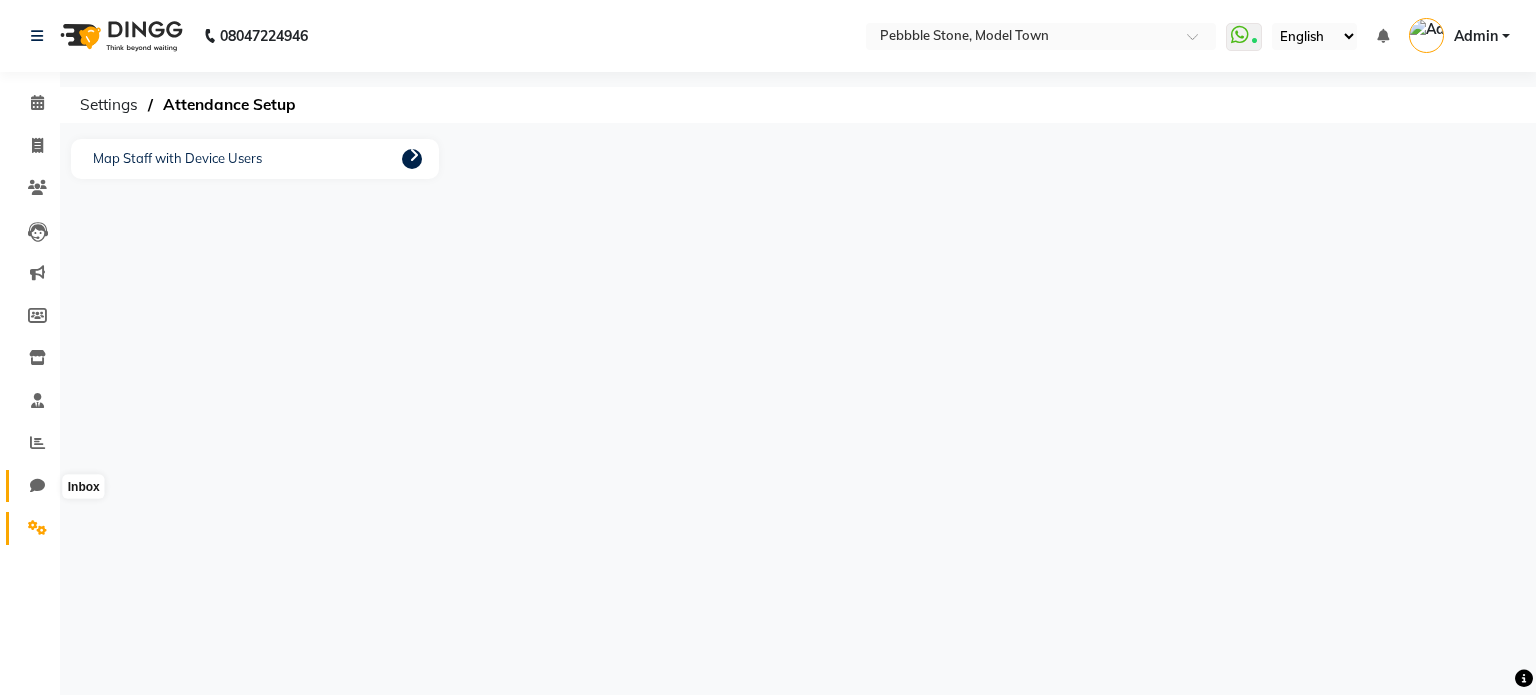click 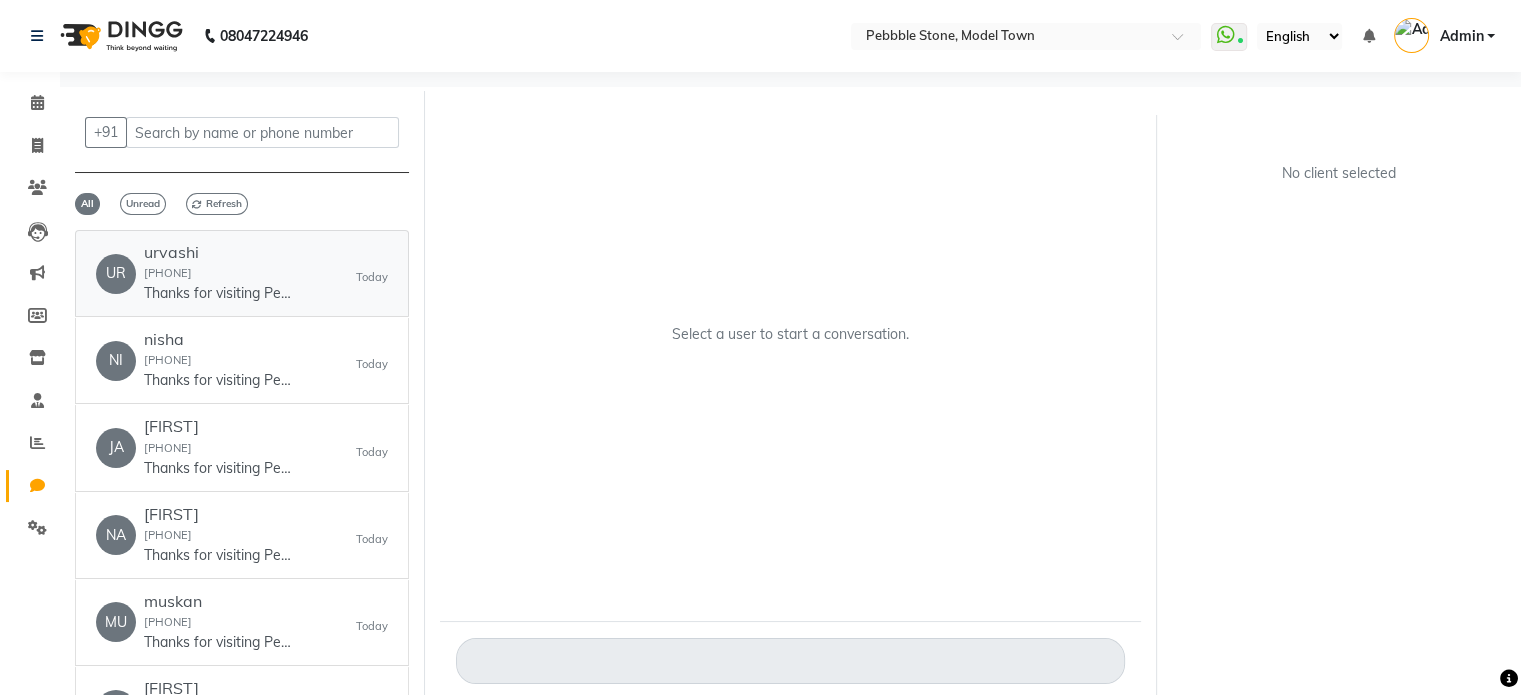 click on "urvashi  [PHONE]  Thanks for visiting Pebbble Stone. Your bill amount is 2800. Please review us on google - ww4.in/a?c=3KBCen. Your Receipt - ww4.in/a?c=oesCBz - DINGG" 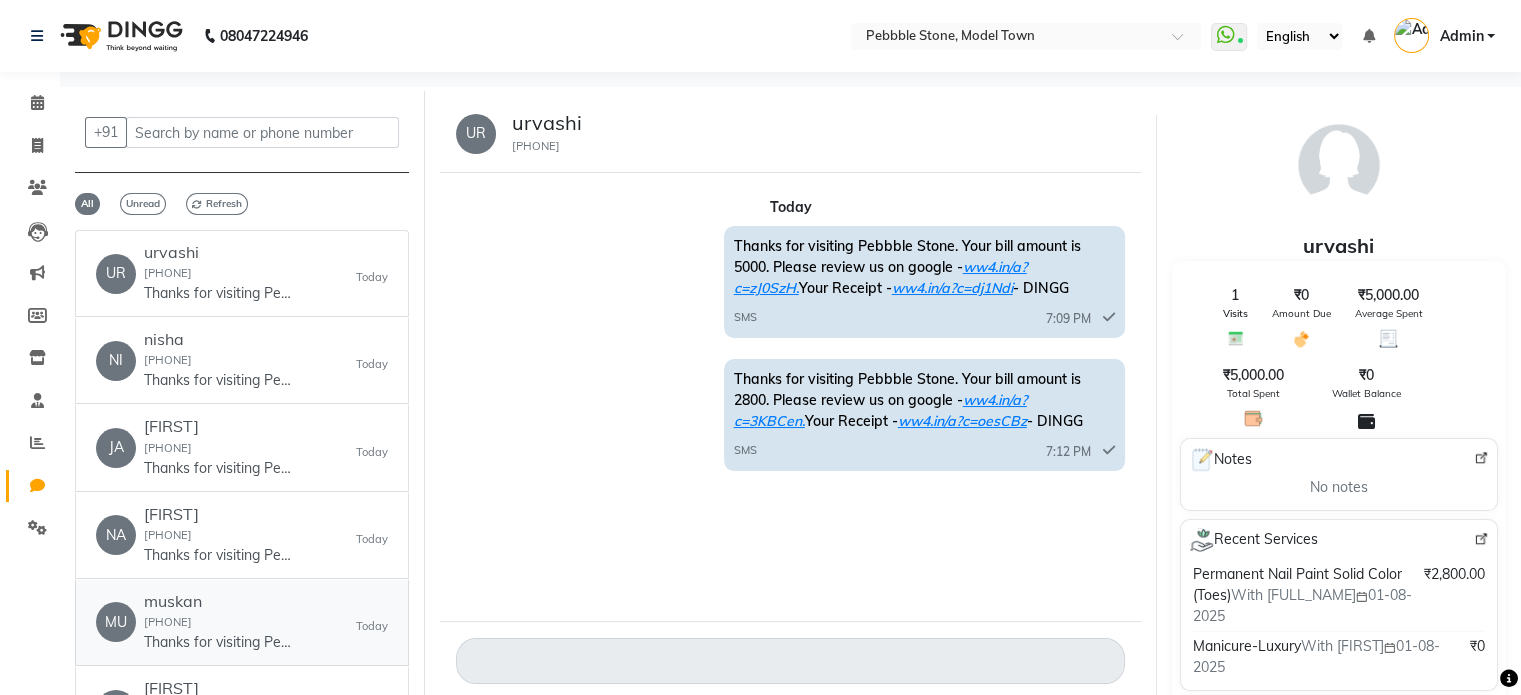 click on "muskan  [PHONE]  Thanks for visiting Pebbble Stone. Your bill amount is 200. Please review us on google - ww4.in/a?c=I0FPaT. Your Receipt - ww4.in/a?c=hdQZ9e - DINGG" 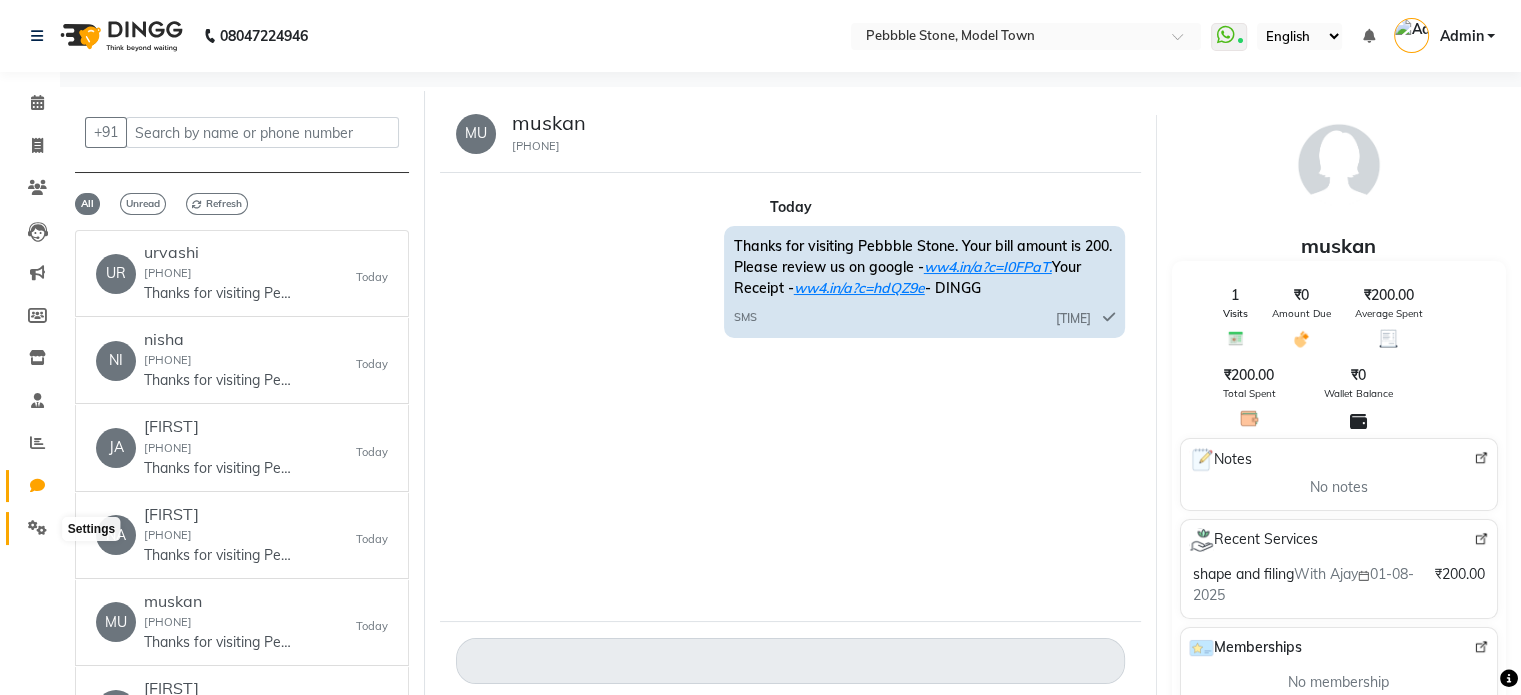 click 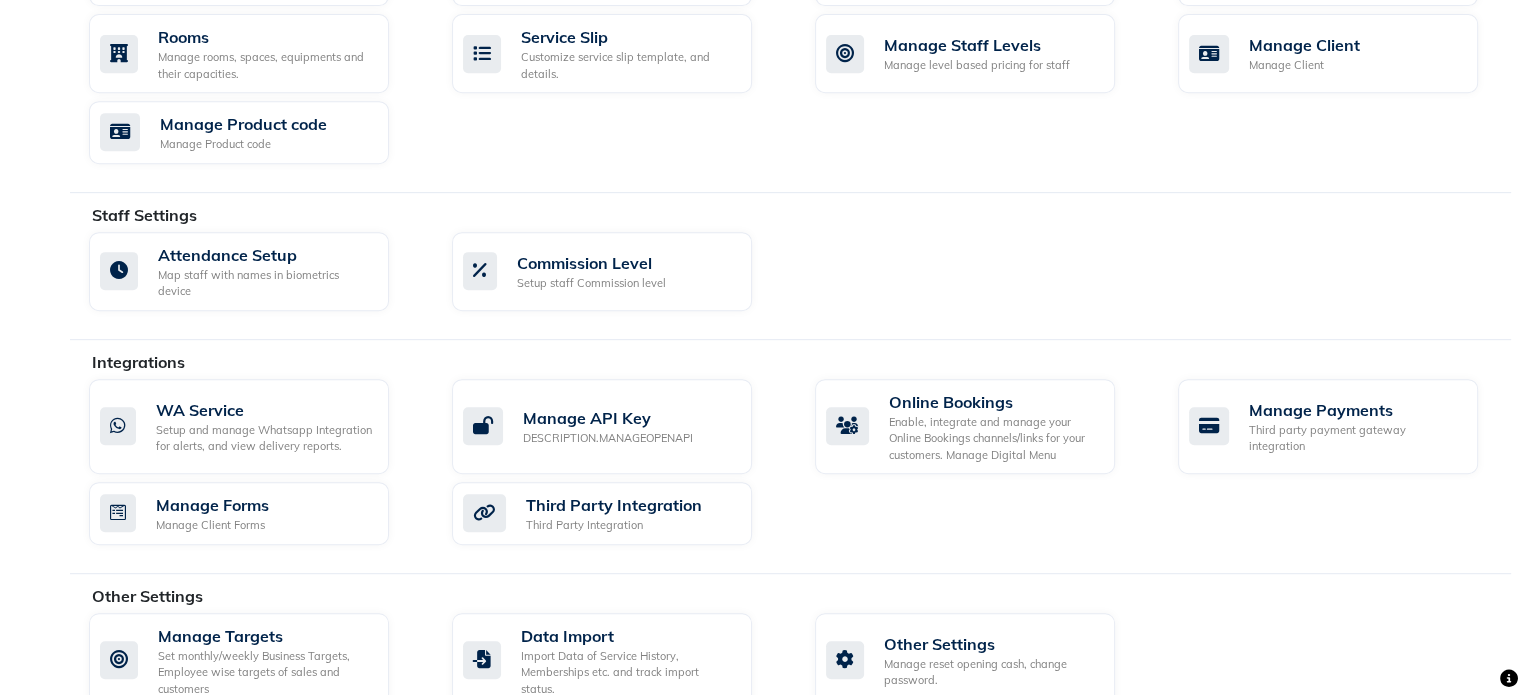 scroll, scrollTop: 926, scrollLeft: 0, axis: vertical 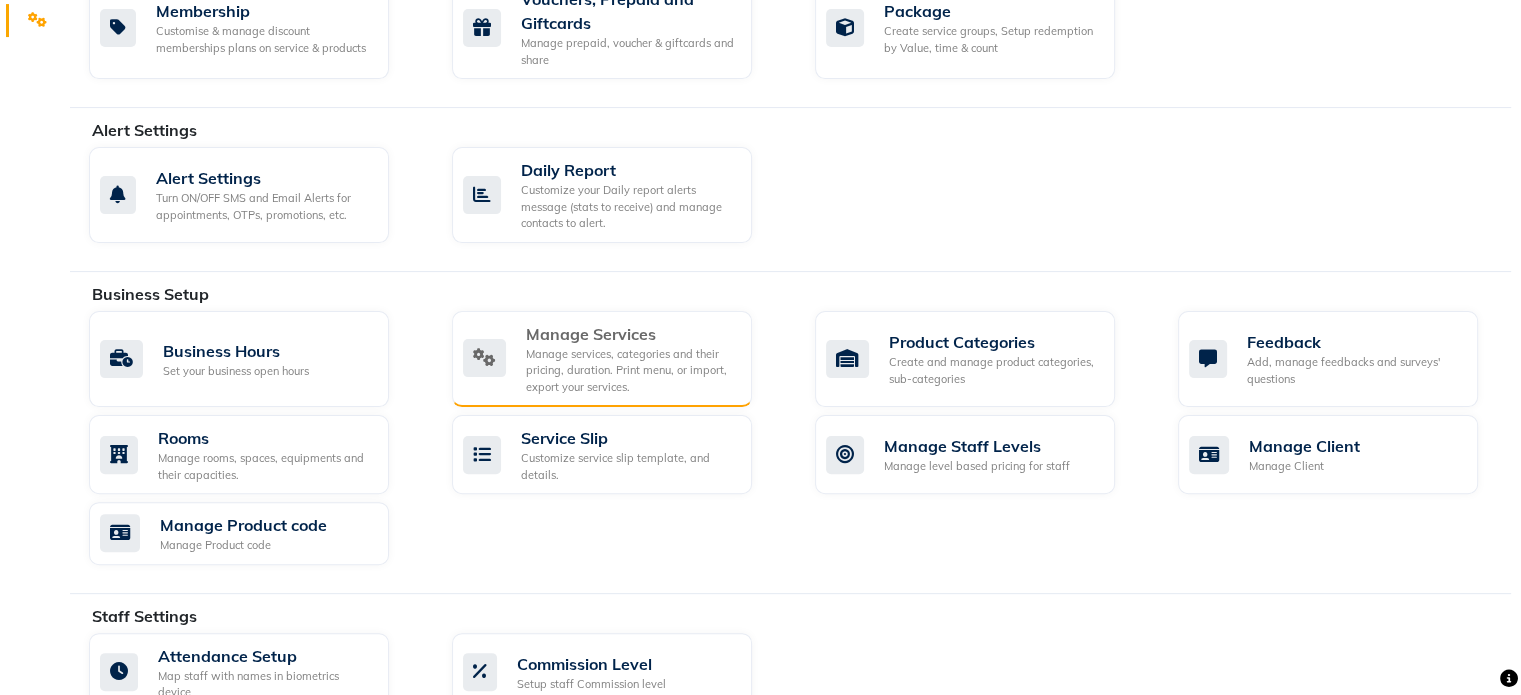 click on "Manage services, categories and their pricing, duration. Print menu, or import, export your services." 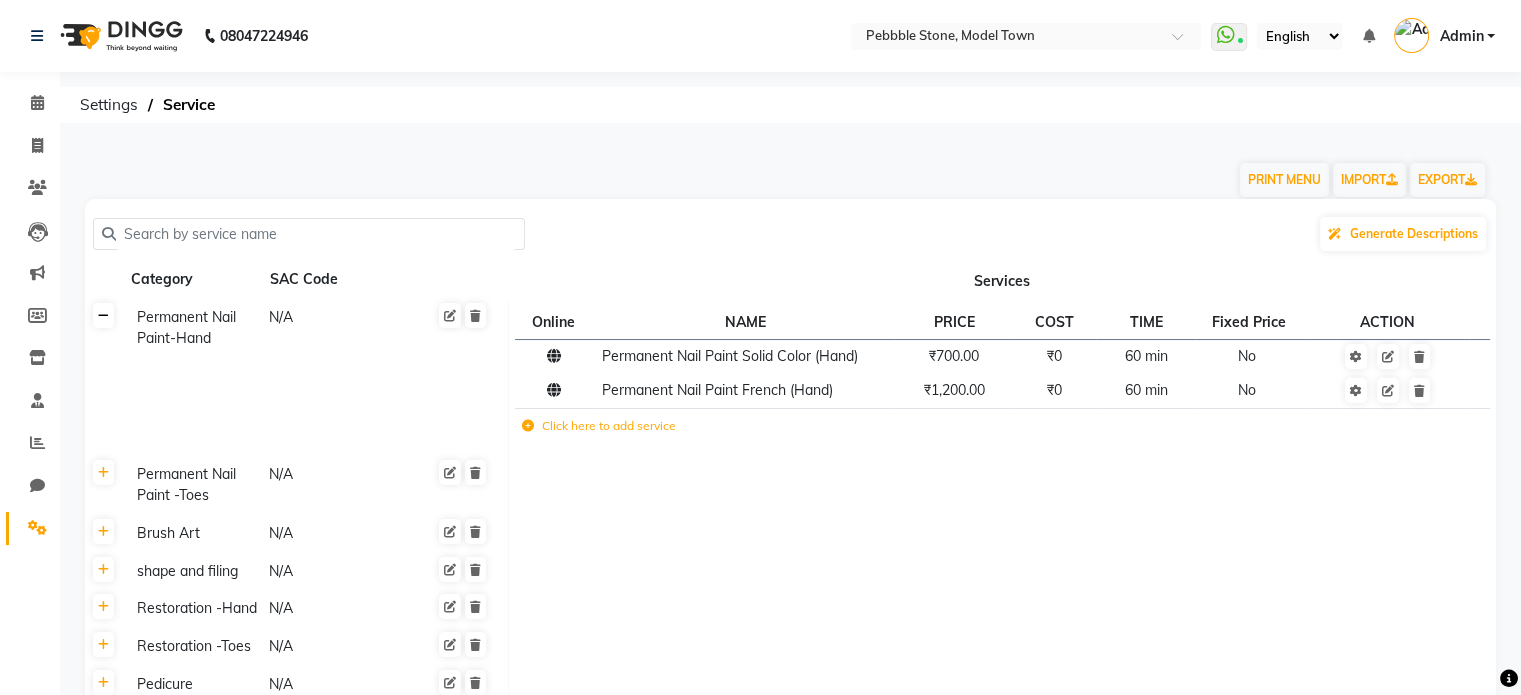 click 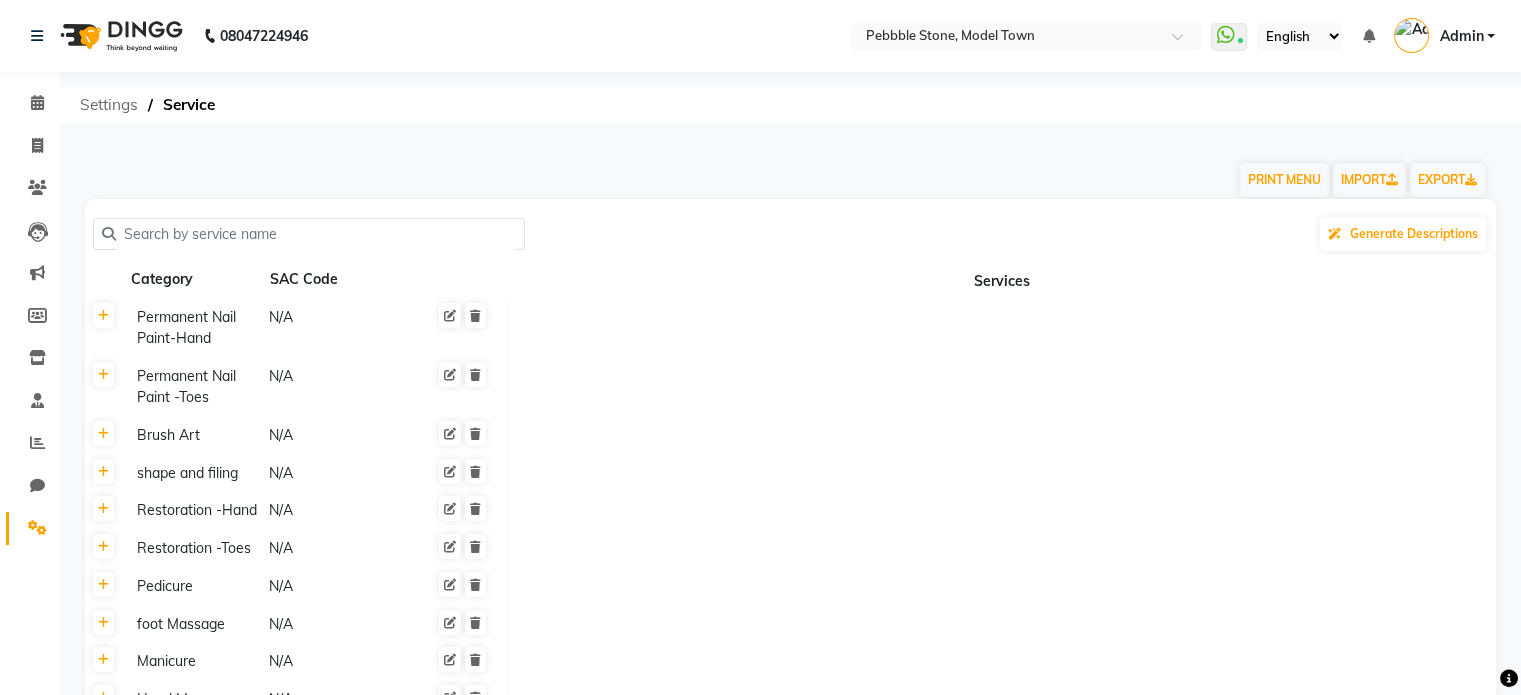 click on "Settings" 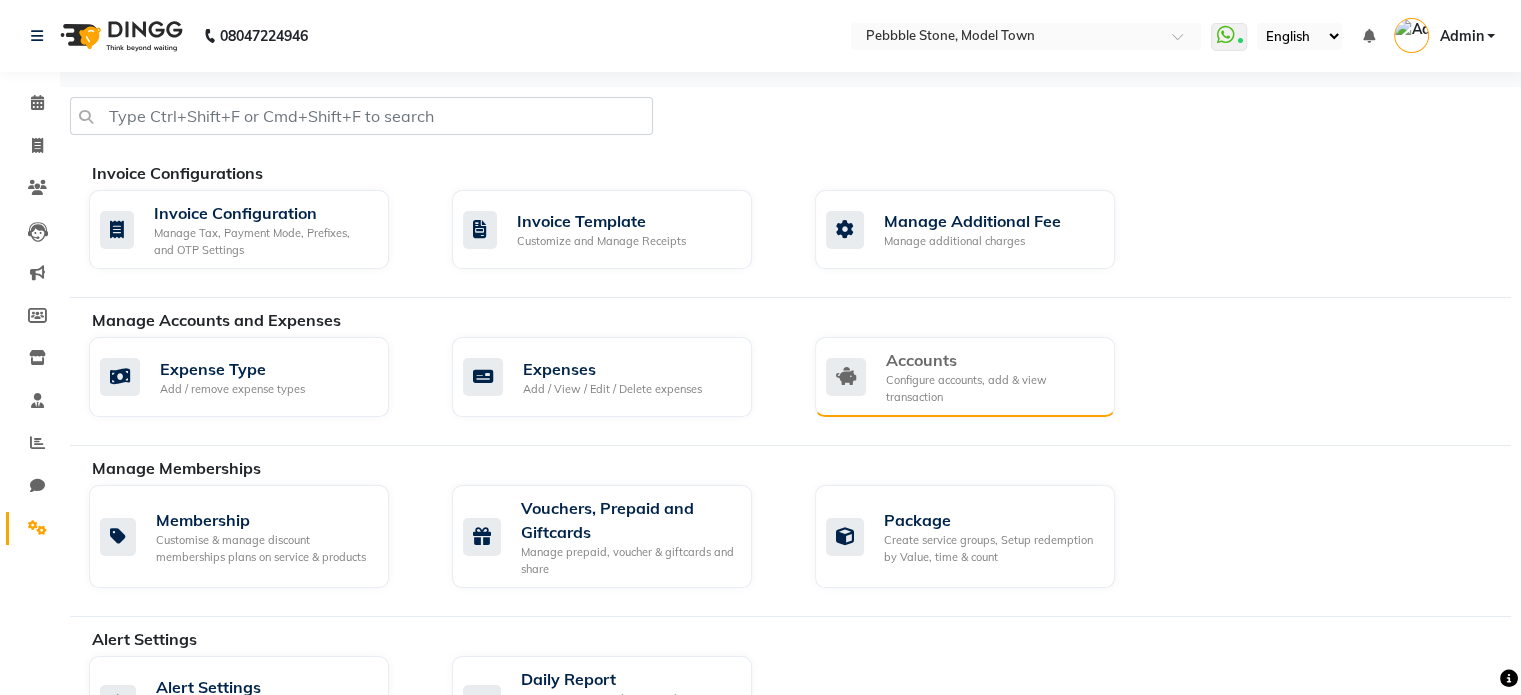 click on "Configure accounts, add & view transaction" 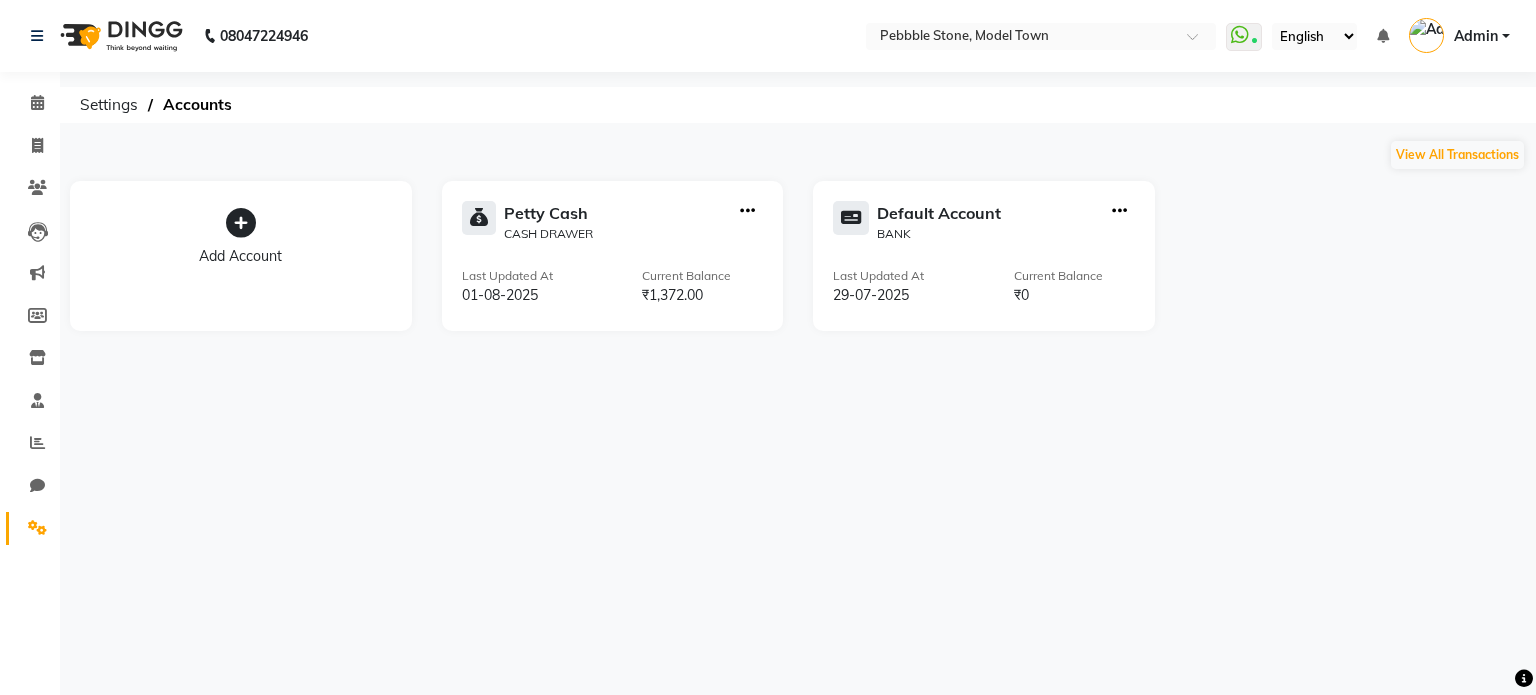 click on "Last Updated At  [DATE] Current Balance  ₹0" 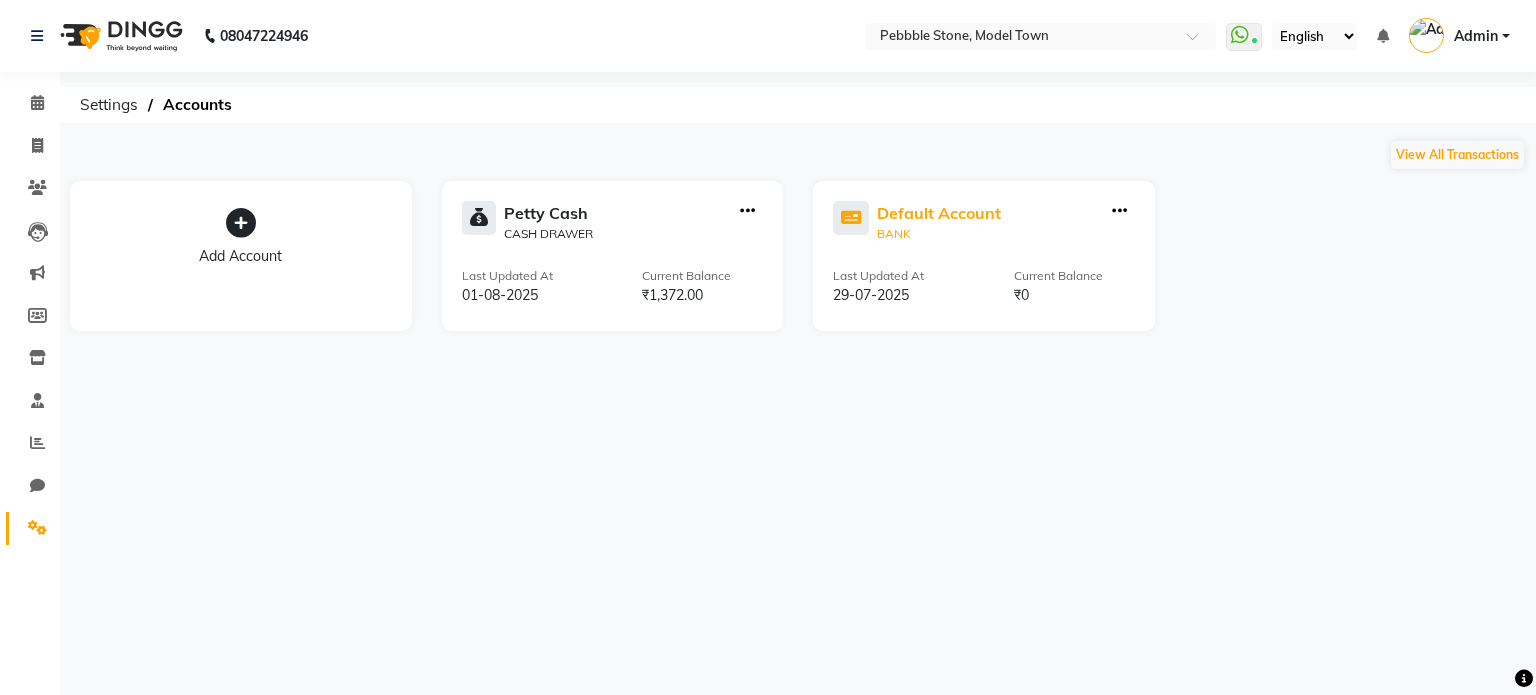 click on "Default Account" 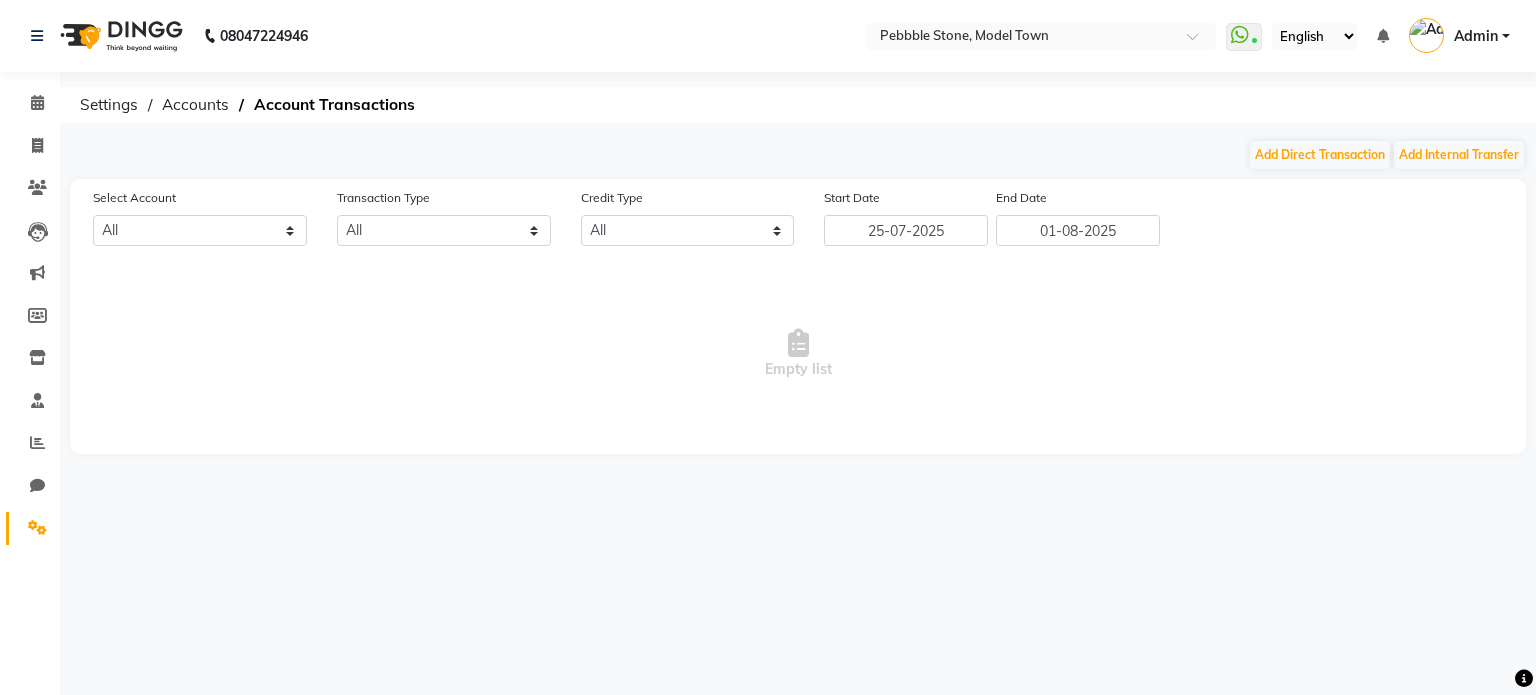 select on "7953" 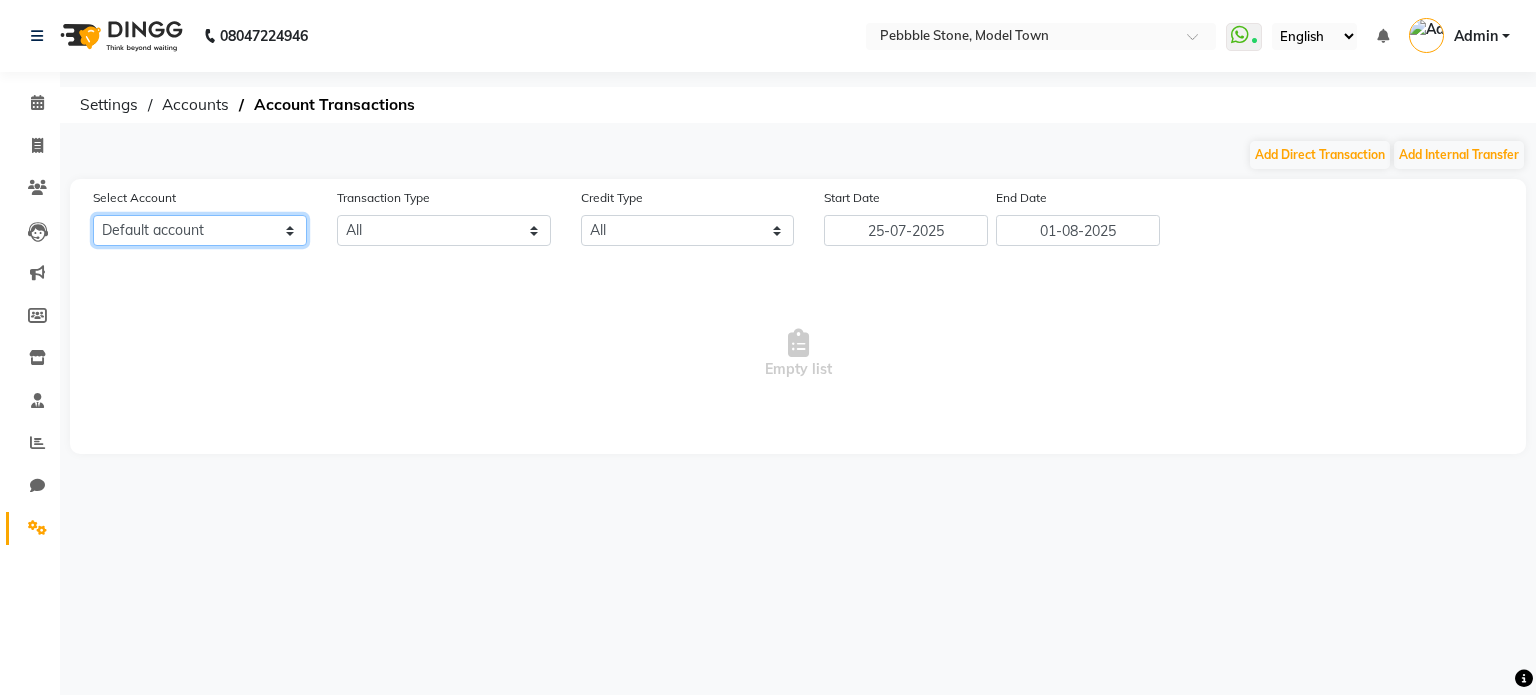 click on "All Petty cash Default account" 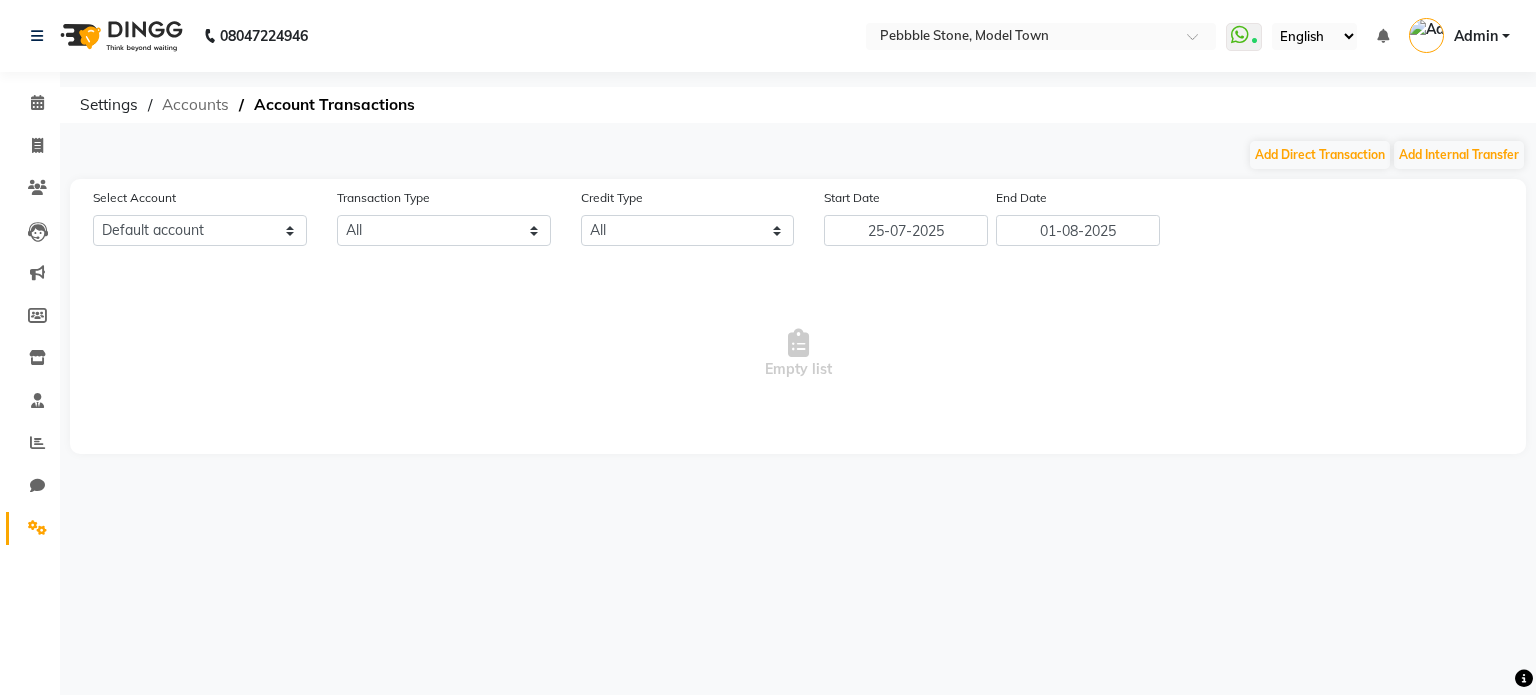 click on "Accounts" 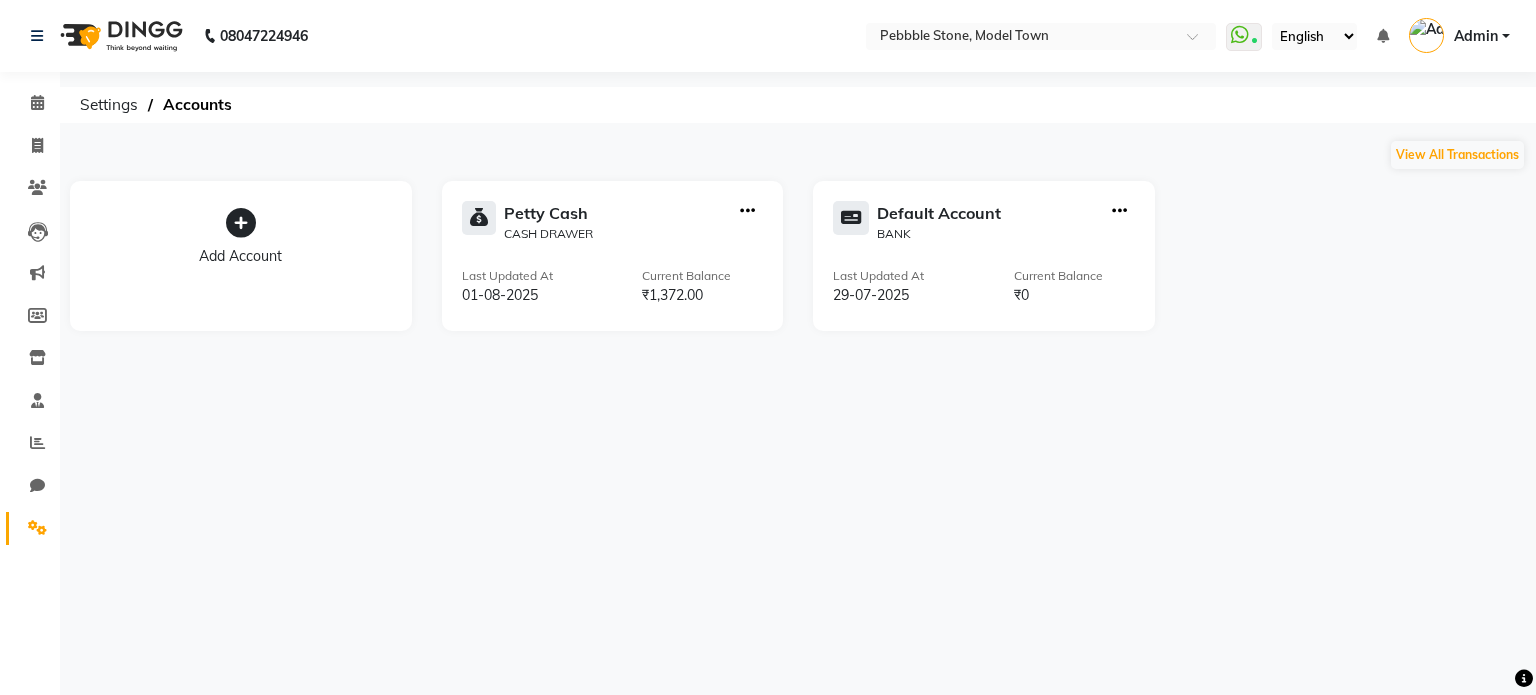 click 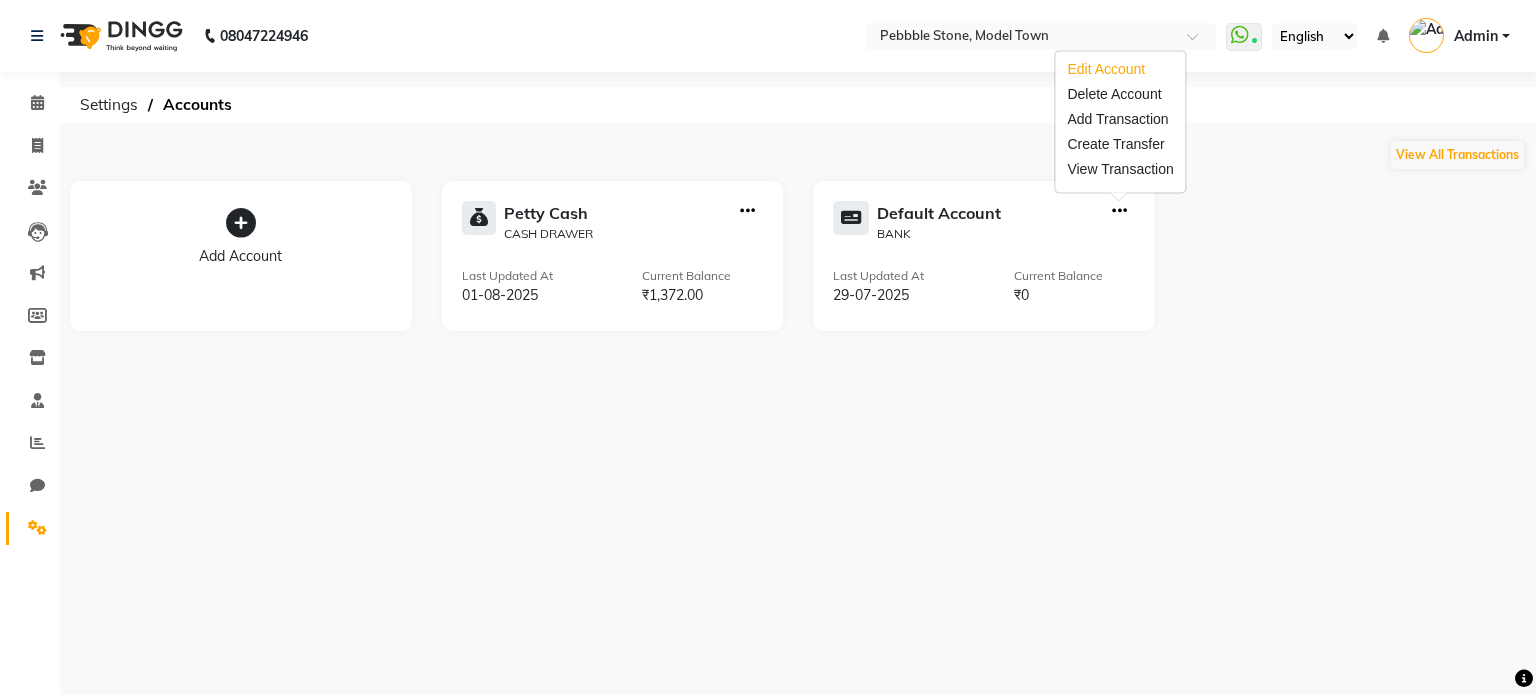 click on "Edit Account" at bounding box center (1120, 69) 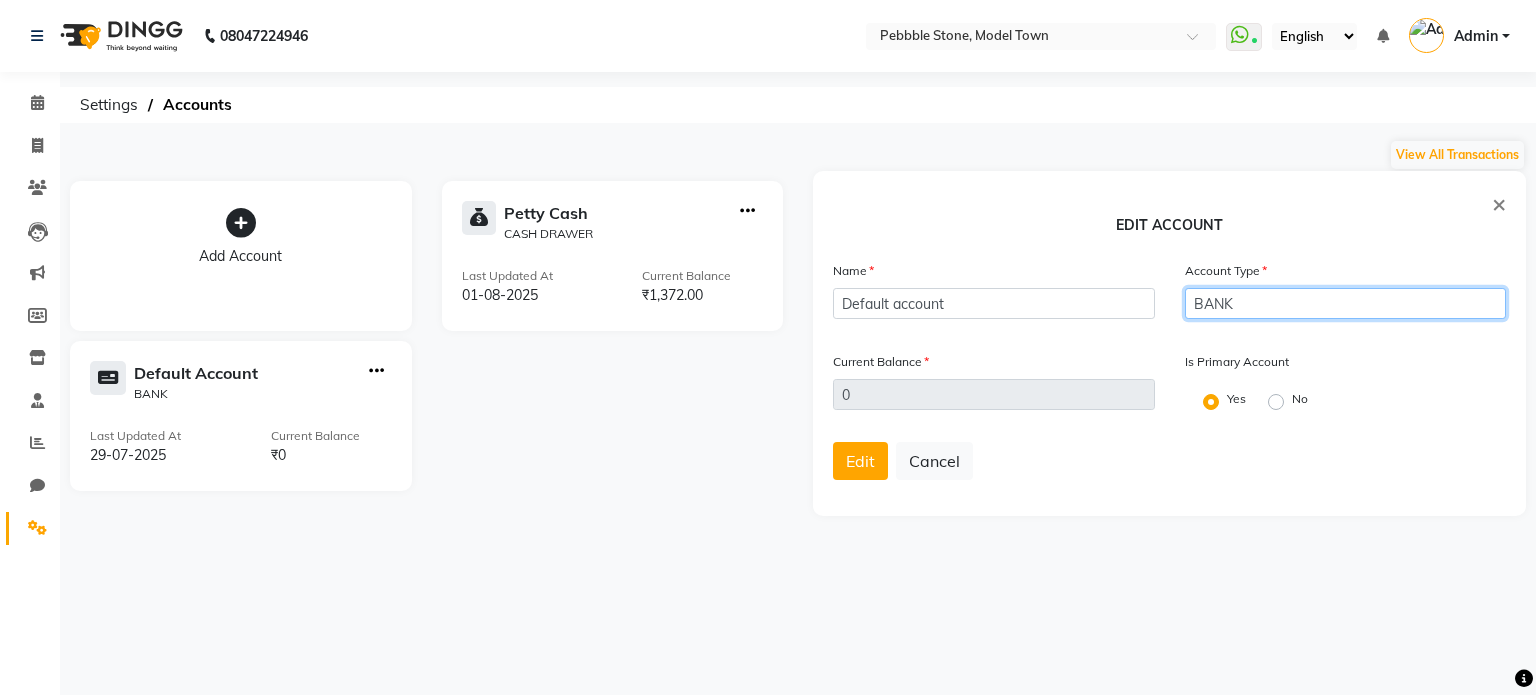click on "BANK" 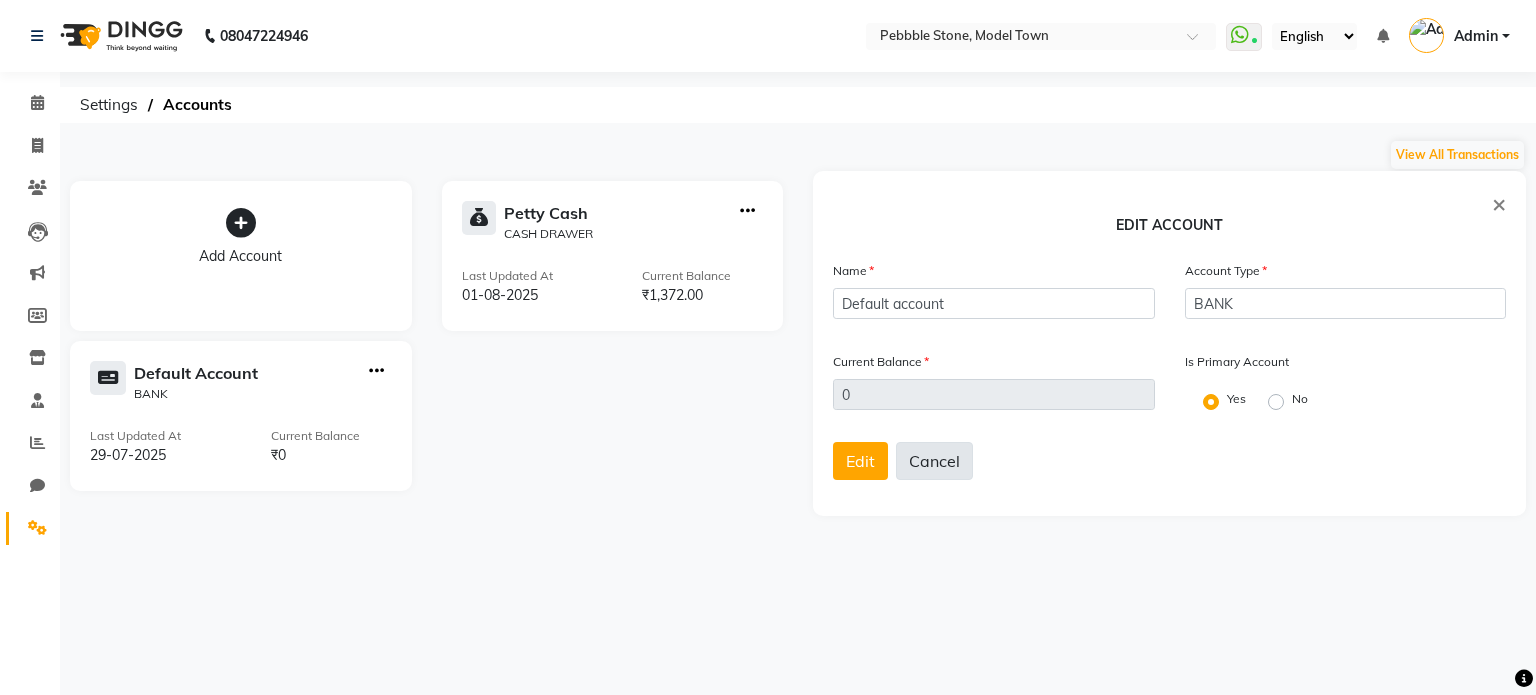 click on "Cancel" 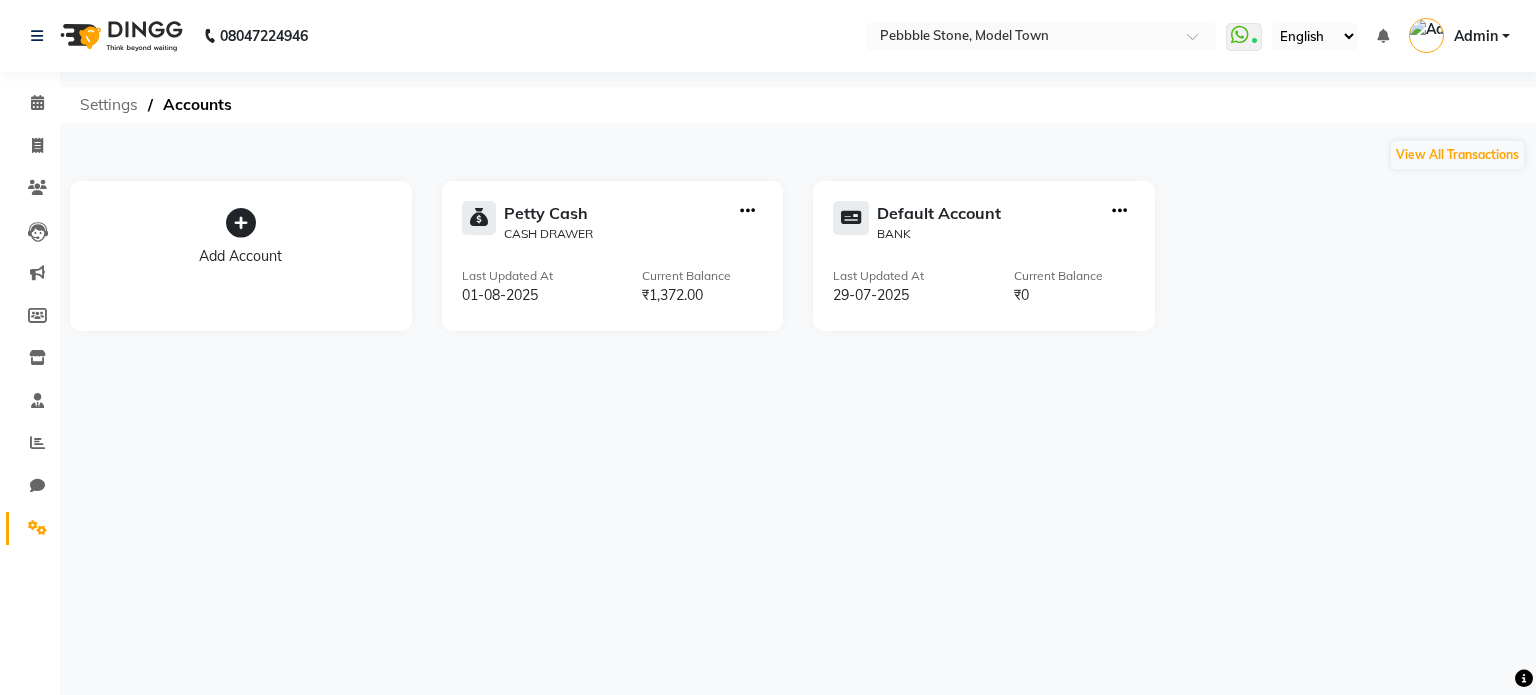 click on "Settings" 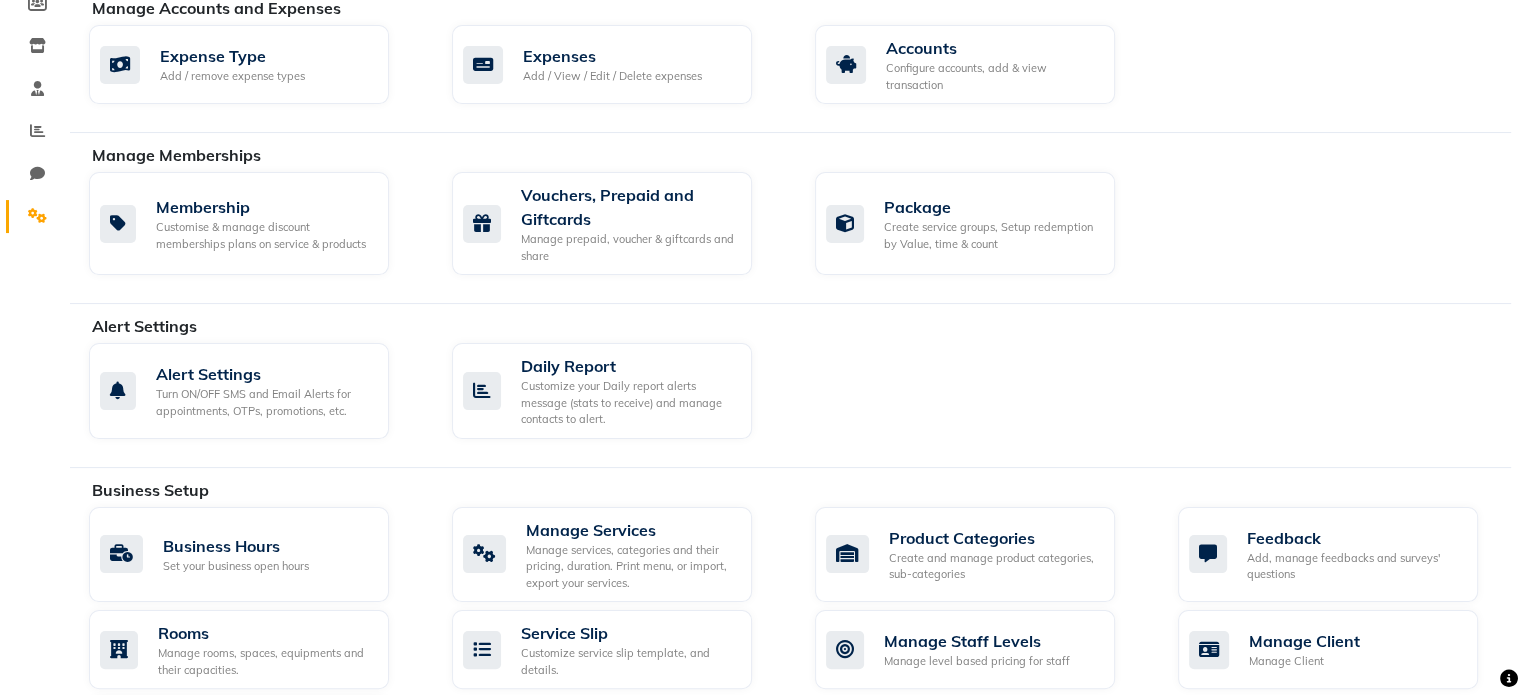 scroll, scrollTop: 317, scrollLeft: 0, axis: vertical 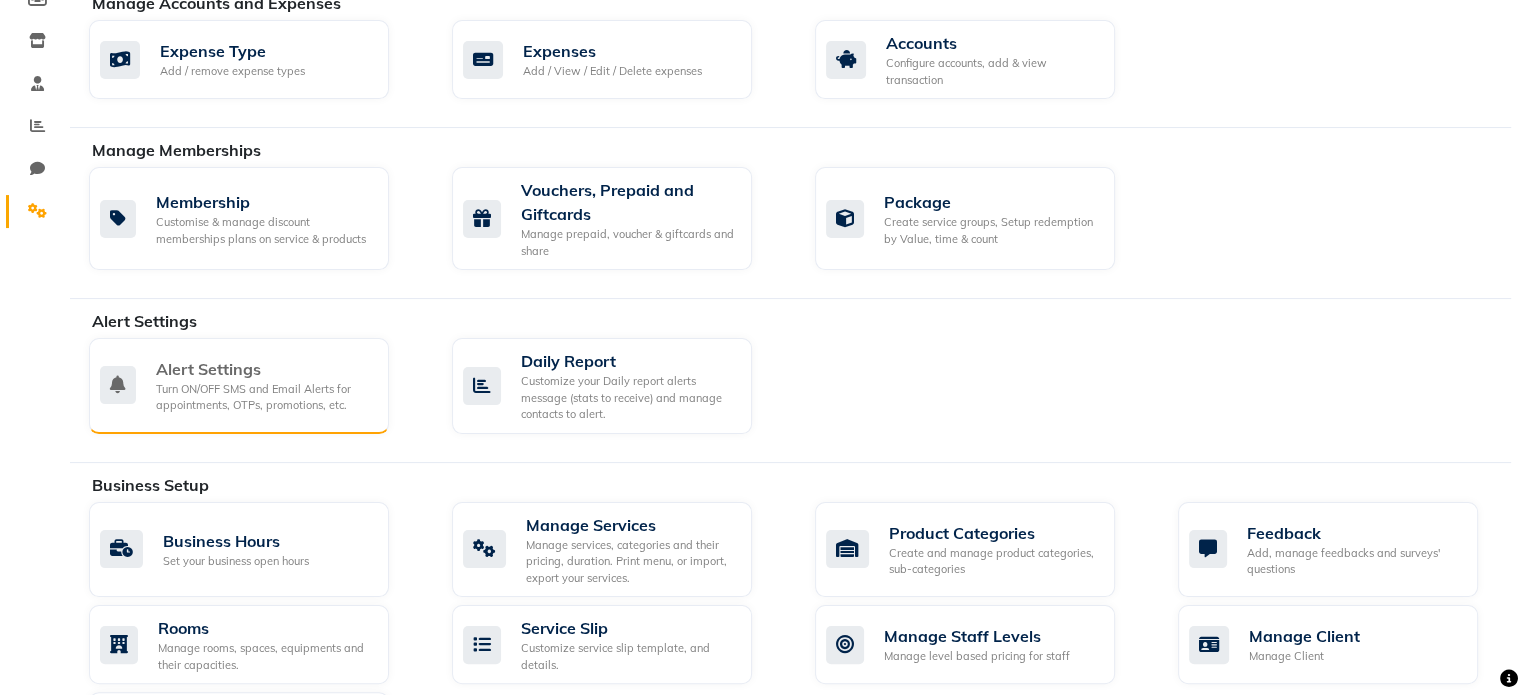 click on "Alert Settings" 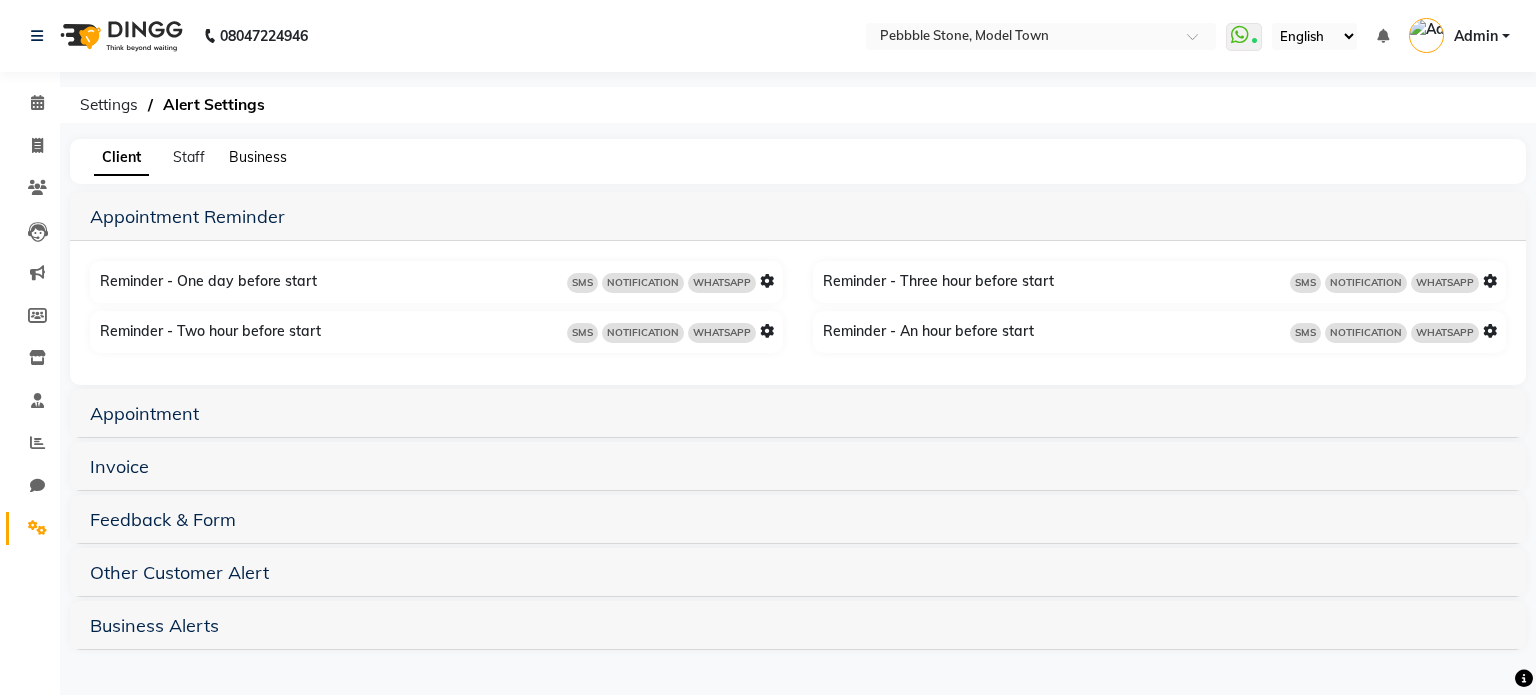 click on "Business" 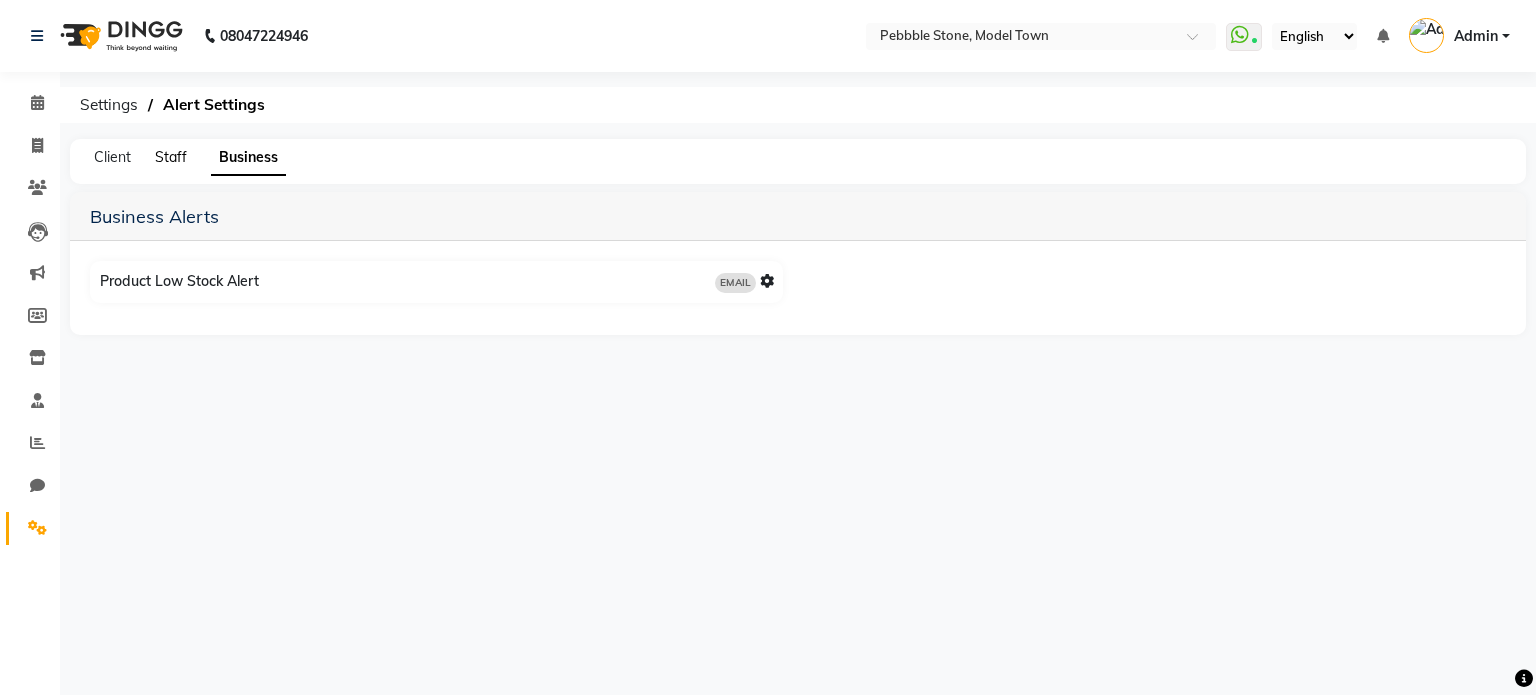 click on "Staff" 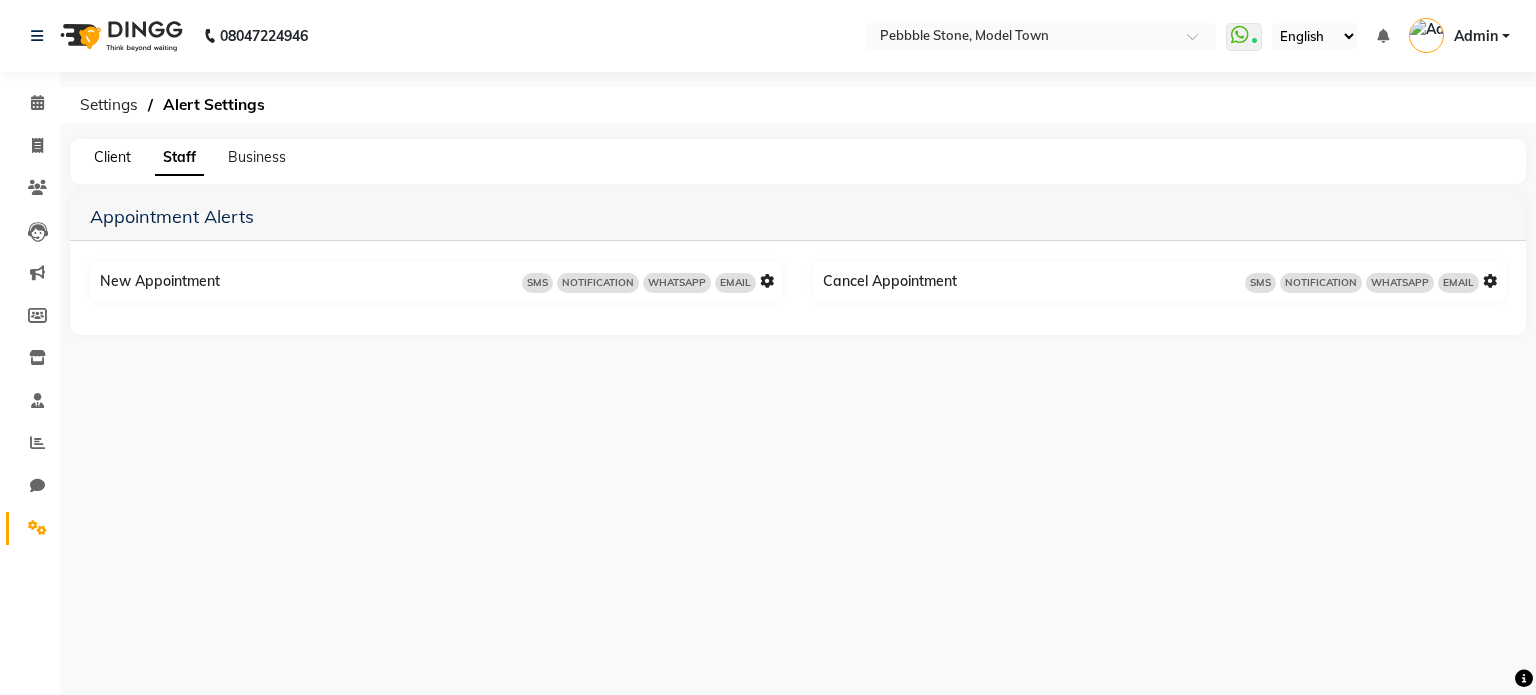 click on "Client" 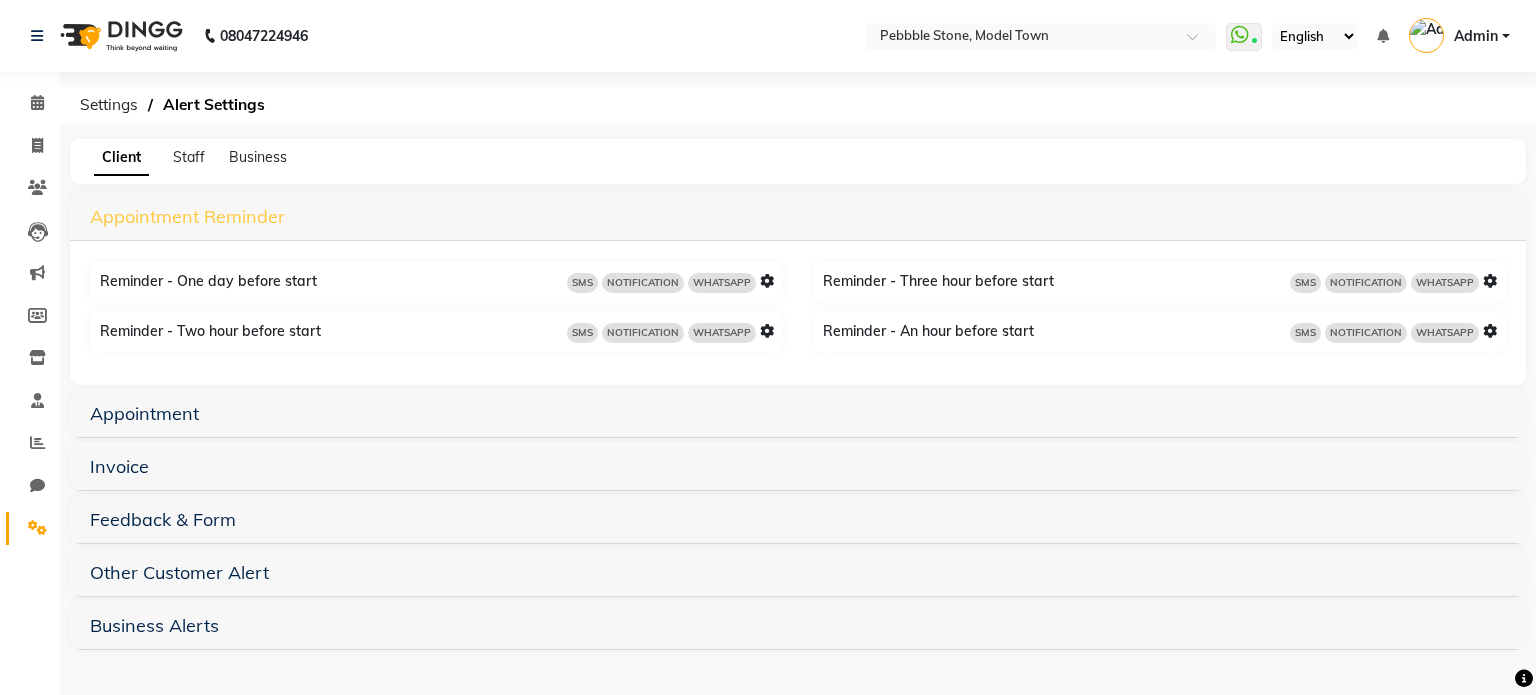 click on "Appointment Reminder" at bounding box center [187, 216] 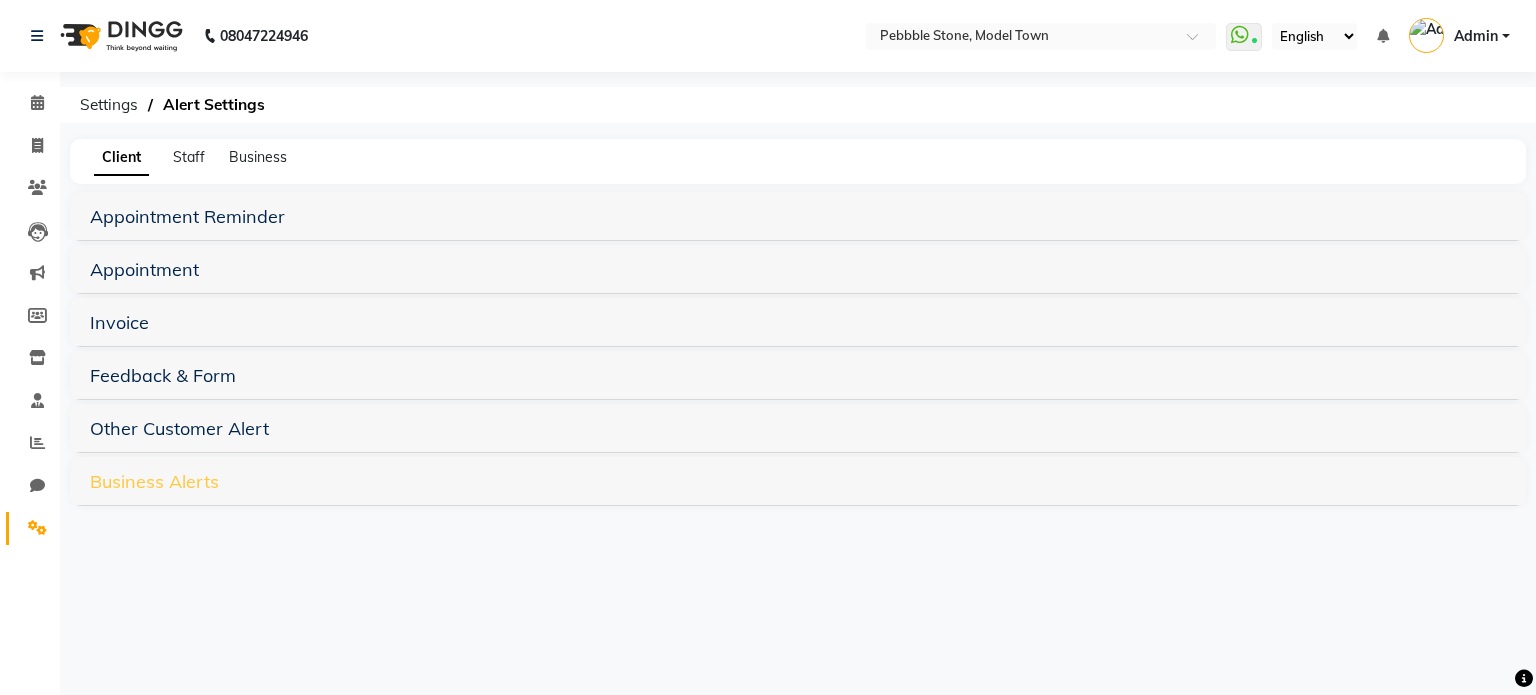 click on "Business Alerts" at bounding box center [154, 481] 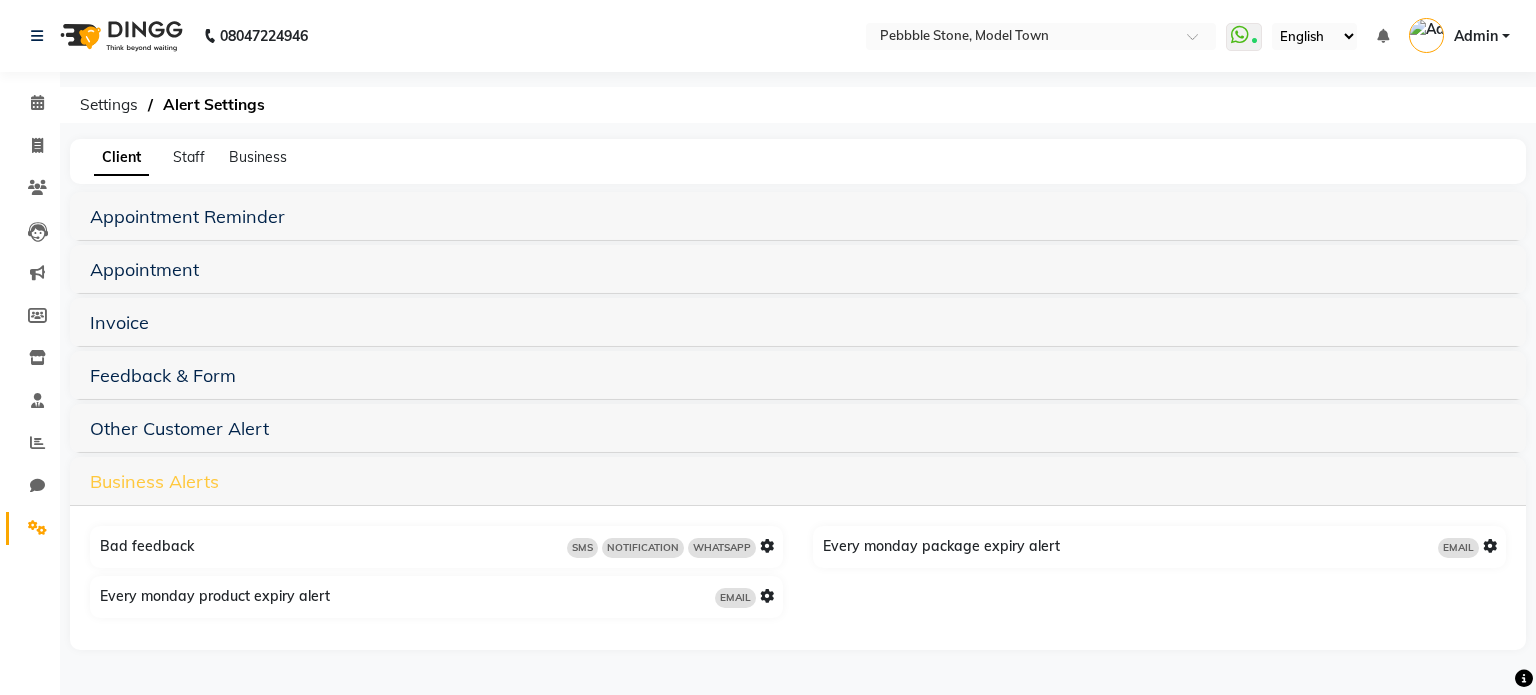 click on "Business Alerts" at bounding box center [154, 481] 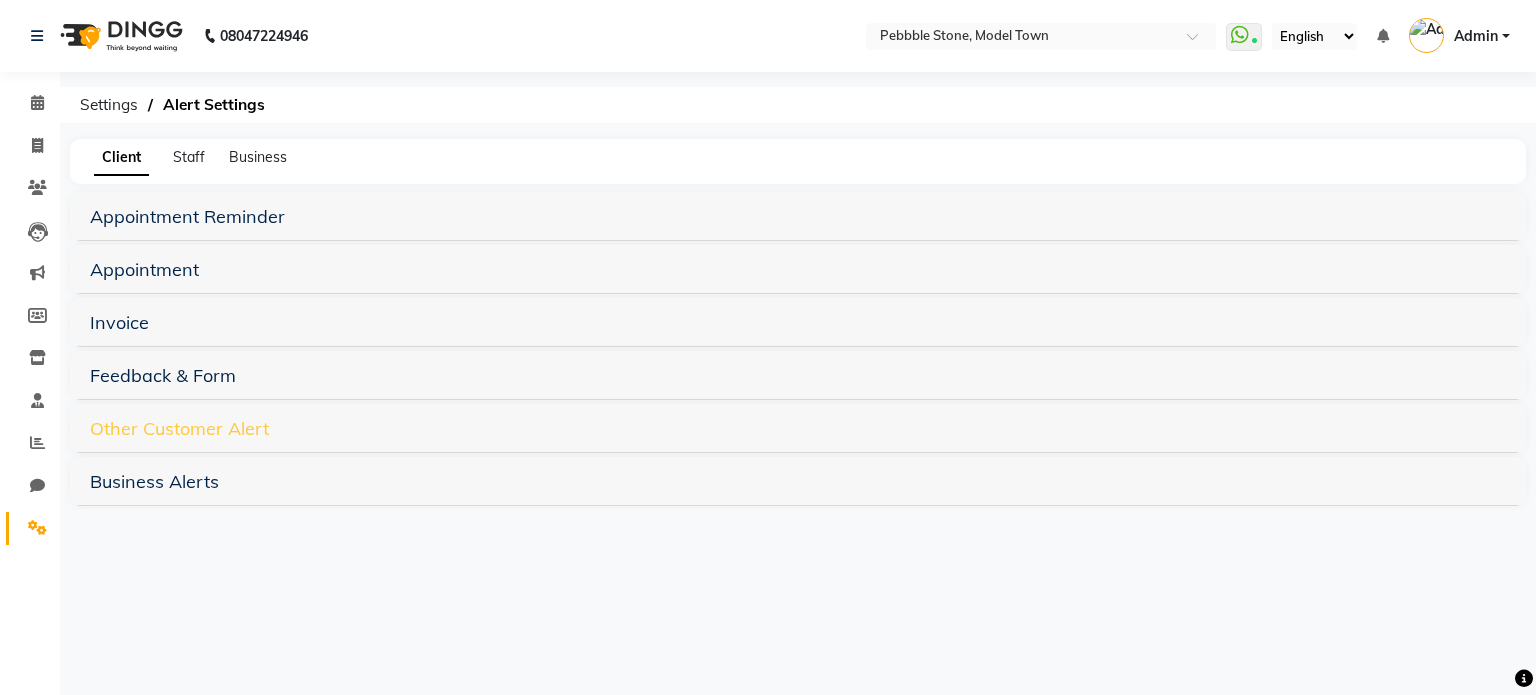 click on "Other Customer Alert" at bounding box center [179, 428] 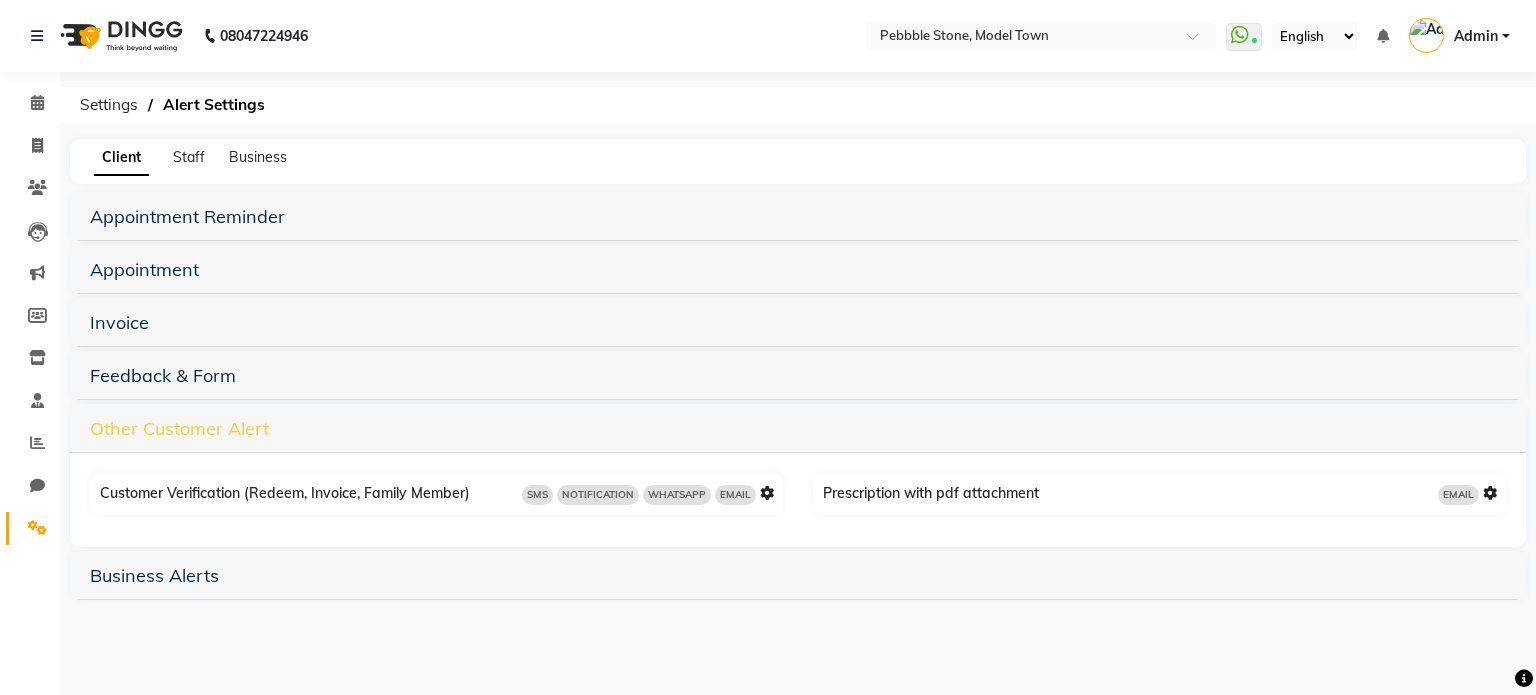 click on "Other Customer Alert" at bounding box center (179, 428) 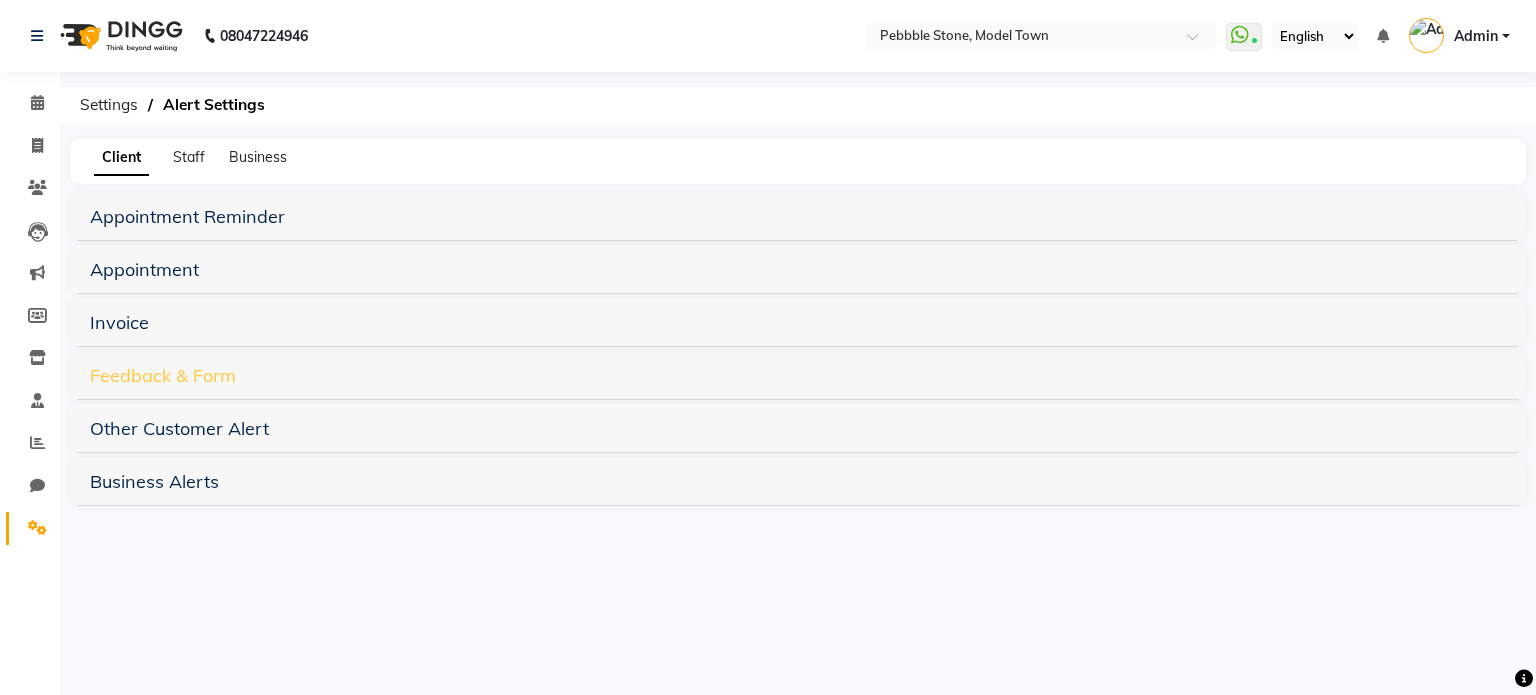 click on "Feedback & Form" at bounding box center [163, 375] 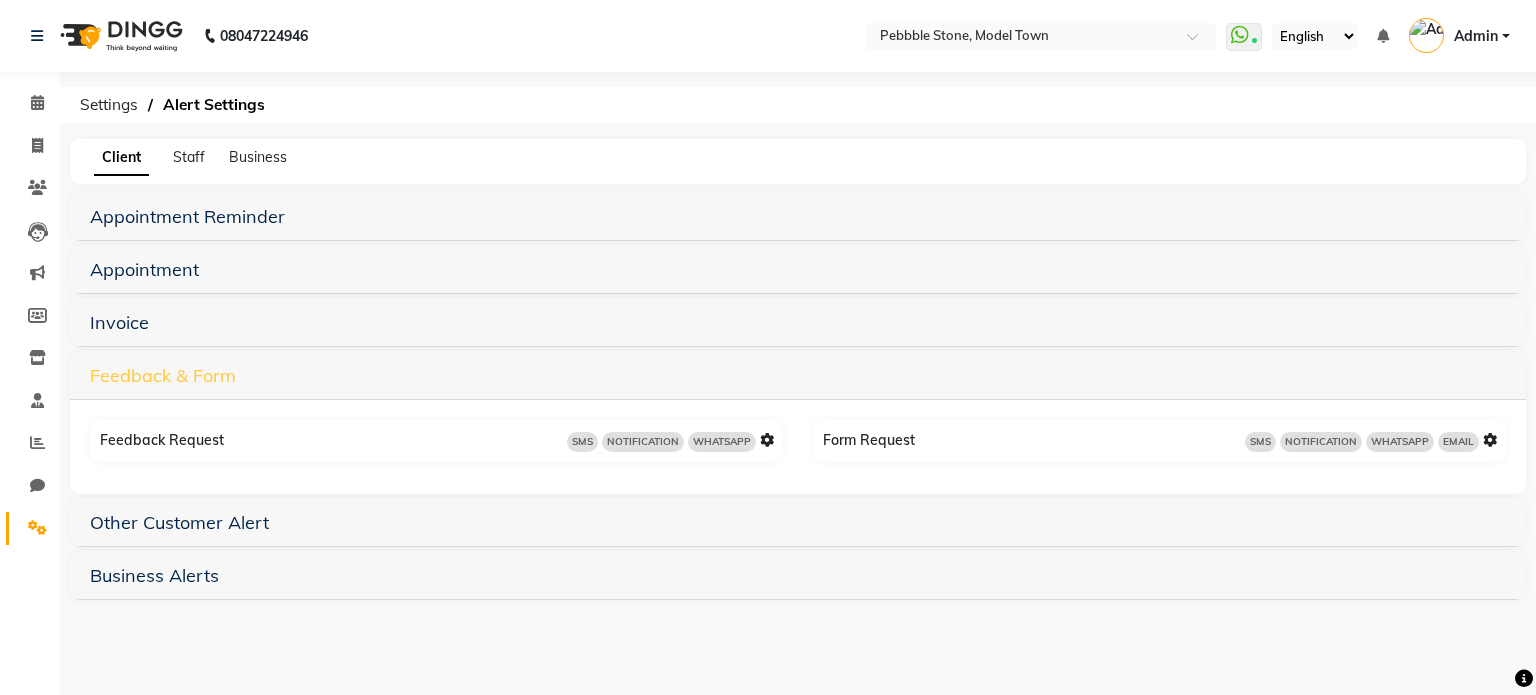 click on "Feedback & Form" at bounding box center [163, 375] 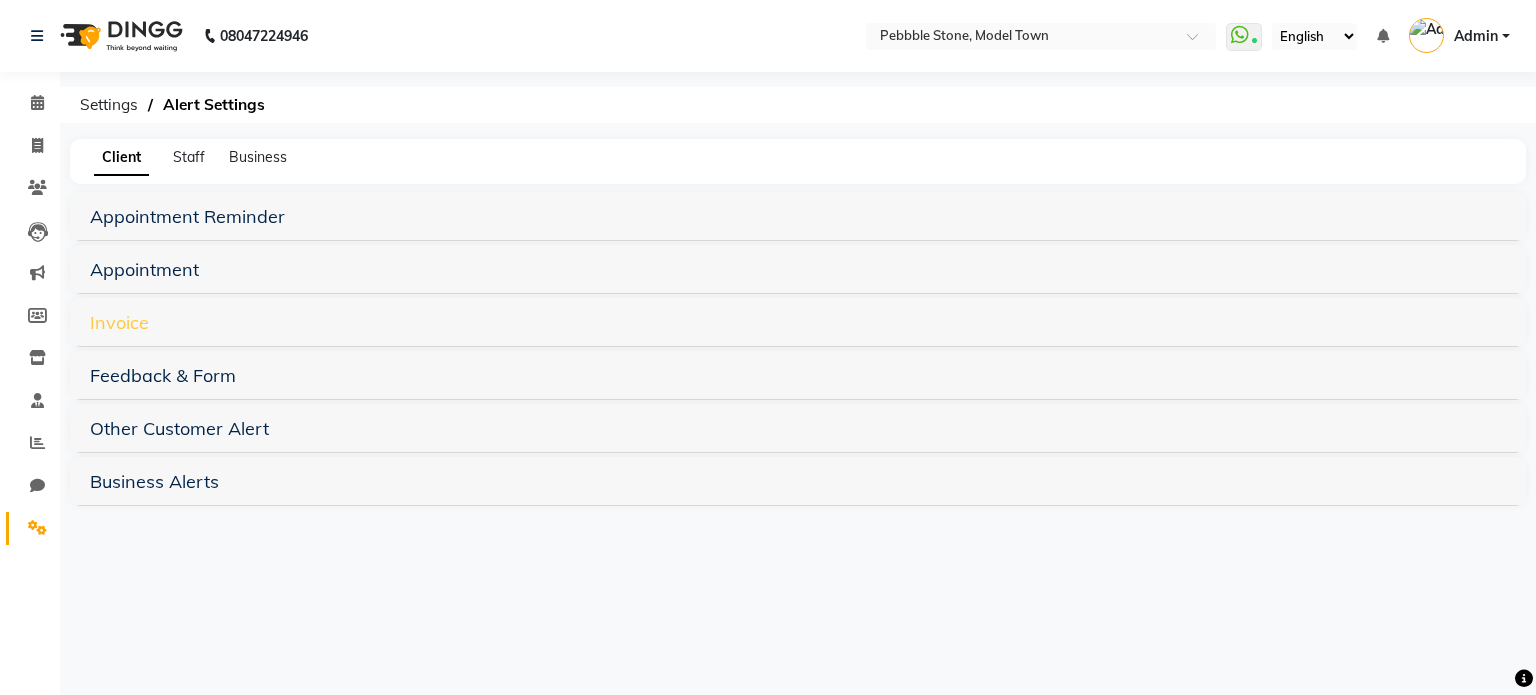 click on "Invoice" at bounding box center (119, 322) 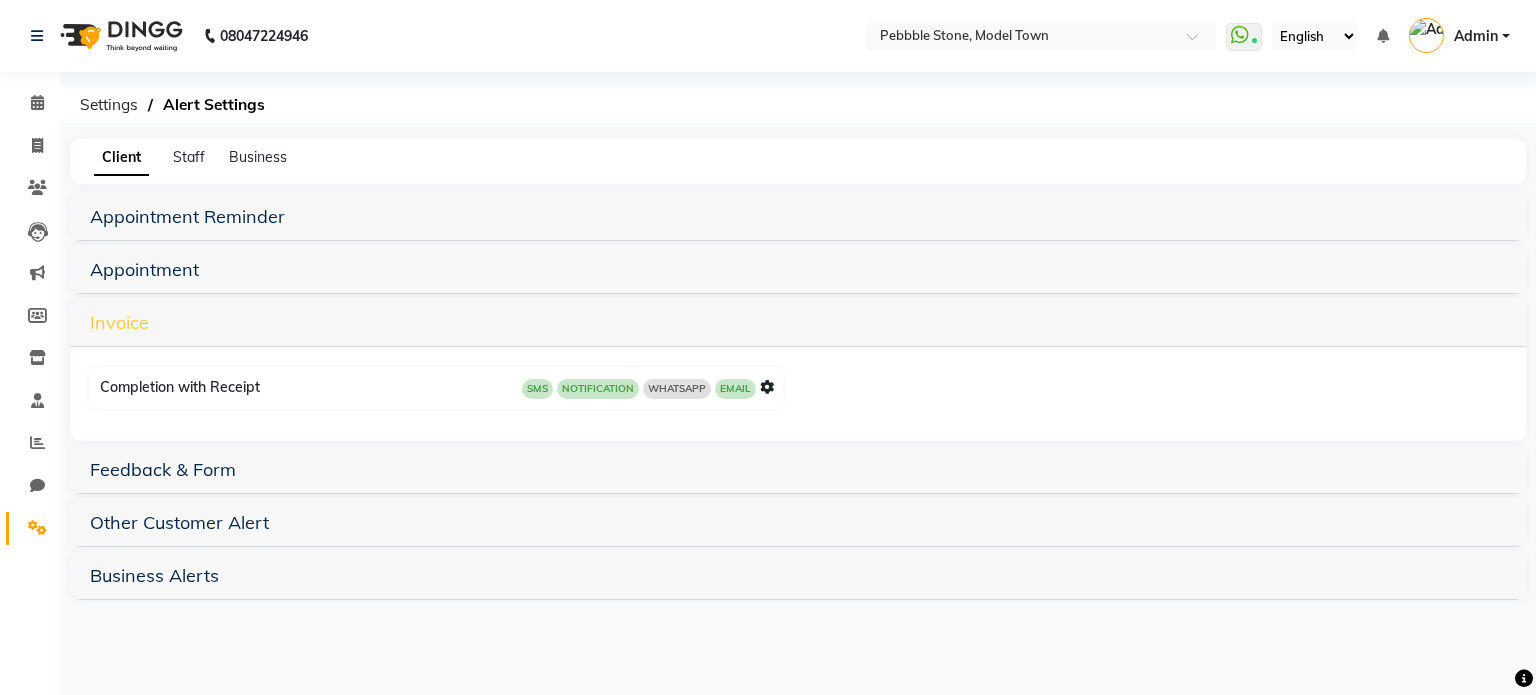click on "Invoice" at bounding box center [119, 322] 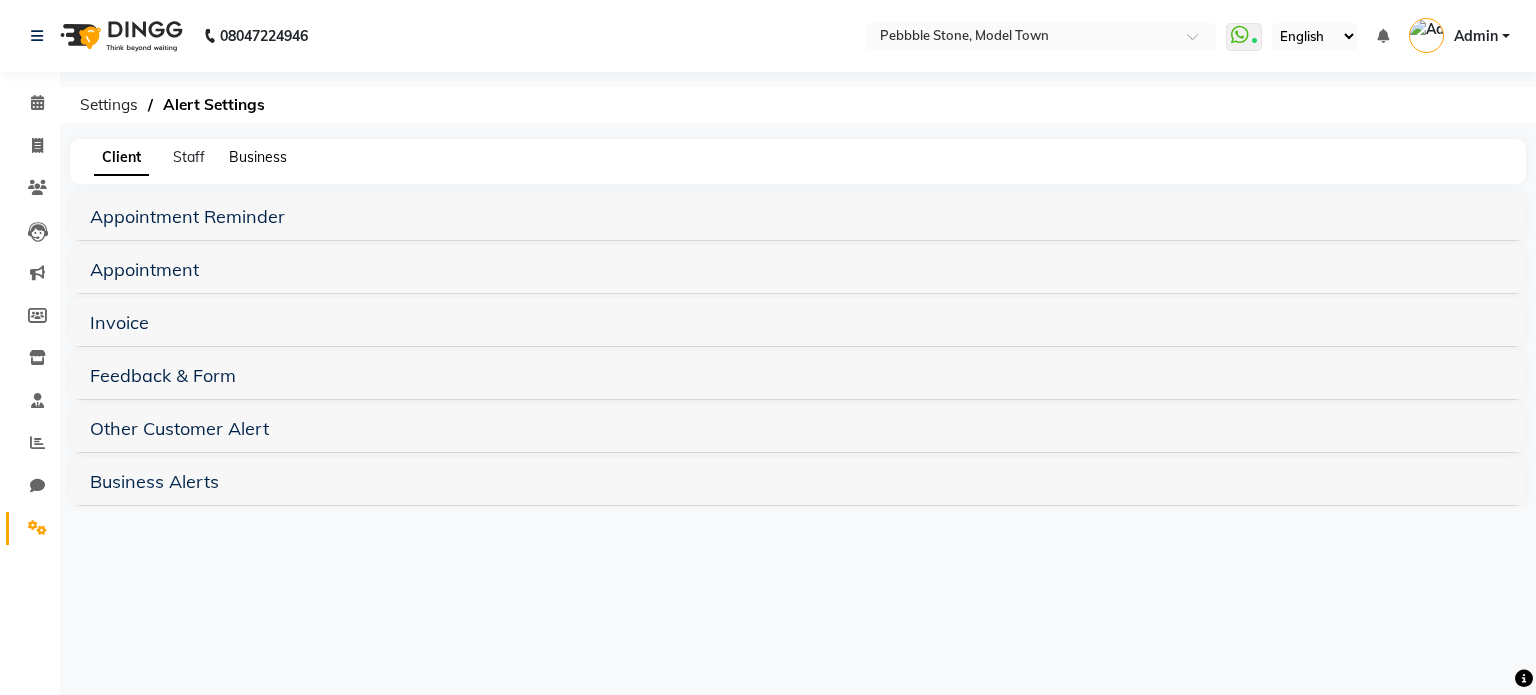 click on "Business" 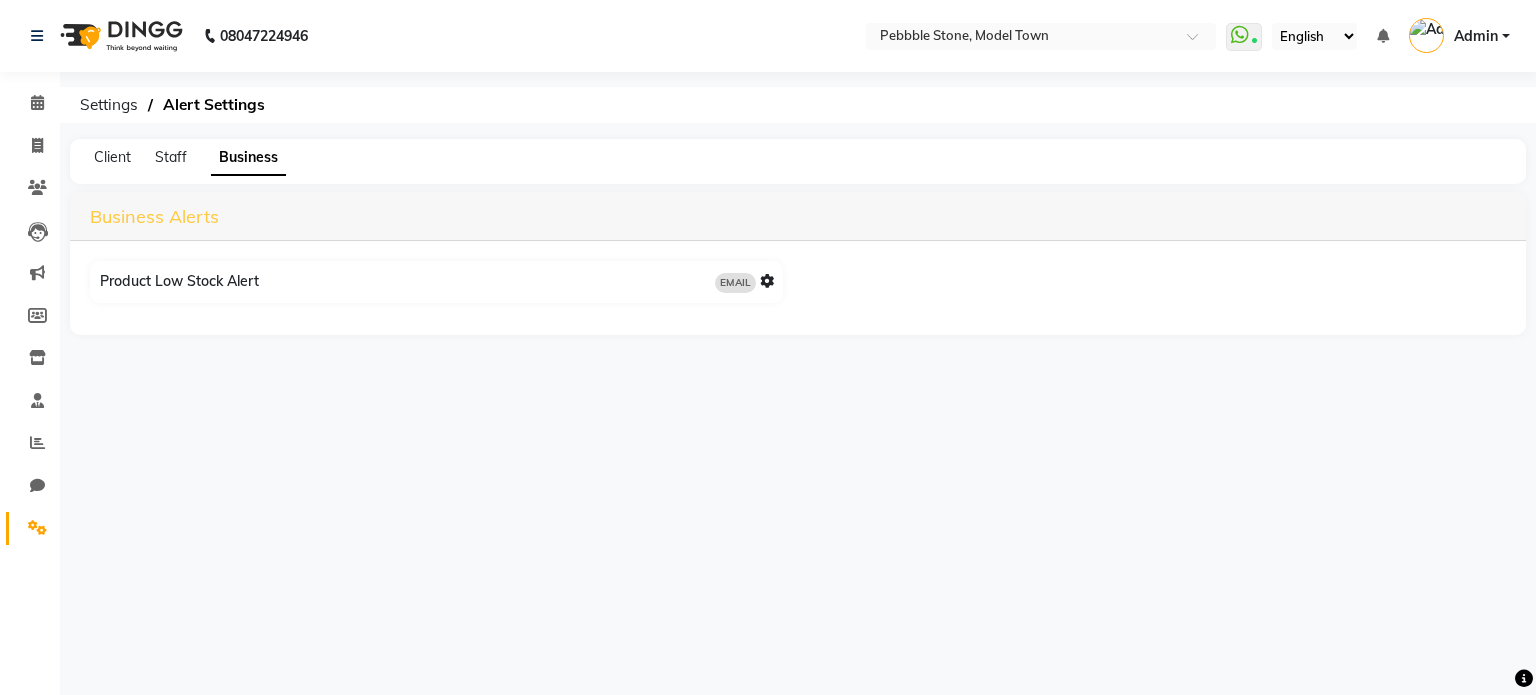 click on "Business Alerts" at bounding box center (154, 216) 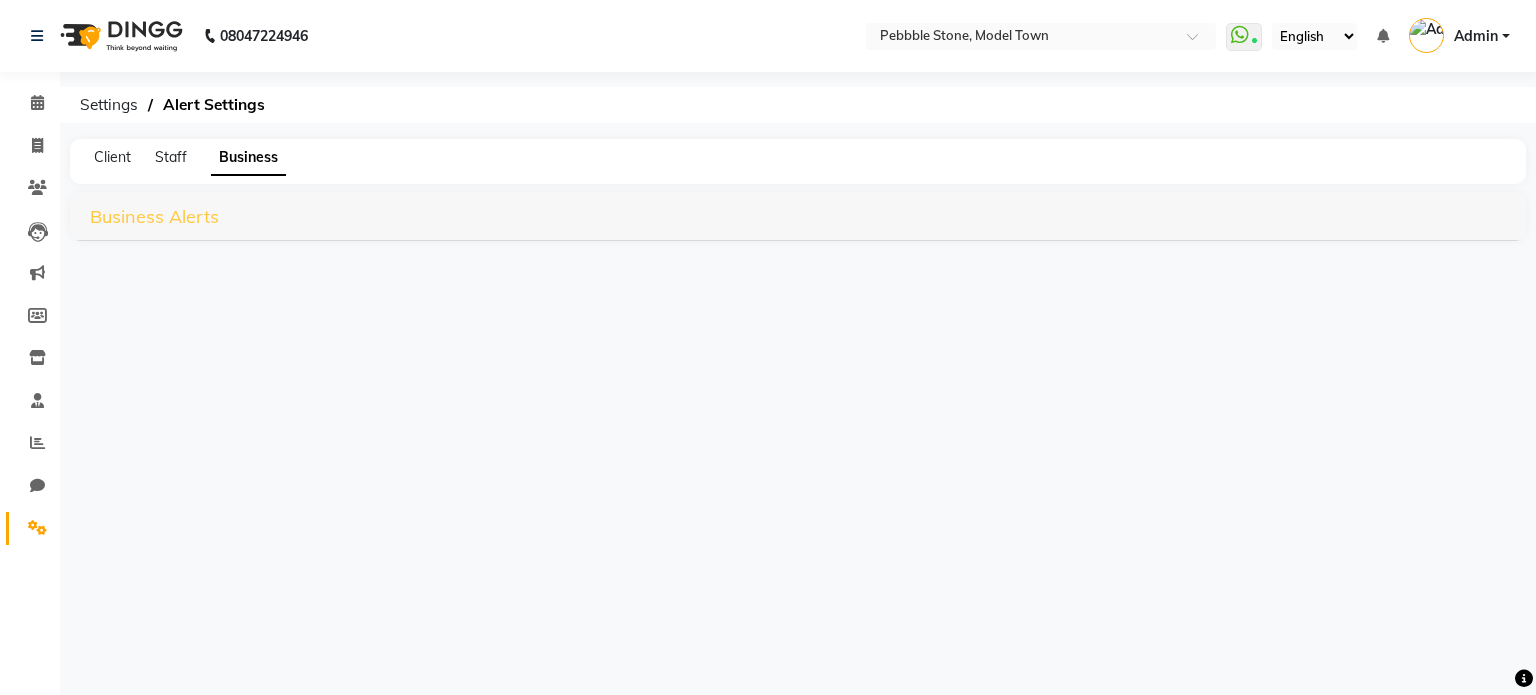 click on "Business Alerts" at bounding box center [154, 216] 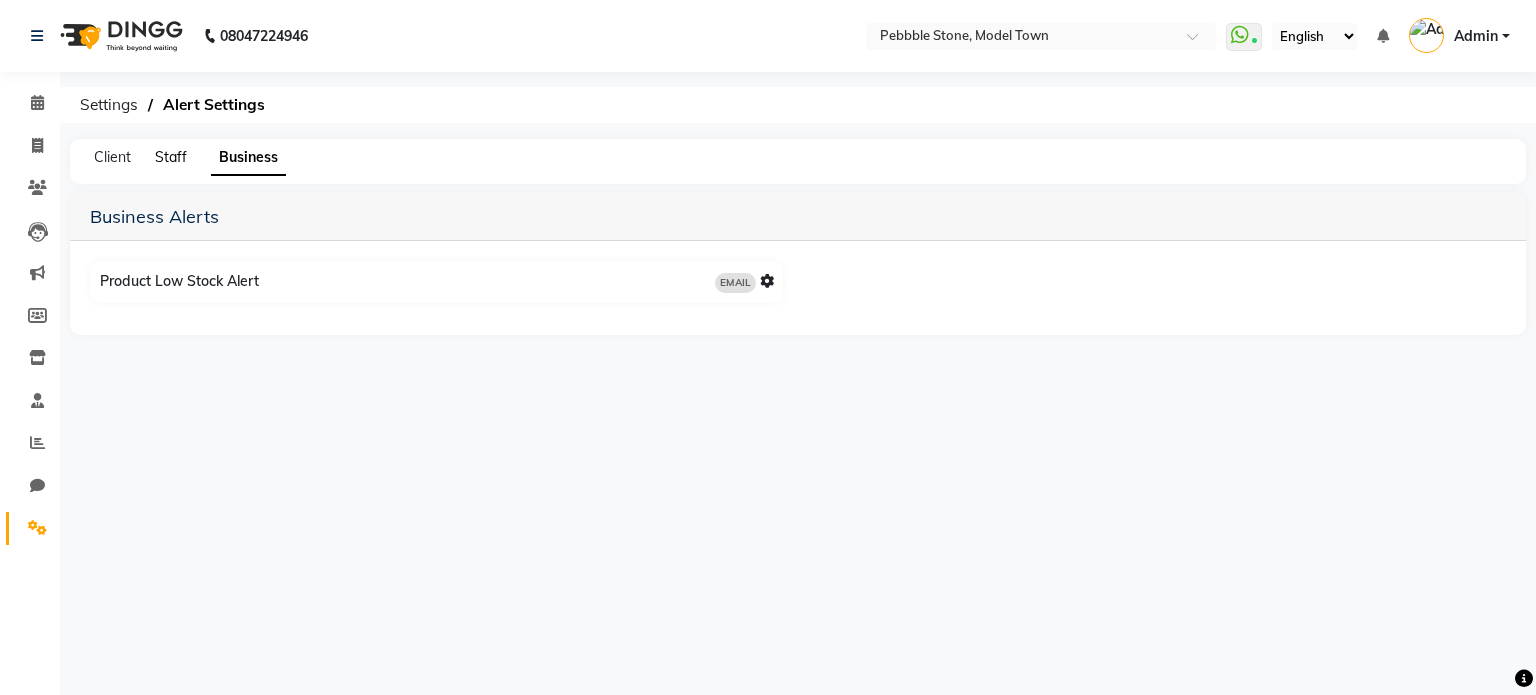 click on "Staff" 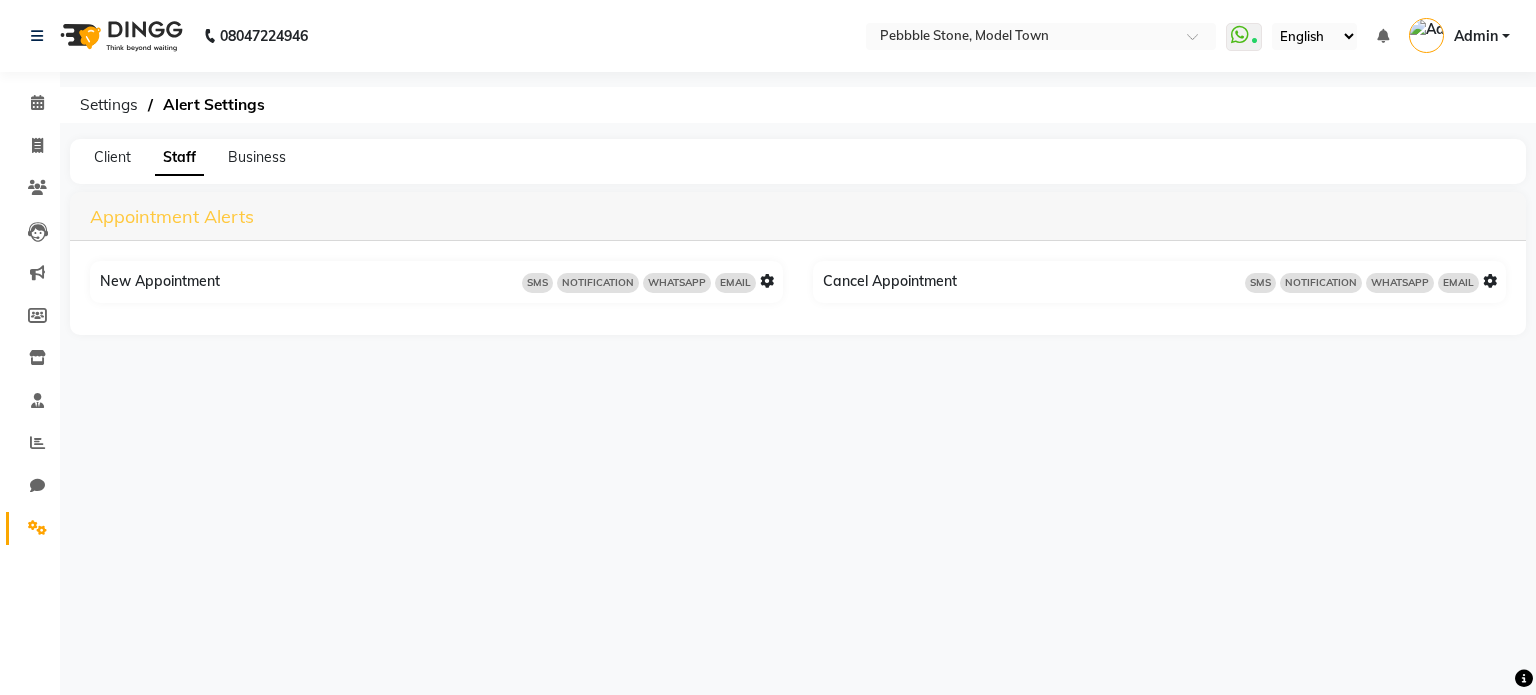 click on "Appointment Alerts" at bounding box center [172, 216] 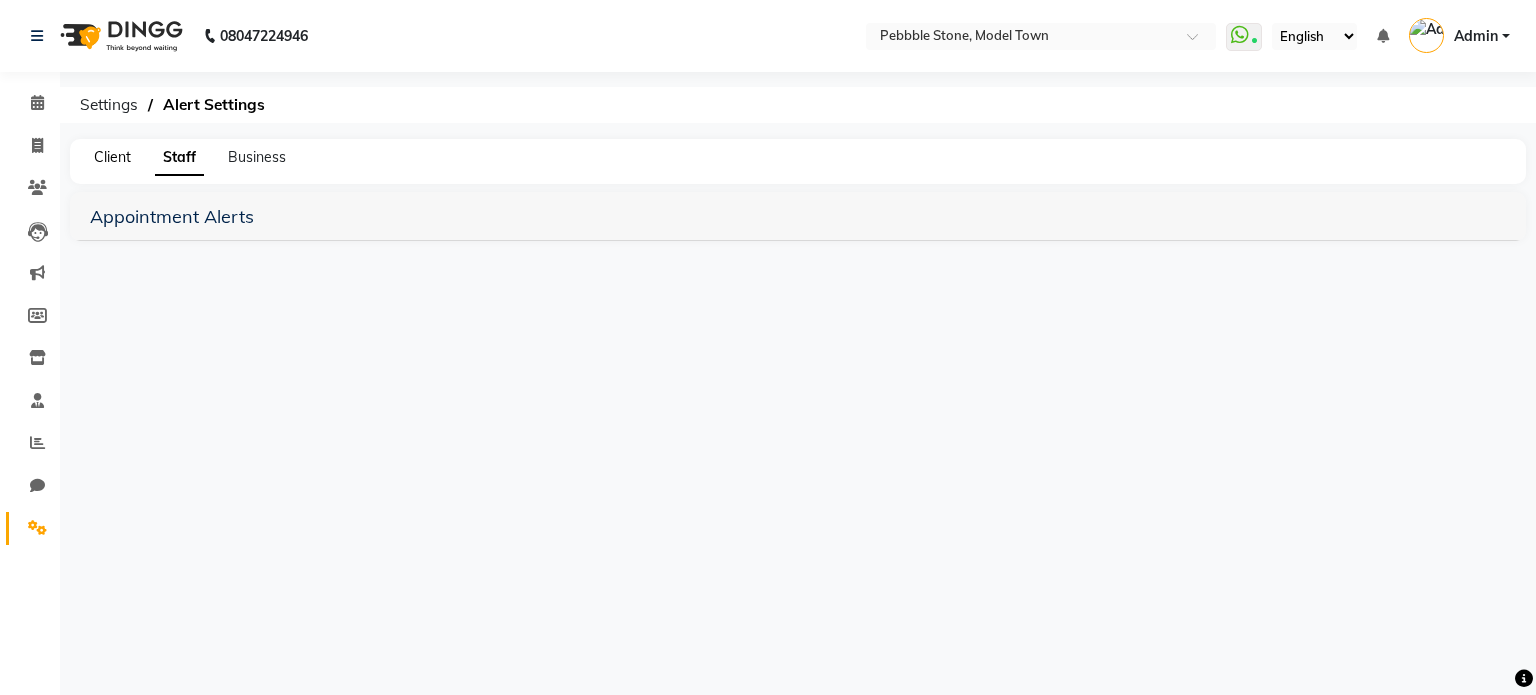 click on "Client" 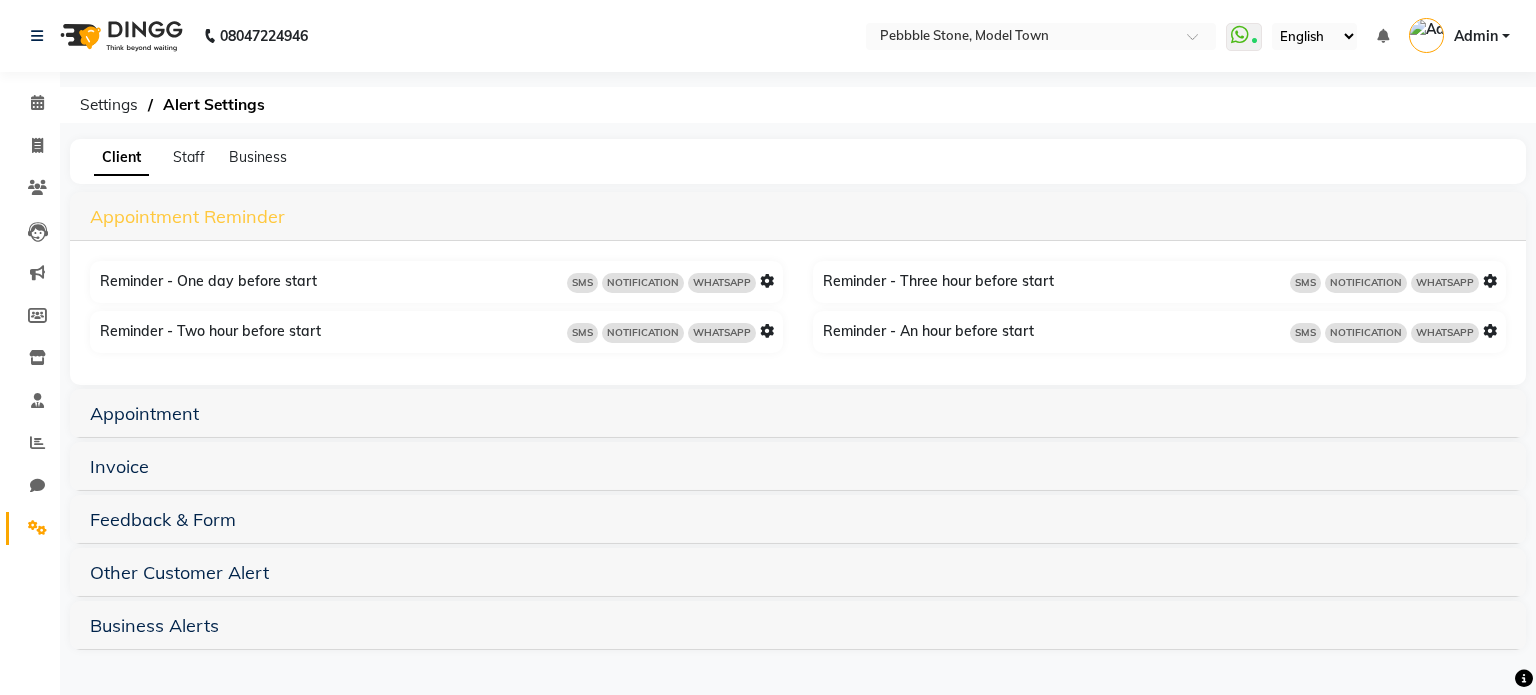 click on "Appointment Reminder" at bounding box center (187, 216) 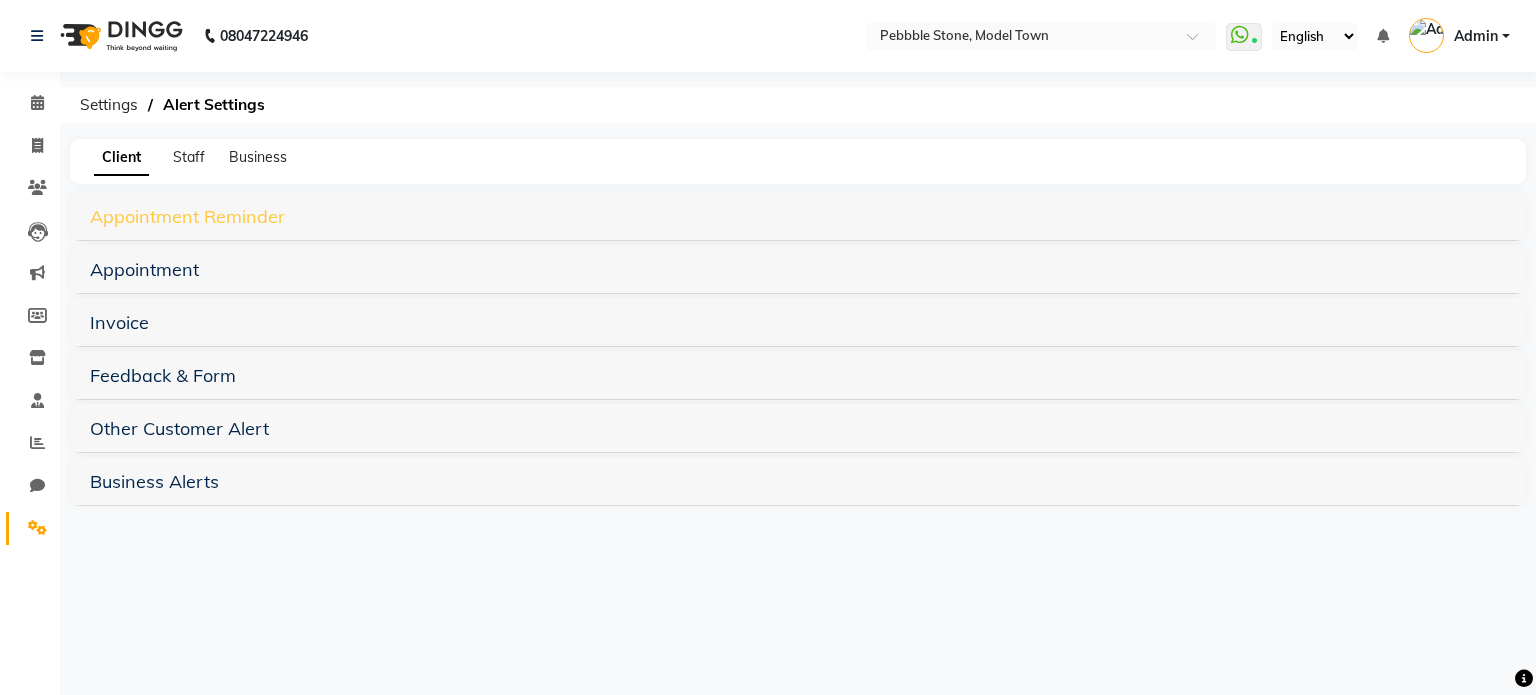 click on "Appointment Reminder" at bounding box center (187, 216) 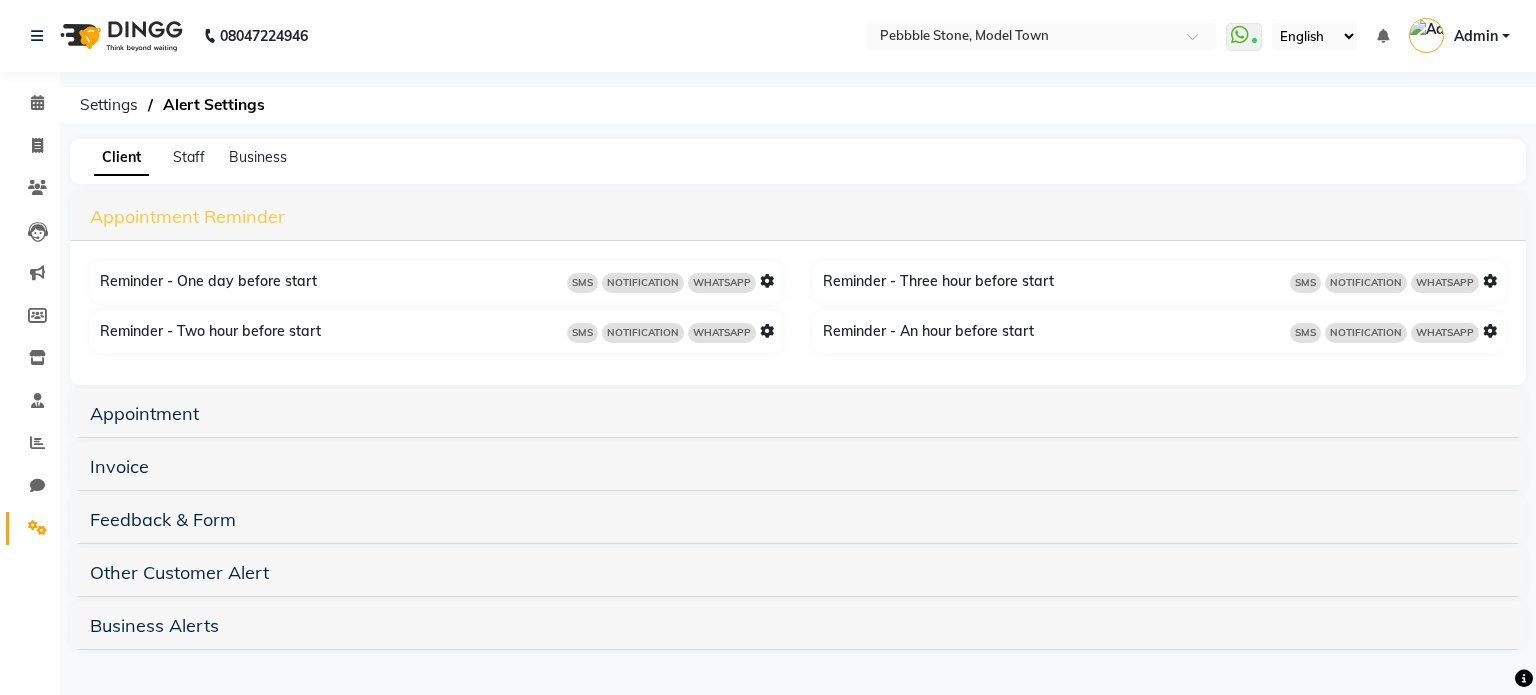 click on "Appointment Reminder" at bounding box center (187, 216) 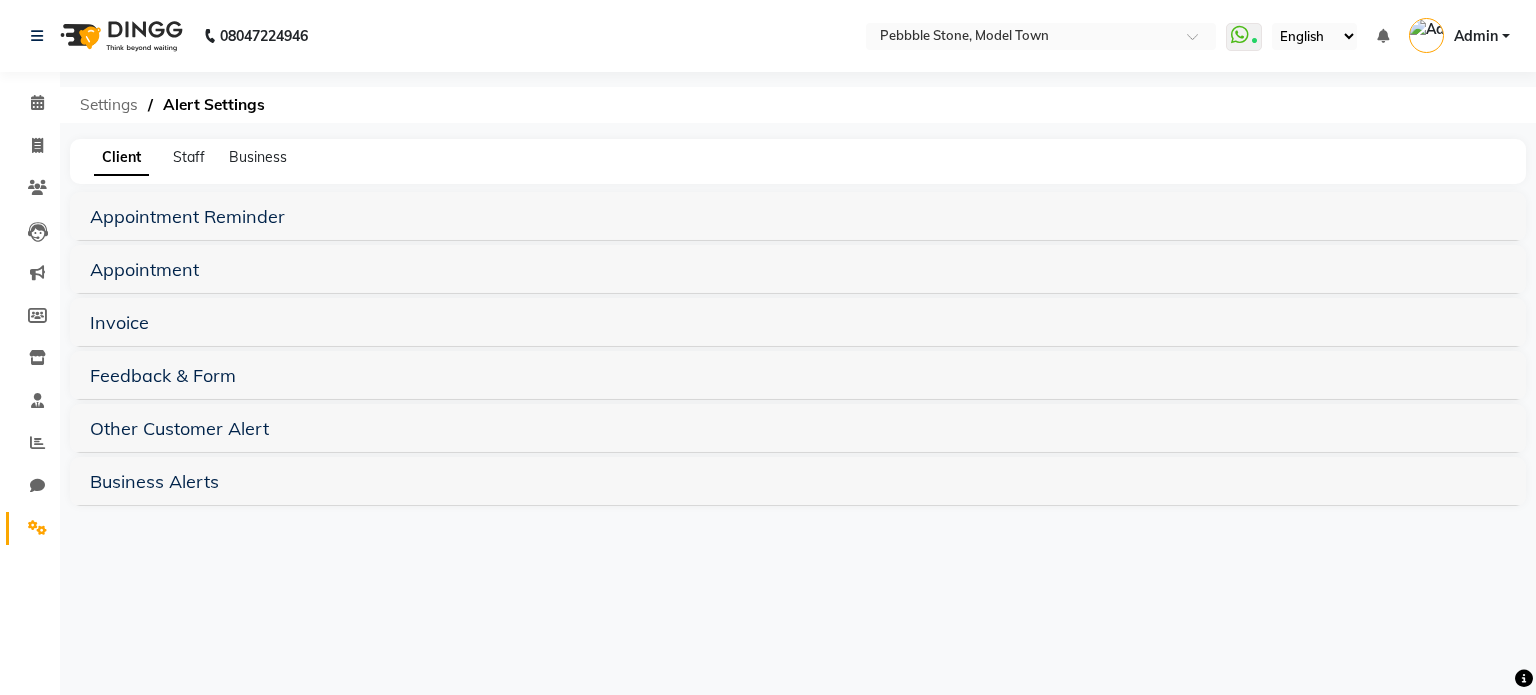 click on "Settings" 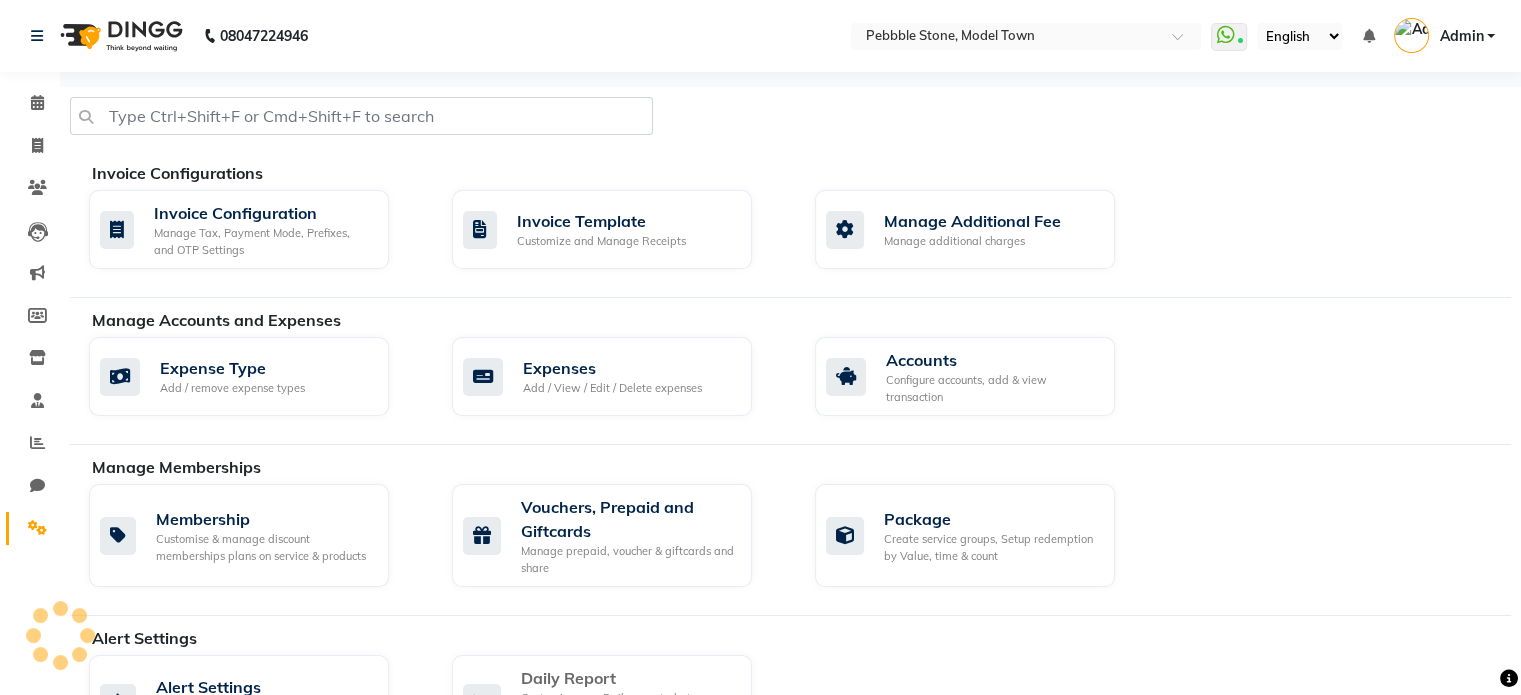 click on "Daily Report" 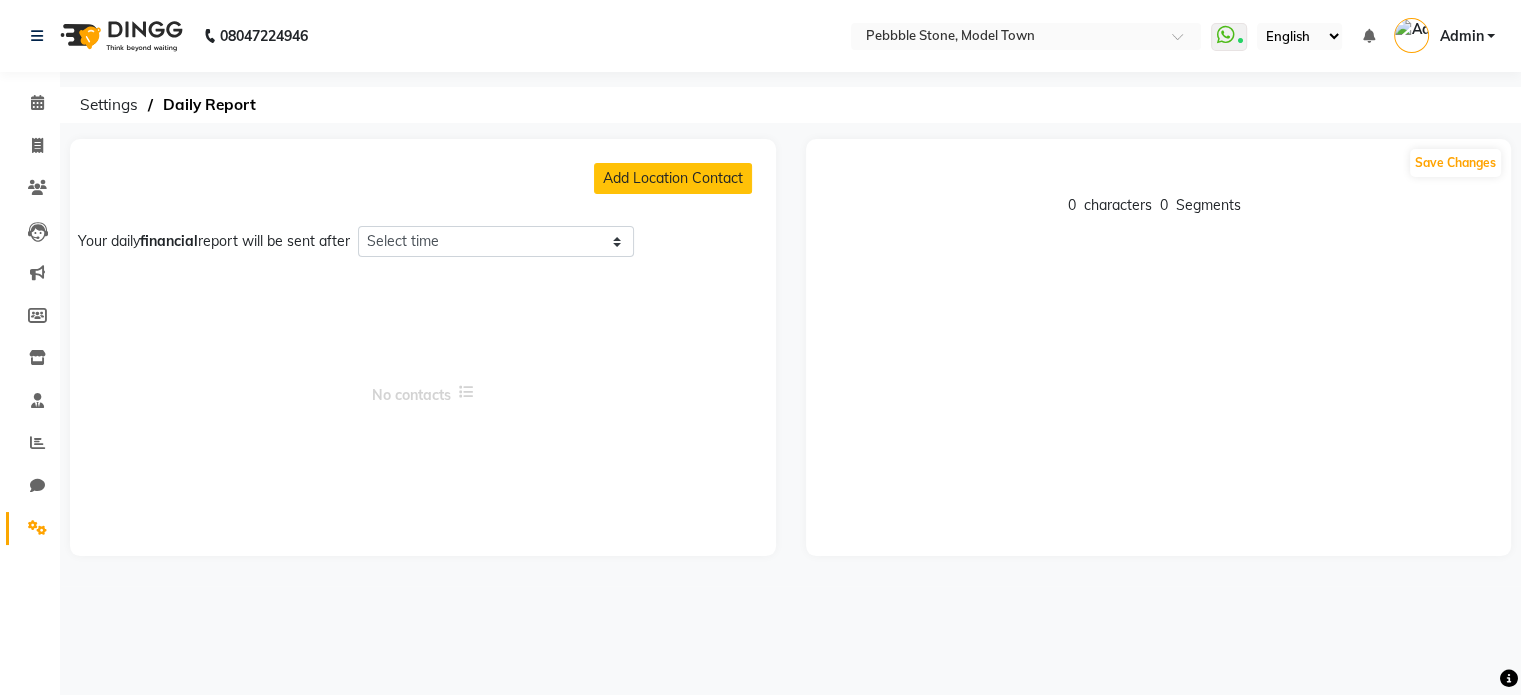 select on "1260" 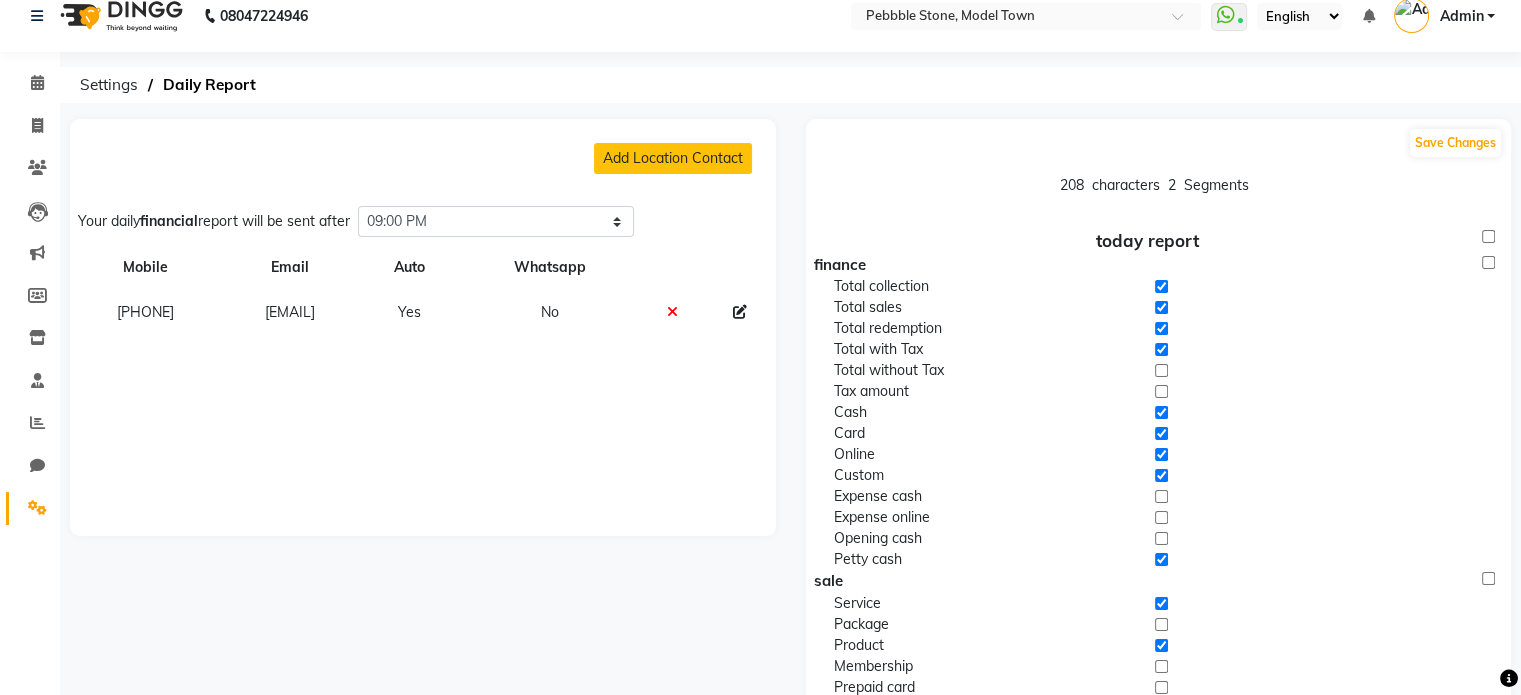 scroll, scrollTop: 18, scrollLeft: 0, axis: vertical 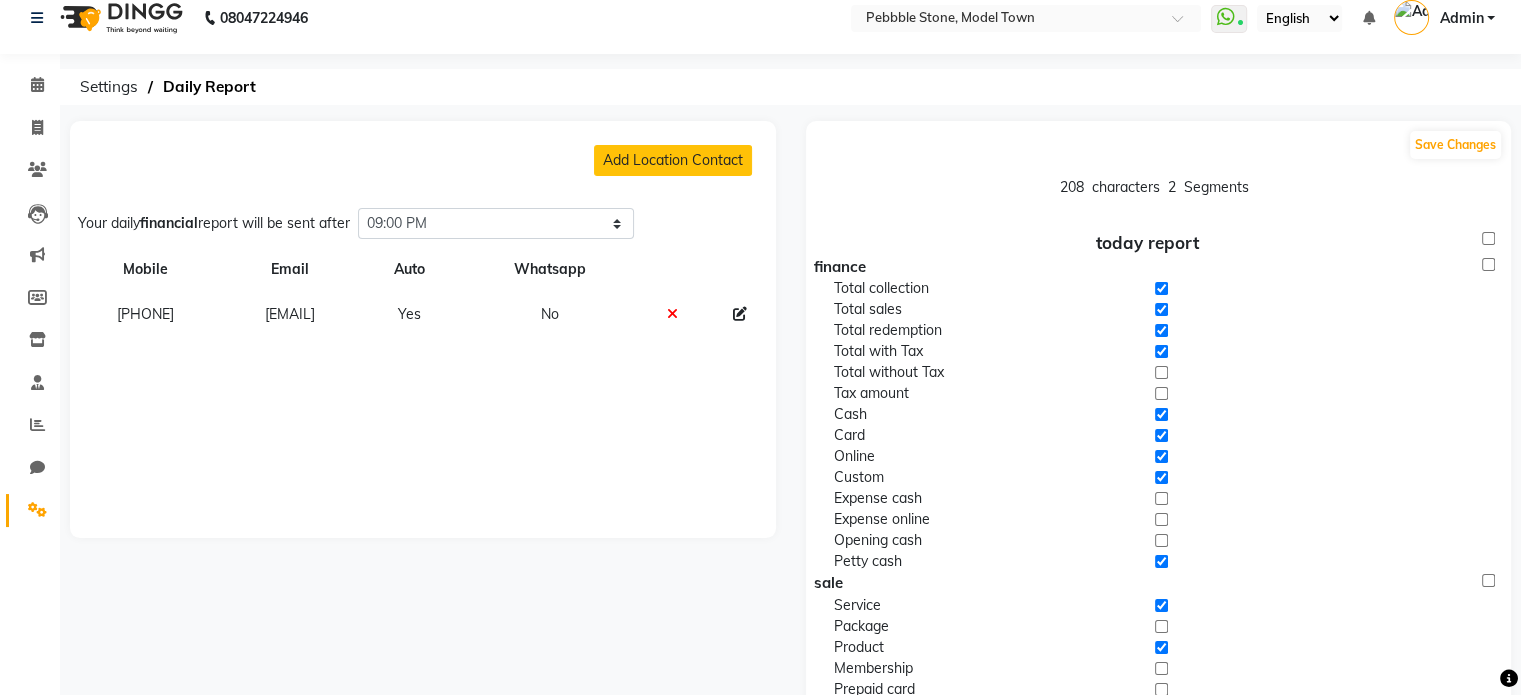 click 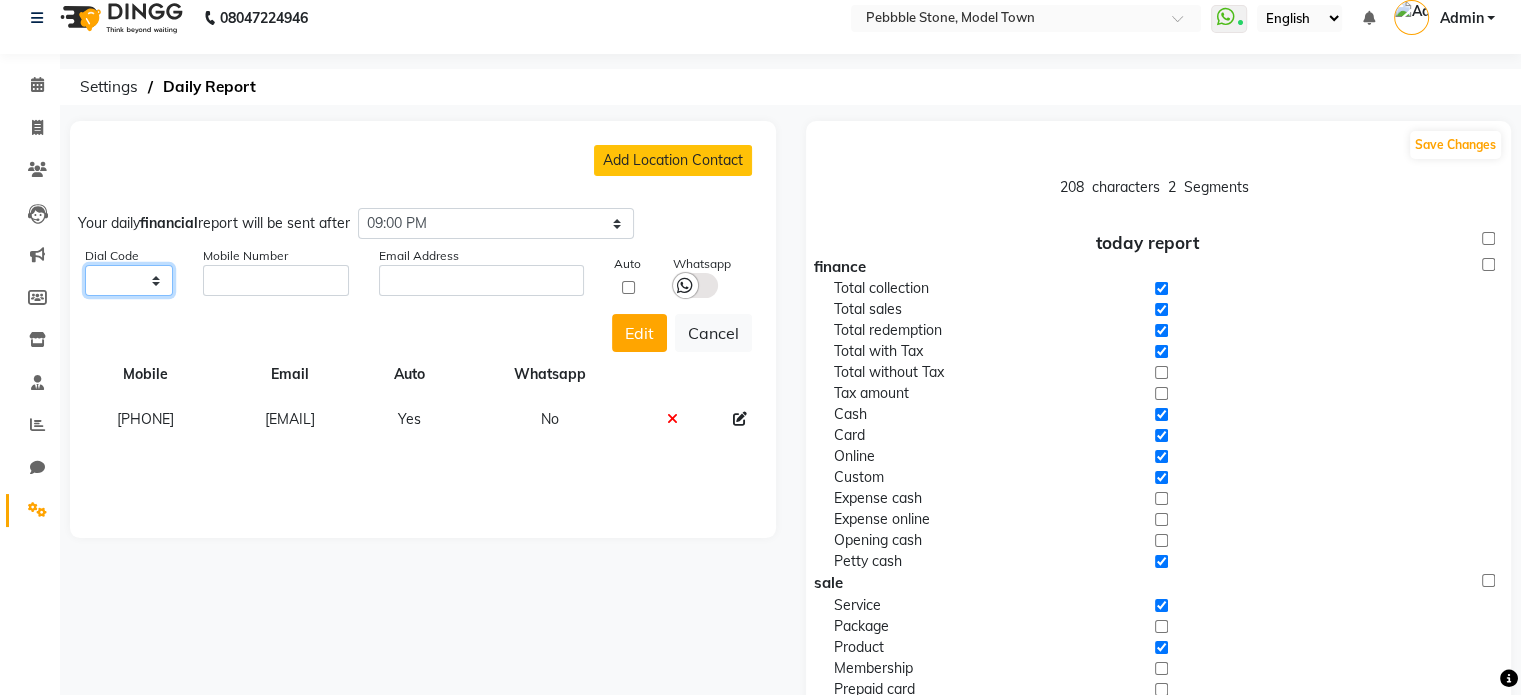 click on "Select +93 [COUNTRY] ([CODE]) +355 [COUNTRY] ([CODE]) +213 [COUNTRY] ([CODE]) +1684 [COUNTRY] ([CODE]) +376 [COUNTRY] ([CODE]) +244 [COUNTRY] ([CODE]) +1264 [COUNTRY] ([CODE]) +0 [COUNTRY] ([CODE]) +1268 [COUNTRY] ([CODE]) +54 [COUNTRY] ([CODE]) +374 [COUNTRY] ([CODE]) +297 [COUNTRY] ([CODE]) +61 [COUNTRY] ([CODE]) +43 [COUNTRY] ([CODE]) +994 [COUNTRY] ([CODE]) +1242 [COUNTRY] ([CODE]) +973 [COUNTRY] ([CODE]) +880 [COUNTRY] ([CODE]) +1246 [COUNTRY] ([CODE]) +375 [COUNTRY] ([CODE]) +32 [COUNTRY] ([CODE]) +501 [COUNTRY] ([CODE]) +229 [COUNTRY] ([CODE]) +1441 [COUNTRY] ([CODE]) +975 [COUNTRY] ([CODE]) +591 [COUNTRY] ([CODE]) +387 [COUNTRY] ([CODE]) +267 [COUNTRY] ([CODE]) +0 [COUNTRY] ([CODE]) +55 [COUNTRY] ([CODE]) +246 [COUNTRY] ([CODE]) +673 [COUNTRY] ([CODE]) +359 [COUNTRY] ([CODE]) +226 [COUNTRY] ([CODE]) +257 [COUNTRY] ([CODE]) +855 [COUNTRY] ([CODE]) +237 [COUNTRY] ([CODE]) +1 [COUNTRY] ([CODE]) +238 [COUNTRY] ([CODE]) +1345 [COUNTRY] ([CODE]) +236 [COUNTRY] ([CODE]) +235 [COUNTRY] ([CODE]) +56 [COUNTRY] ([CODE]) +86 [COUNTRY] ([CODE]) +61 [COUNTRY] ([CODE]) +672 [COUNTRY] ([CODE]) +57 [COUNTRY] ([CODE]) +269 [COUNTRY] ([CODE]) +242 [COUNTRY] ([CODE])" 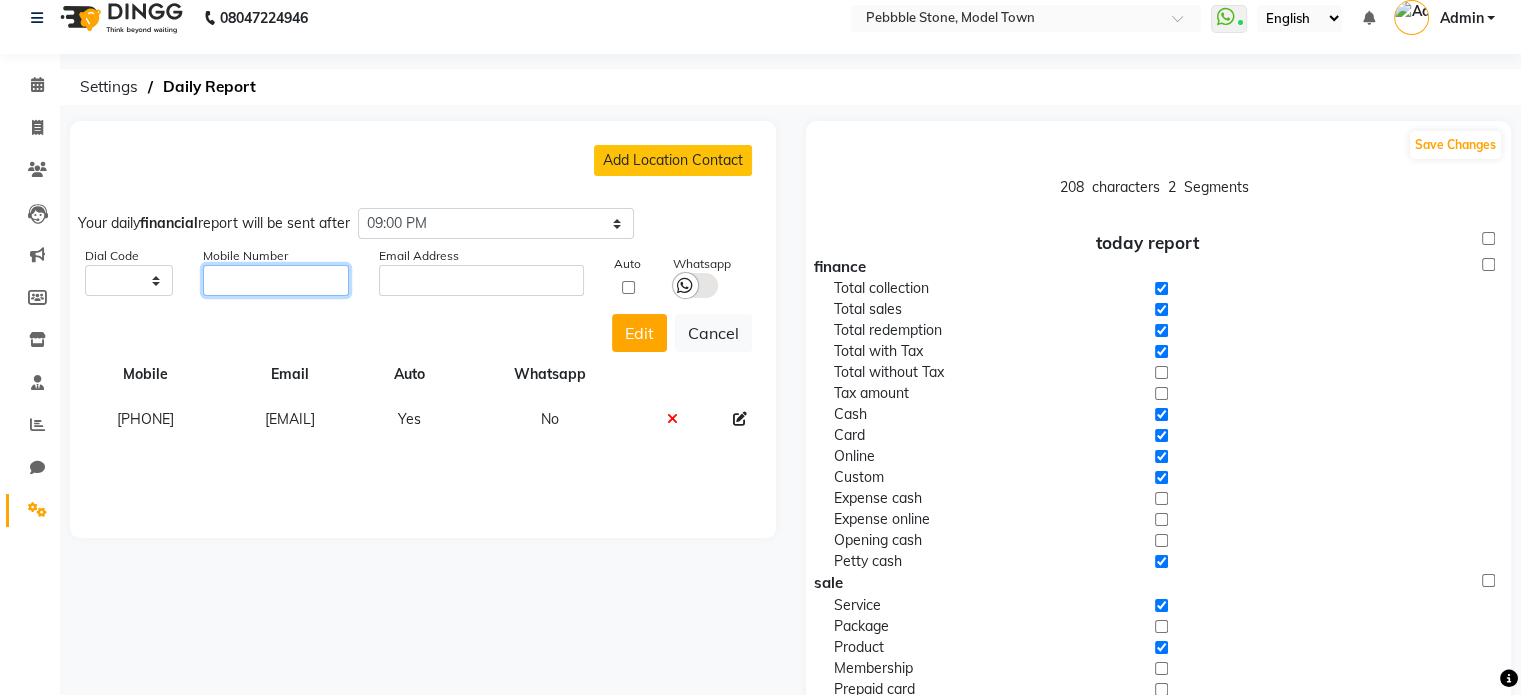 click 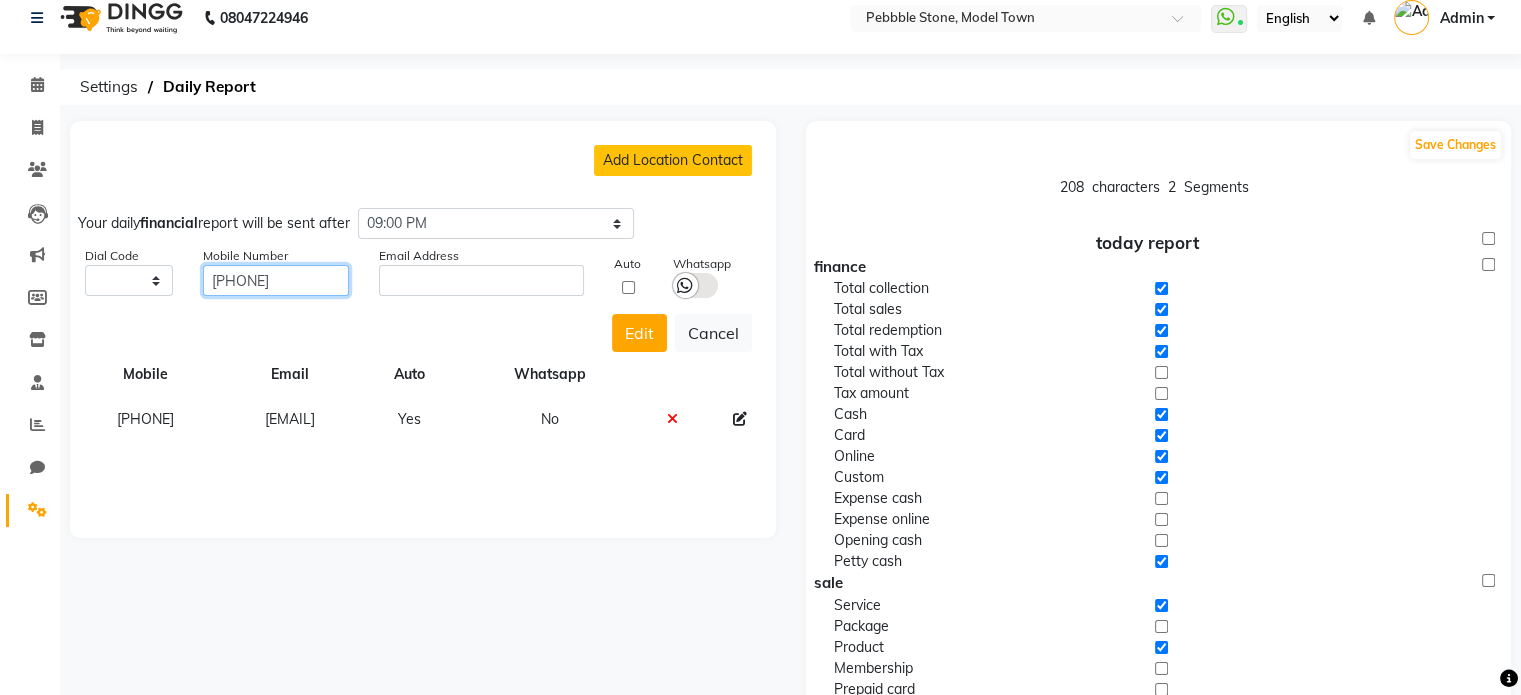 click 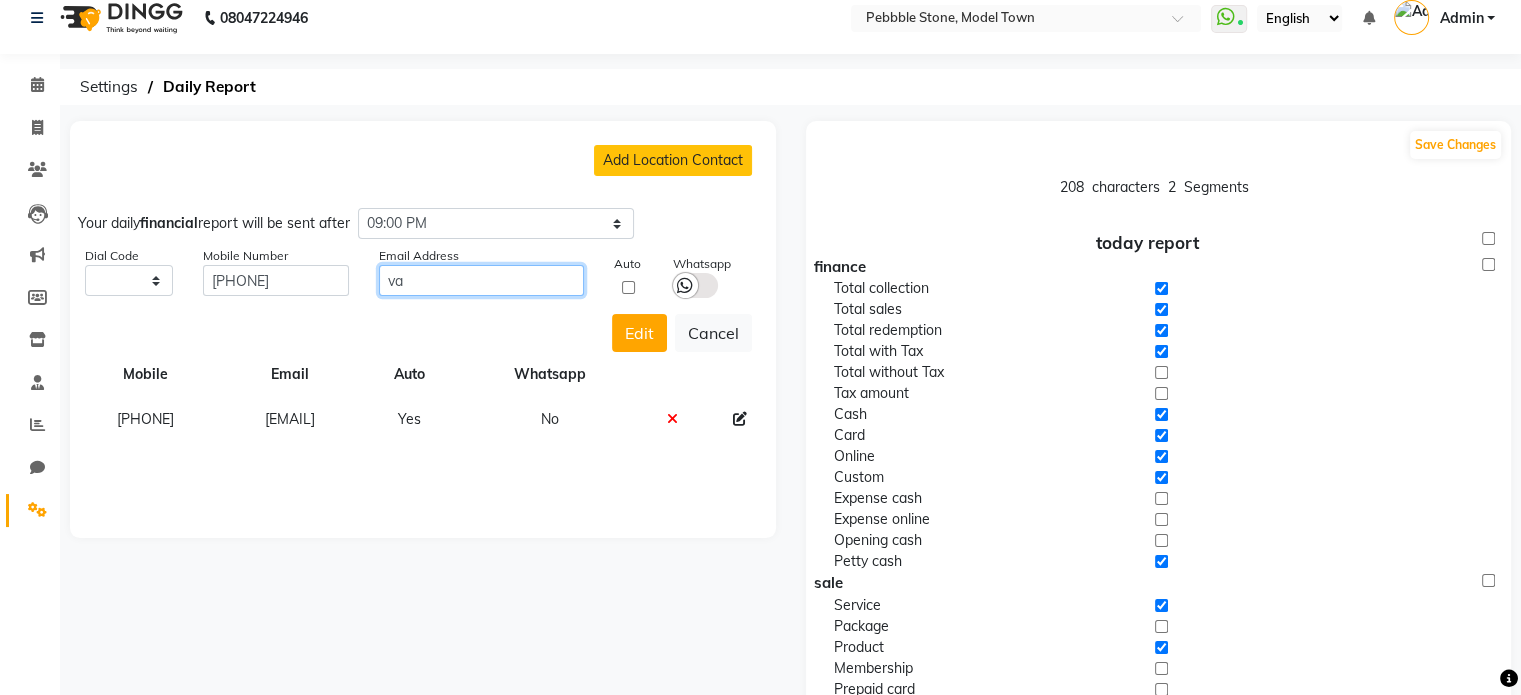 type on "v" 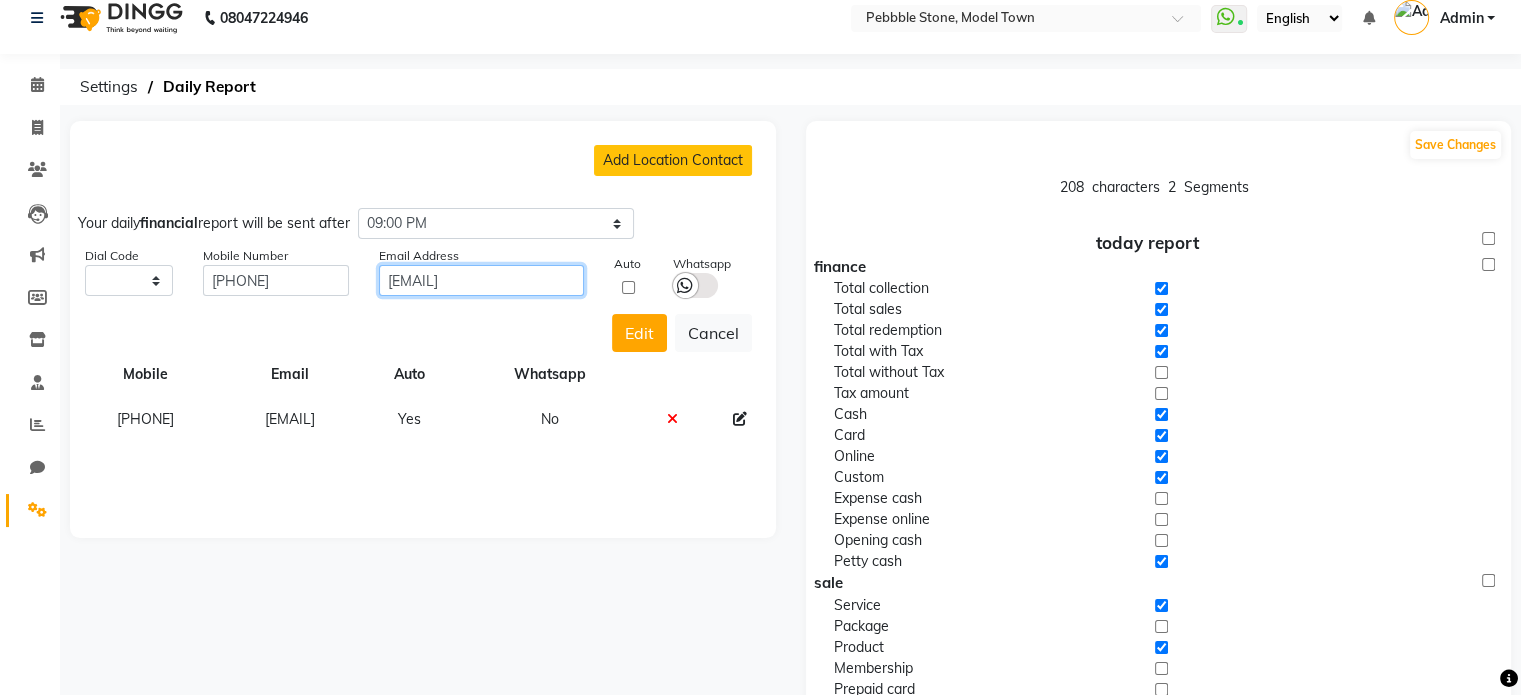 type on "[EMAIL]" 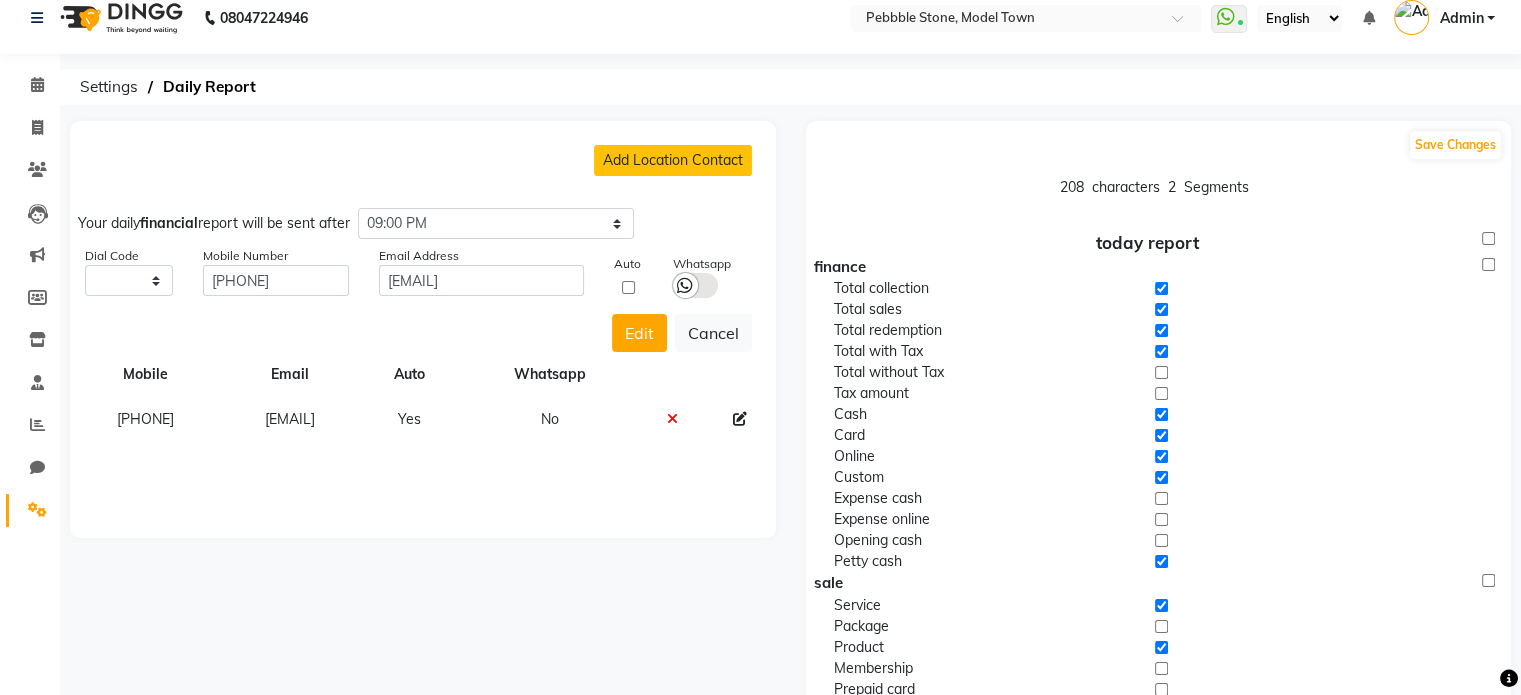 click 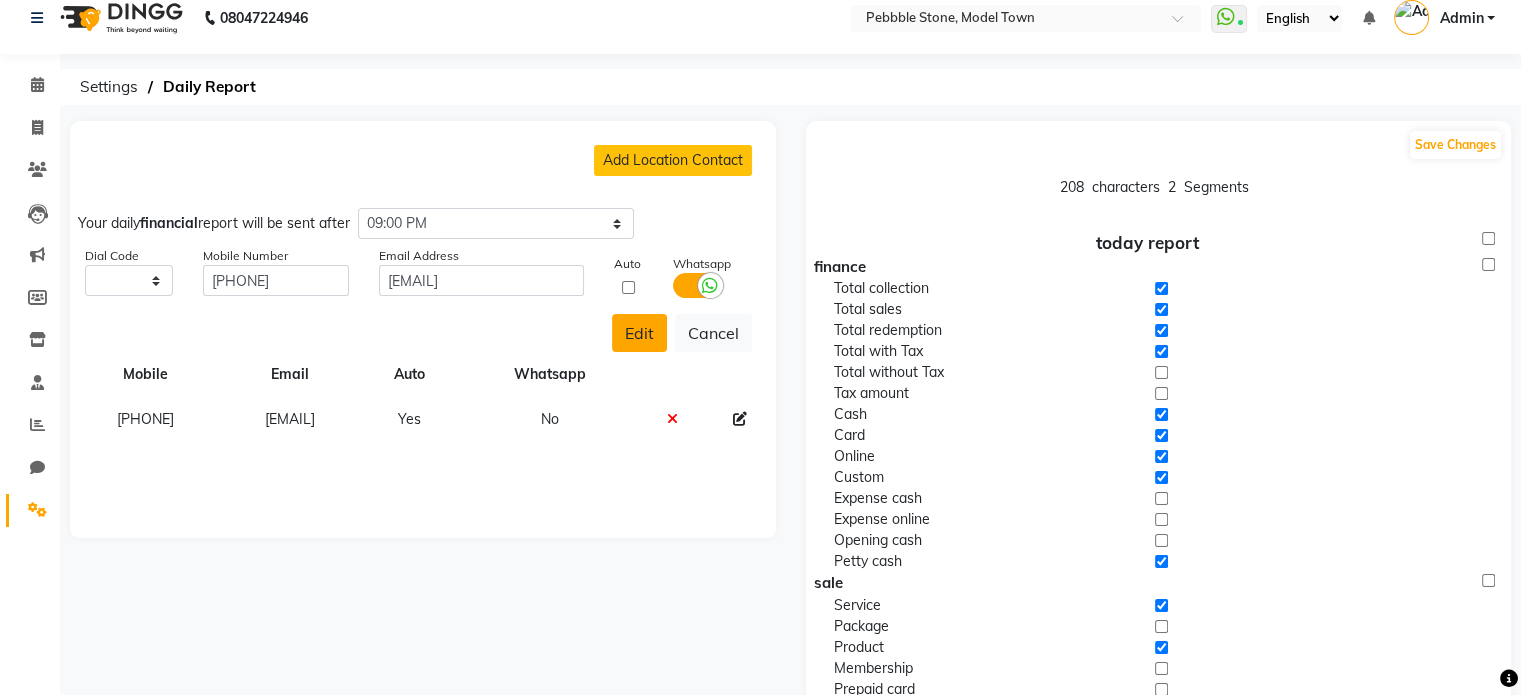 click on "Edit" 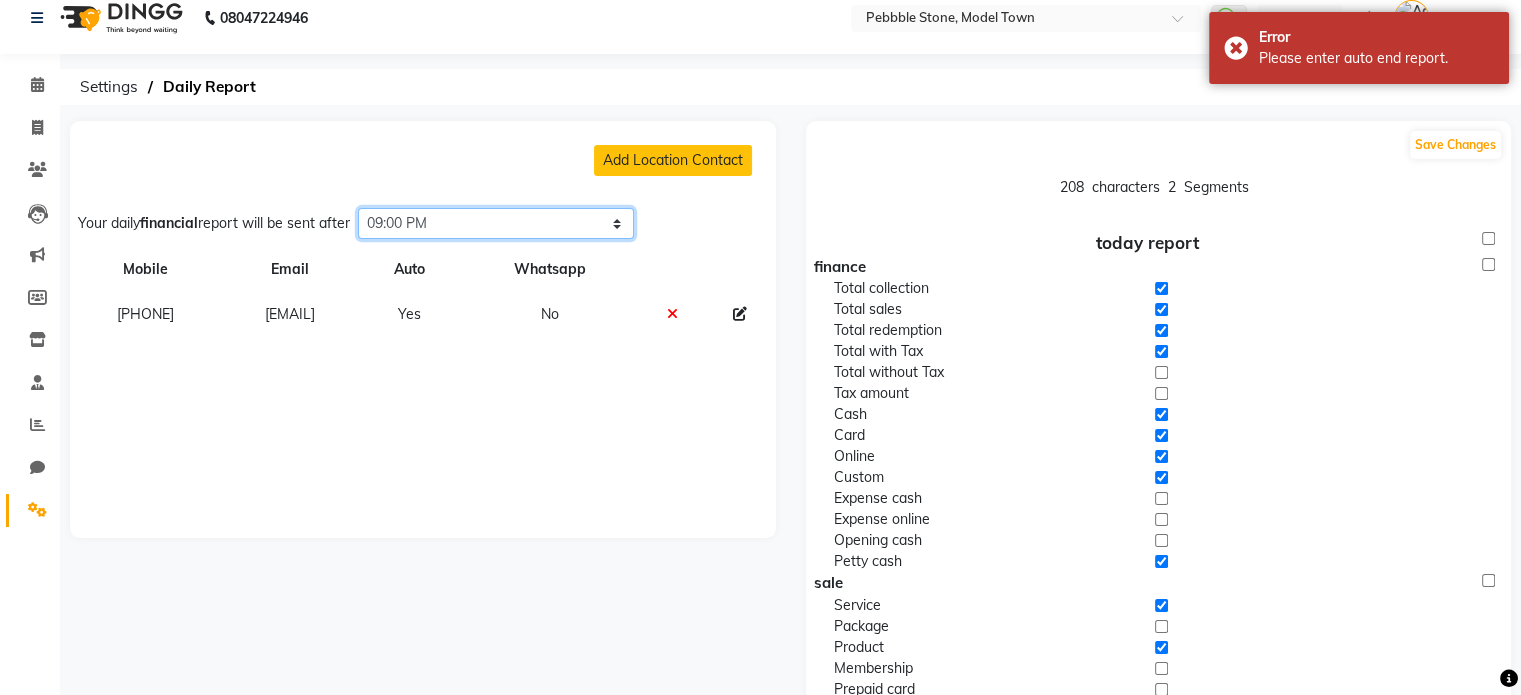 click on "Select time 04:00 AM 04:15 AM 04:30 AM 04:45 AM 05:00 AM 05:15 AM 05:30 AM 05:45 AM 06:00 AM 06:15 AM 06:30 AM 06:45 AM 07:00 AM 07:15 AM 07:30 AM 07:45 AM 08:00 AM 08:15 AM 08:30 AM 08:45 AM 09:00 AM 09:15 AM 09:30 AM 09:45 AM 10:00 AM 10:15 AM 10:30 AM 10:45 AM 11:00 AM 11:15 AM 11:30 AM 11:45 AM 12:00 PM 12:15 PM 12:30 PM 12:45 PM 01:00 PM 01:15 PM 01:30 PM 01:45 PM 02:00 PM 02:15 PM 02:30 PM 02:45 PM 03:00 PM 03:15 PM 03:30 PM 03:45 PM 04:00 PM 04:15 PM 04:30 PM 04:45 PM 05:00 PM 05:15 PM 05:30 PM 05:45 PM 06:00 PM 06:15 PM 06:30 PM 06:45 PM 07:00 PM 07:15 PM 07:30 PM 07:45 PM 08:00 PM 08:15 PM 08:30 PM 08:45 PM 09:00 PM 09:15 PM 09:30 PM 09:45 PM 10:00 PM 10:15 PM 10:30 PM 10:45 PM 11:00 PM 11:15 PM 11:30 PM 11:45 PM" 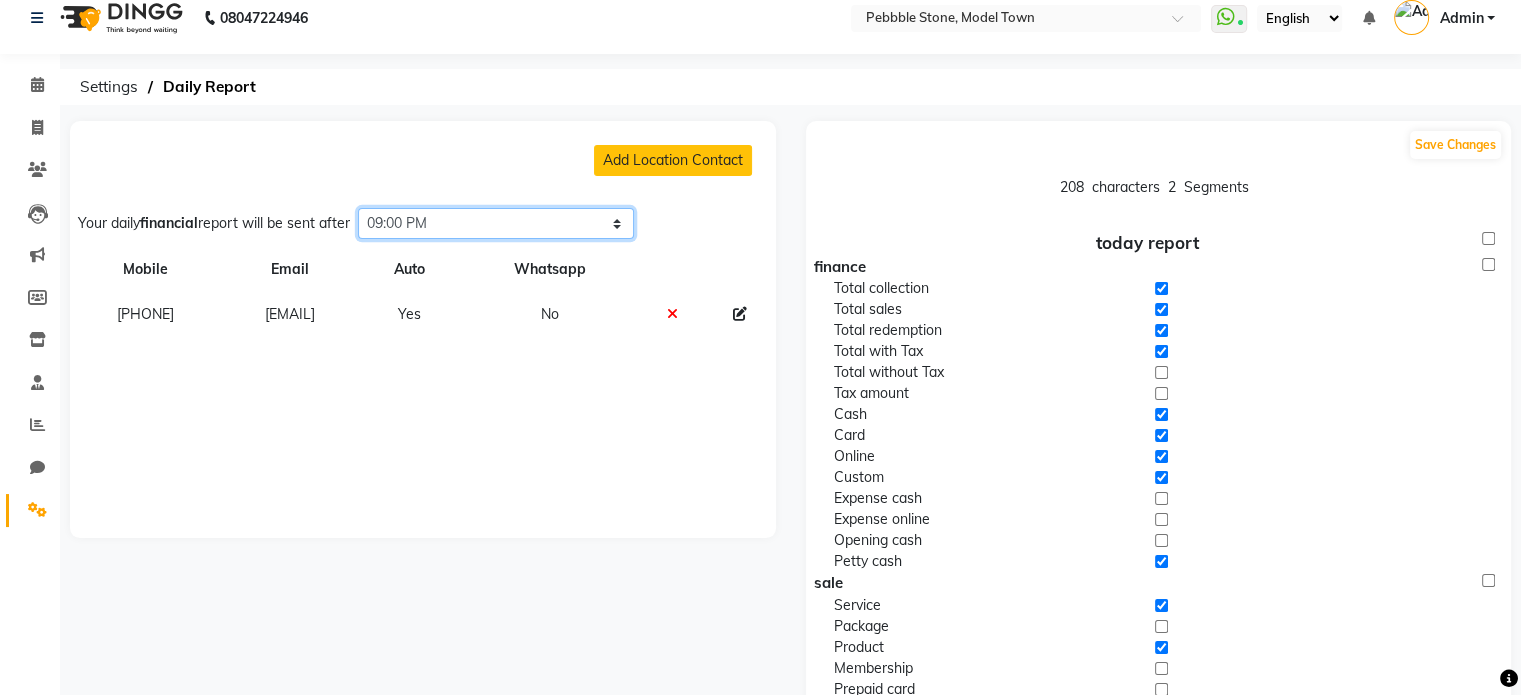select on "1320" 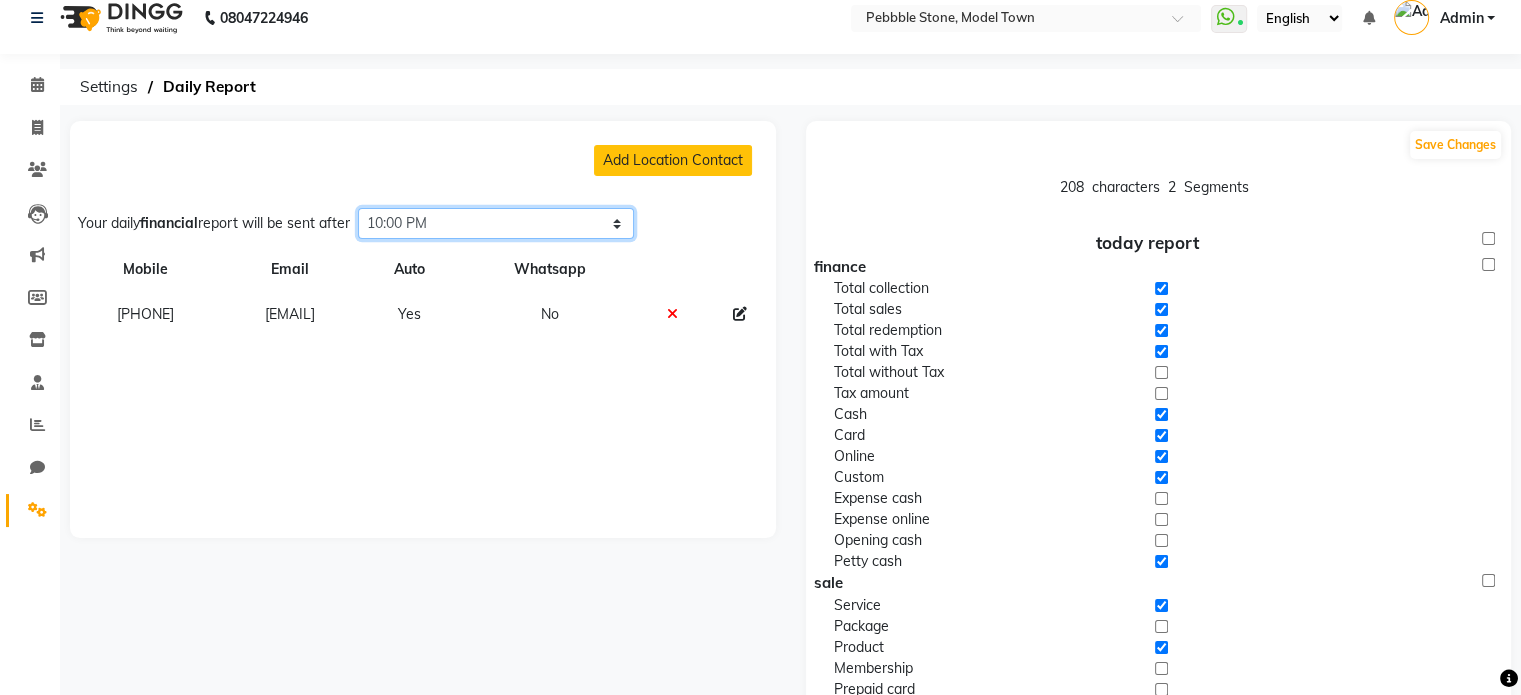 click on "Select time 04:00 AM 04:15 AM 04:30 AM 04:45 AM 05:00 AM 05:15 AM 05:30 AM 05:45 AM 06:00 AM 06:15 AM 06:30 AM 06:45 AM 07:00 AM 07:15 AM 07:30 AM 07:45 AM 08:00 AM 08:15 AM 08:30 AM 08:45 AM 09:00 AM 09:15 AM 09:30 AM 09:45 AM 10:00 AM 10:15 AM 10:30 AM 10:45 AM 11:00 AM 11:15 AM 11:30 AM 11:45 AM 12:00 PM 12:15 PM 12:30 PM 12:45 PM 01:00 PM 01:15 PM 01:30 PM 01:45 PM 02:00 PM 02:15 PM 02:30 PM 02:45 PM 03:00 PM 03:15 PM 03:30 PM 03:45 PM 04:00 PM 04:15 PM 04:30 PM 04:45 PM 05:00 PM 05:15 PM 05:30 PM 05:45 PM 06:00 PM 06:15 PM 06:30 PM 06:45 PM 07:00 PM 07:15 PM 07:30 PM 07:45 PM 08:00 PM 08:15 PM 08:30 PM 08:45 PM 09:00 PM 09:15 PM 09:30 PM 09:45 PM 10:00 PM 10:15 PM 10:30 PM 10:45 PM 11:00 PM 11:15 PM 11:30 PM 11:45 PM" 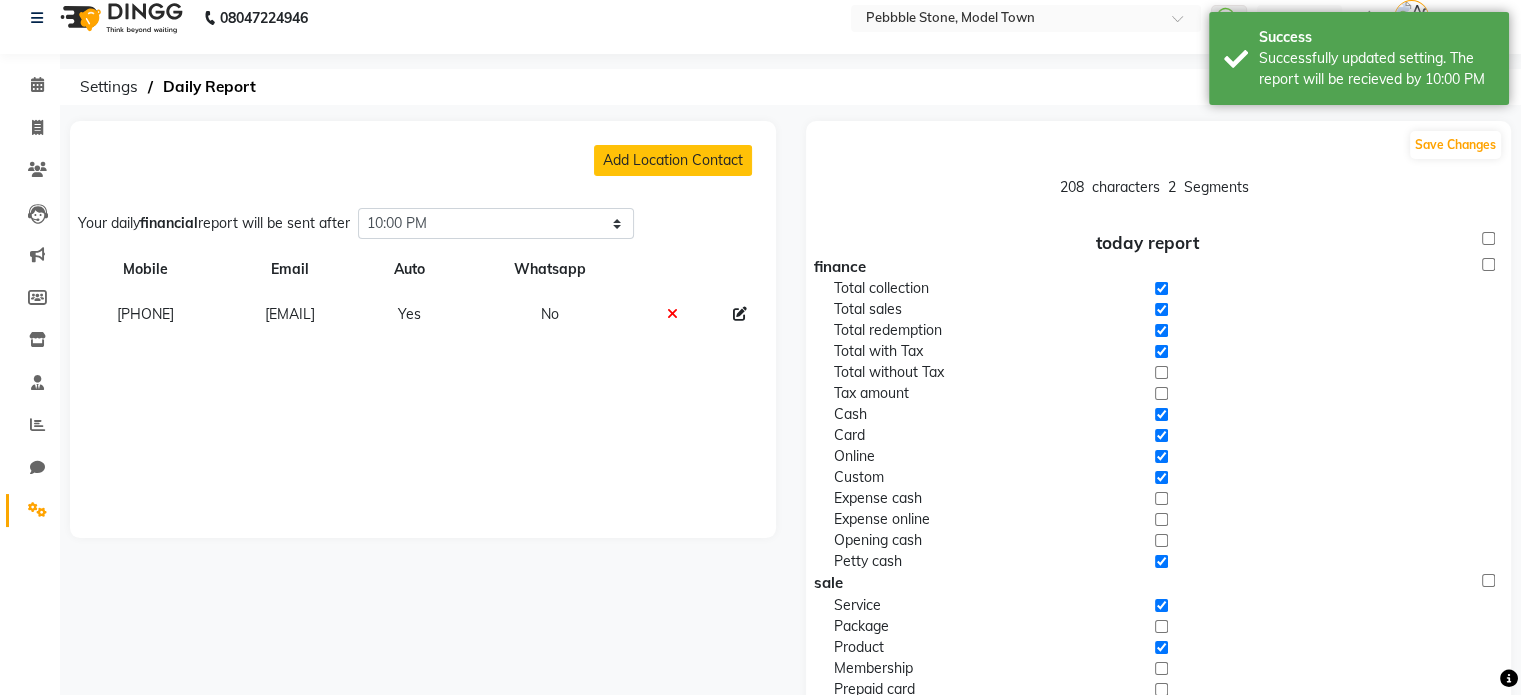 click 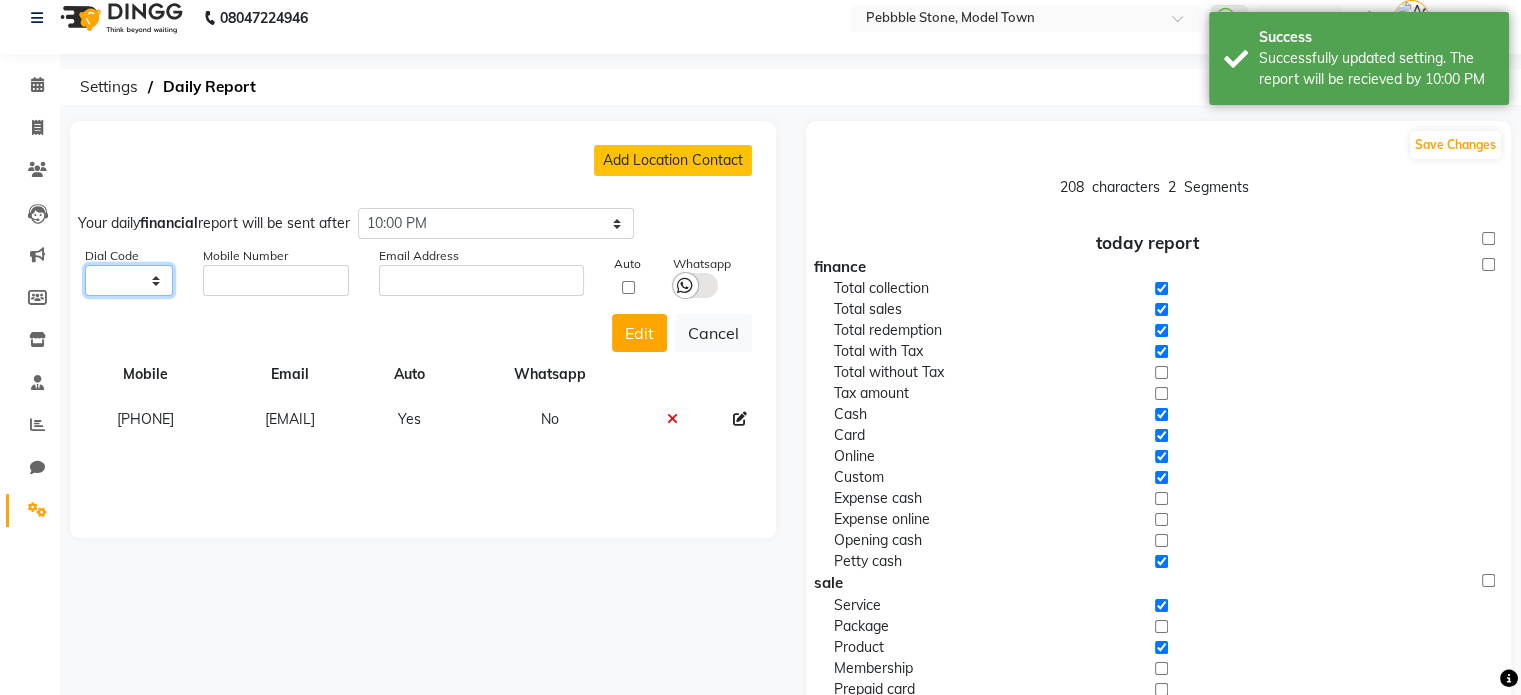 click on "Select +93 [COUNTRY] ([CODE]) +355 [COUNTRY] ([CODE]) +213 [COUNTRY] ([CODE]) +1684 [COUNTRY] ([CODE]) +376 [COUNTRY] ([CODE]) +244 [COUNTRY] ([CODE]) +1264 [COUNTRY] ([CODE]) +0 [COUNTRY] ([CODE]) +1268 [COUNTRY] ([CODE]) +54 [COUNTRY] ([CODE]) +374 [COUNTRY] ([CODE]) +297 [COUNTRY] ([CODE]) +61 [COUNTRY] ([CODE]) +43 [COUNTRY] ([CODE]) +994 [COUNTRY] ([CODE]) +1242 [COUNTRY] ([CODE]) +973 [COUNTRY] ([CODE]) +880 [COUNTRY] ([CODE]) +1246 [COUNTRY] ([CODE]) +375 [COUNTRY] ([CODE]) +32 [COUNTRY] ([CODE]) +501 [COUNTRY] ([CODE]) +229 [COUNTRY] ([CODE]) +1441 [COUNTRY] ([CODE]) +975 [COUNTRY] ([CODE]) +591 [COUNTRY] ([CODE]) +387 [COUNTRY] ([CODE]) +267 [COUNTRY] ([CODE]) +0 [COUNTRY] ([CODE]) +55 [COUNTRY] ([CODE]) +246 [COUNTRY] ([CODE]) +673 [COUNTRY] ([CODE]) +359 [COUNTRY] ([CODE]) +226 [COUNTRY] ([CODE]) +257 [COUNTRY] ([CODE]) +855 [COUNTRY] ([CODE]) +237 [COUNTRY] ([CODE]) +1 [COUNTRY] ([CODE]) +238 [COUNTRY] ([CODE]) +1345 [COUNTRY] ([CODE]) +236 [COUNTRY] ([CODE]) +235 [COUNTRY] ([CODE]) +56 [COUNTRY] ([CODE]) +86 [COUNTRY] ([CODE]) +61 [COUNTRY] ([CODE]) +672 [COUNTRY] ([CODE]) +57 [COUNTRY] ([CODE]) +269 [COUNTRY] ([CODE]) +242 [COUNTRY] ([CODE])" 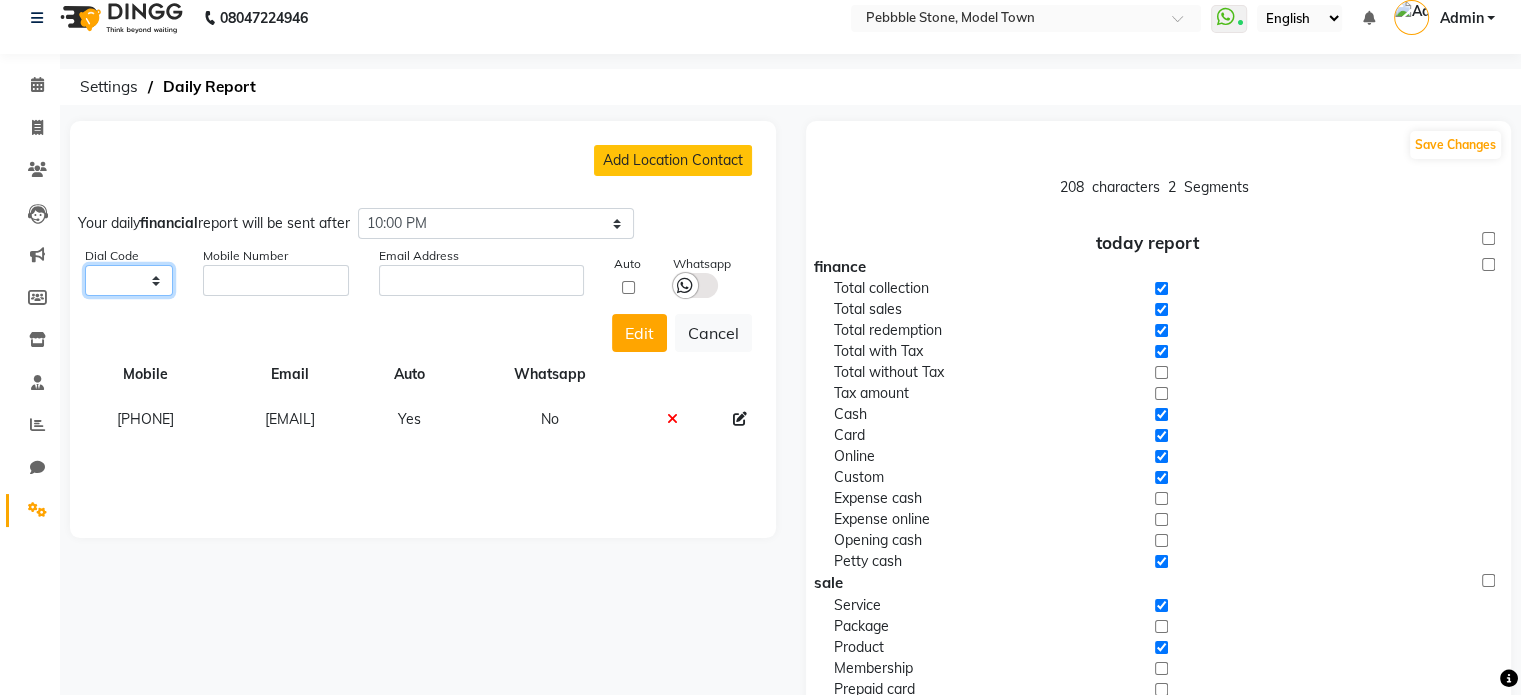 select on "91" 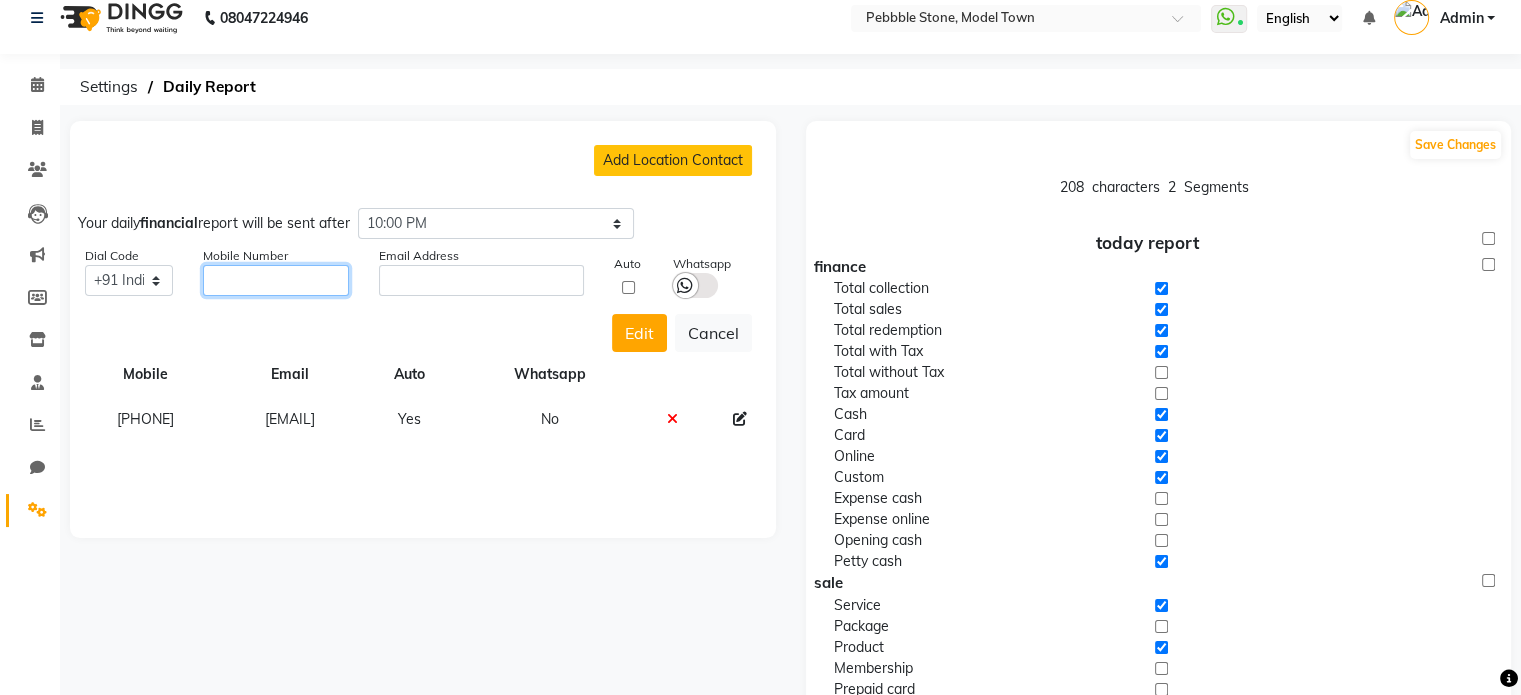 click on "Select +93 [COUNTRY] ([CODE]) +355 [COUNTRY] ([CODE]) +213 [COUNTRY] ([CODE]) +1684 [COUNTRY] ([CODE]) +376 [COUNTRY] ([CODE]) +244 [COUNTRY] ([CODE]) +1264 [COUNTRY] ([CODE]) +0 [COUNTRY] ([CODE]) +1268 [COUNTRY] ([CODE]) +54 [COUNTRY] ([CODE]) +374 [COUNTRY] ([CODE]) +297 [COUNTRY] ([CODE]) +61 [COUNTRY] ([CODE]) +43 [COUNTRY] ([CODE]) +994 [COUNTRY] ([CODE]) +1242 [COUNTRY] ([CODE]) +973 [COUNTRY] ([CODE]) +880 [COUNTRY] ([CODE]) +1246 [COUNTRY] ([CODE]) +375 [COUNTRY] ([CODE]) +32 [COUNTRY] ([CODE]) +501 [COUNTRY] ([CODE]) +229 [COUNTRY] ([CODE]) +1441 [COUNTRY] ([CODE]) +975 [COUNTRY] ([CODE]) +591 [COUNTRY] ([CODE]) +387 [COUNTRY] ([CODE]) +267 [COUNTRY] ([CODE]) +0 [COUNTRY] ([CODE]) +55 [COUNTRY] ([CODE]) +246 [COUNTRY] ([CODE]) +673 [COUNTRY] ([CODE]) +359 [COUNTRY] ([CODE]) +226 [COUNTRY] ([CODE]) +257 [COUNTRY] ([CODE]) +855 [COUNTRY] ([CODE]) +237 [COUNTRY] ([CODE]) +1 [COUNTRY] ([CODE]) +238 [COUNTRY] ([CODE]) +1345 [COUNTRY] ([CODE]) +236 [COUNTRY] ([CODE]) +235 [COUNTRY] ([CODE]) +56 [COUNTRY] ([CODE]) +86 [COUNTRY] ([CODE]) +61 [COUNTRY] ([CODE]) +672 [COUNTRY] ([CODE]) +57 [COUNTRY] ([CODE]) +269 [COUNTRY] ([CODE]) +242 [COUNTRY] ([CODE])" 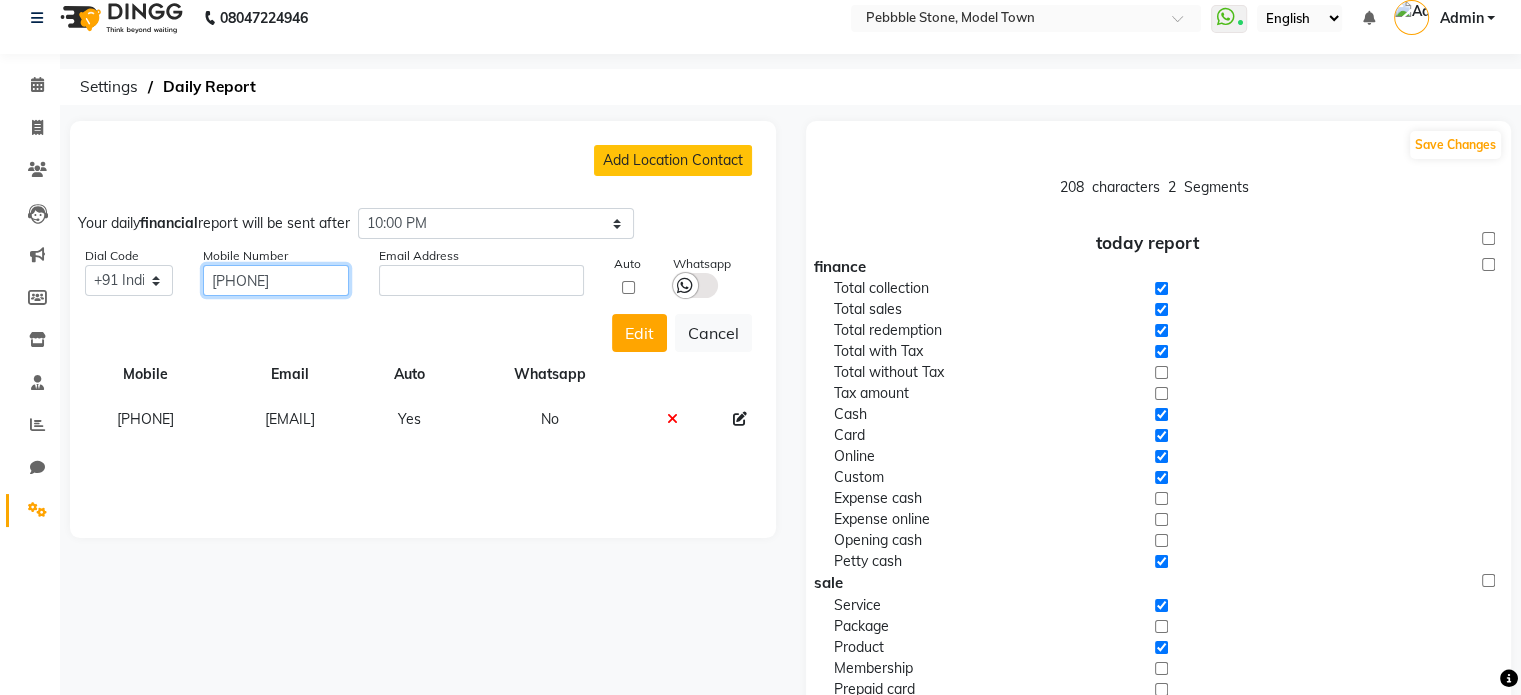 type on "[PHONE]" 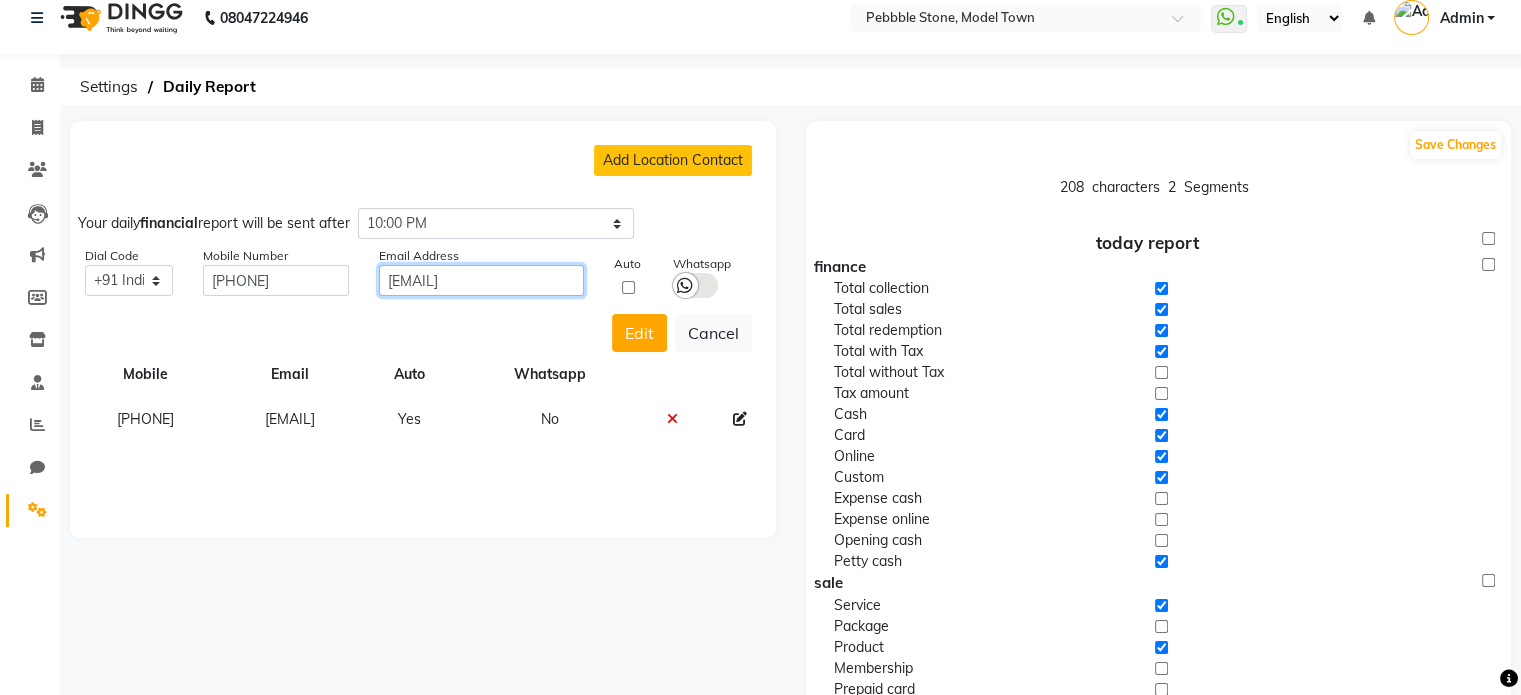 type on "[EMAIL]" 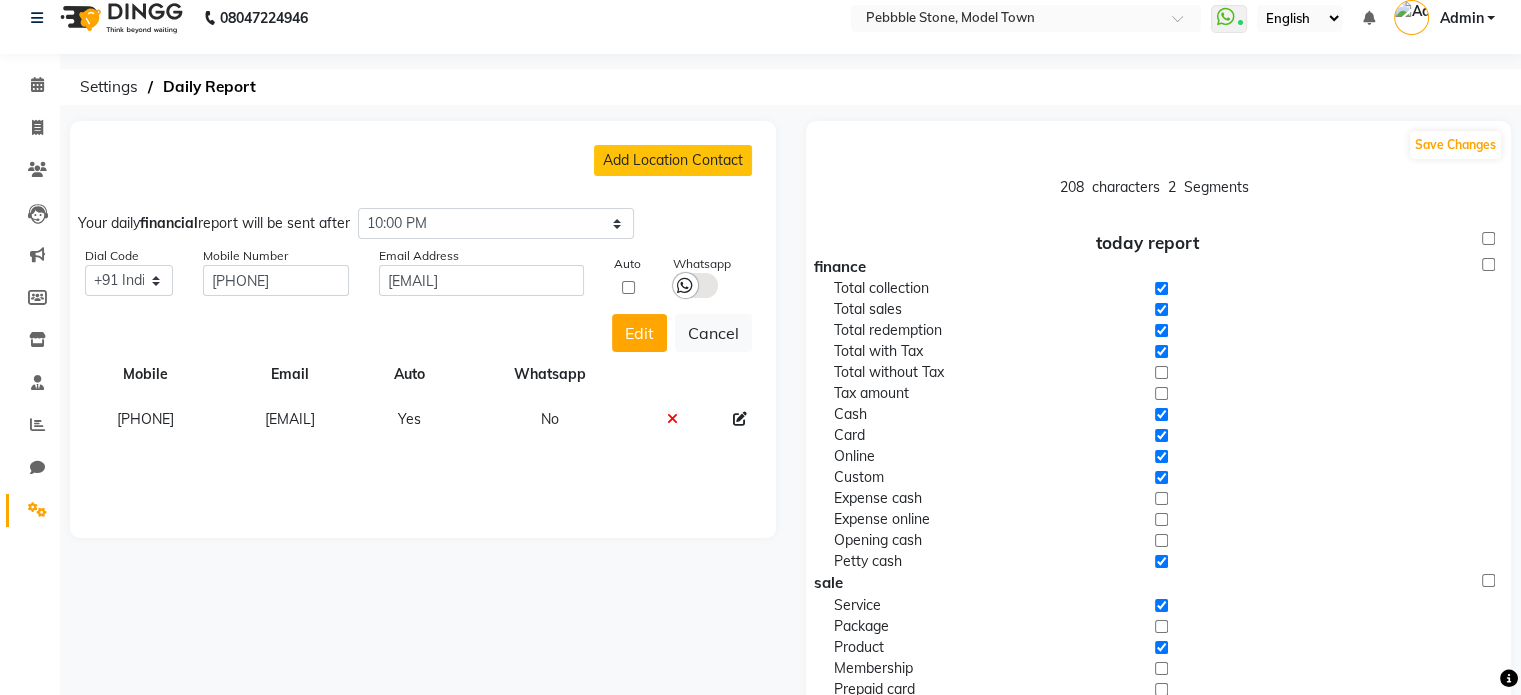 click 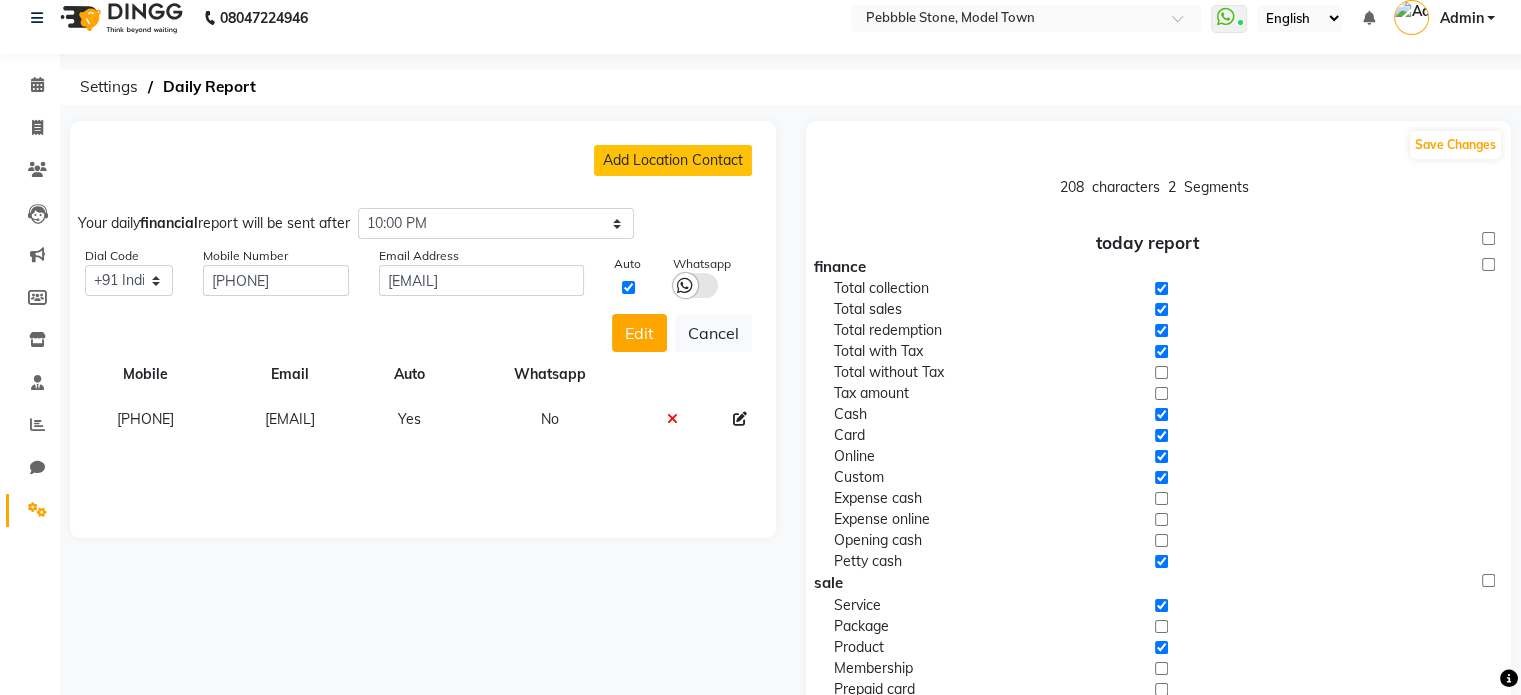 click 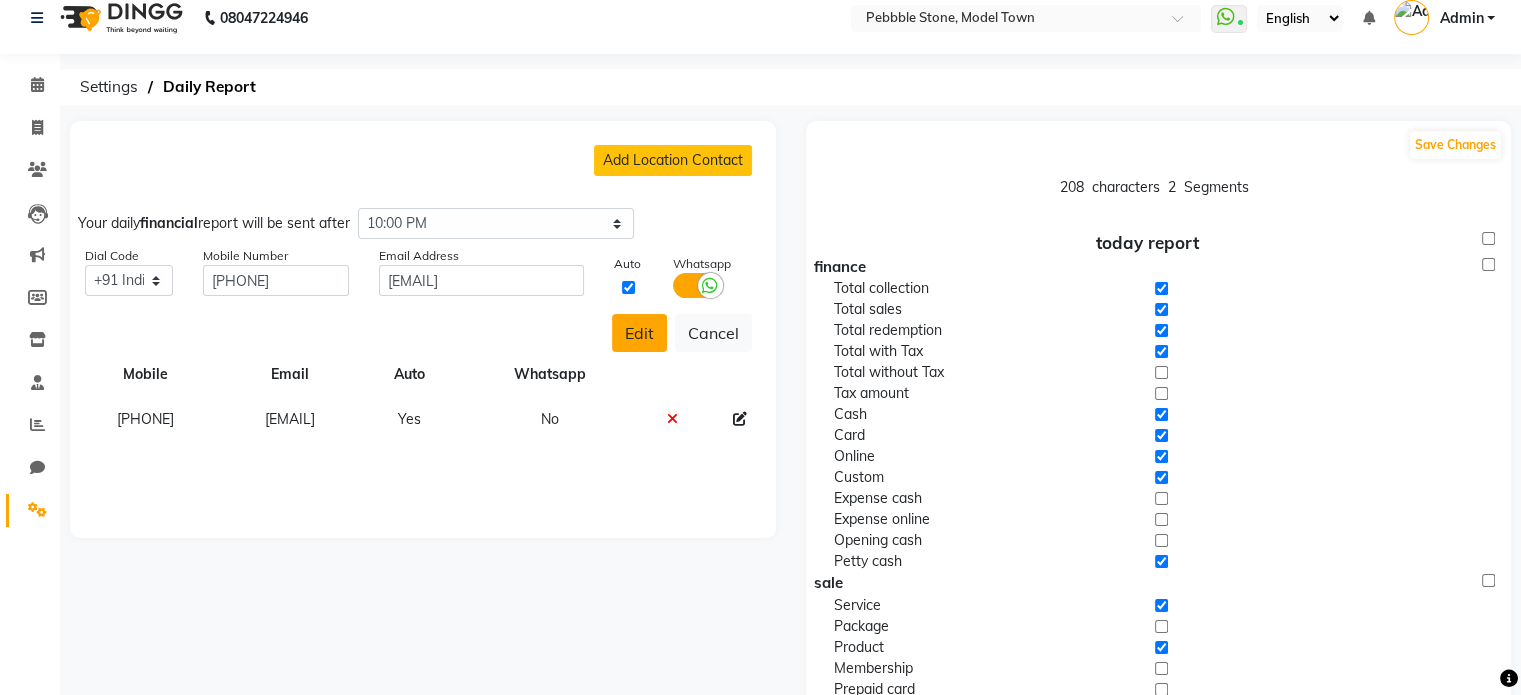 click on "Edit" 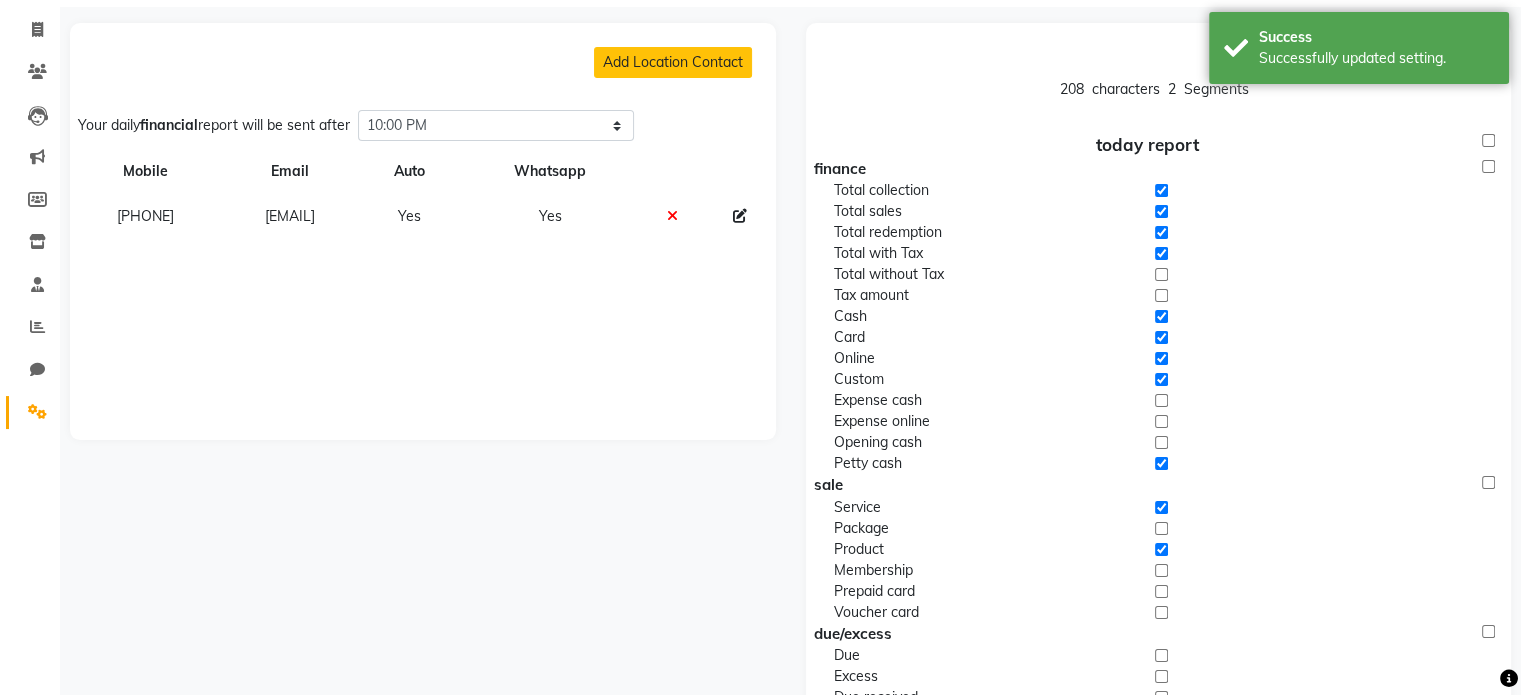 scroll, scrollTop: 124, scrollLeft: 0, axis: vertical 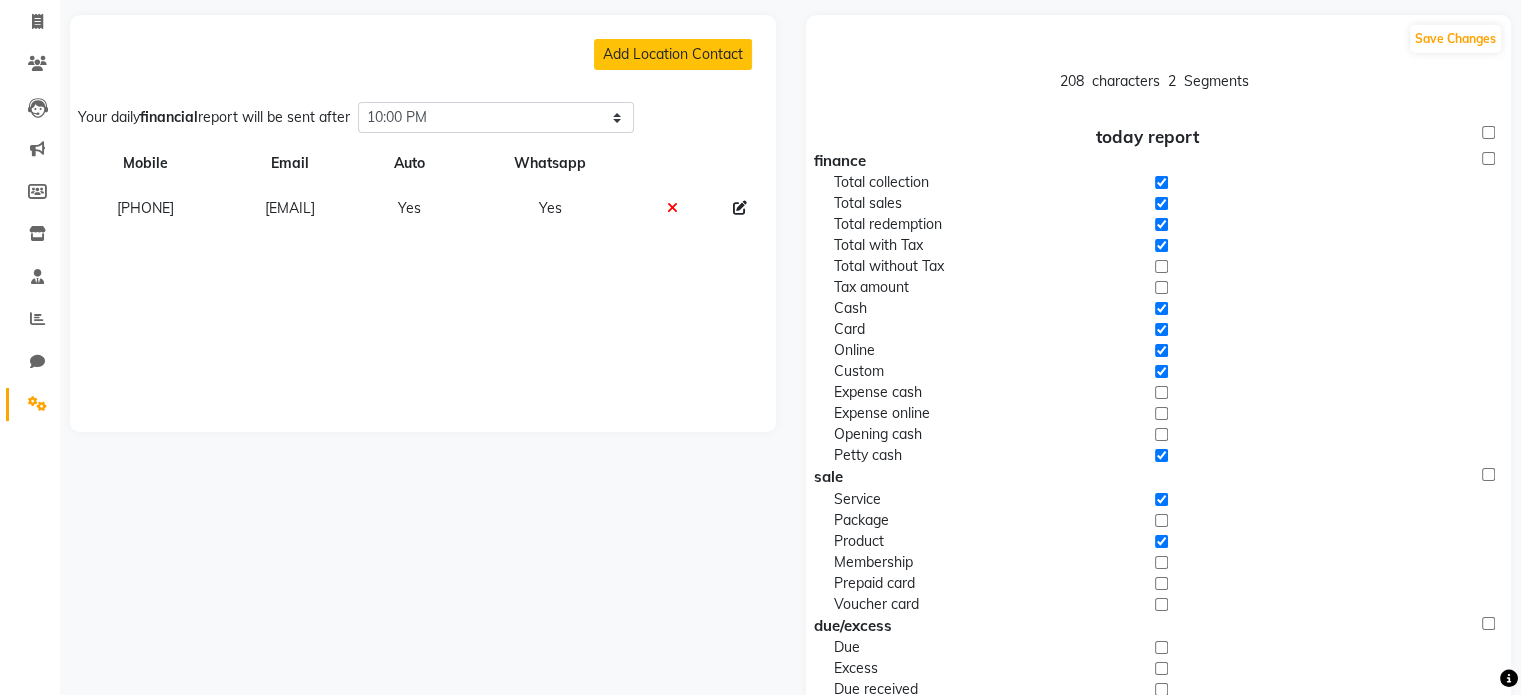 click 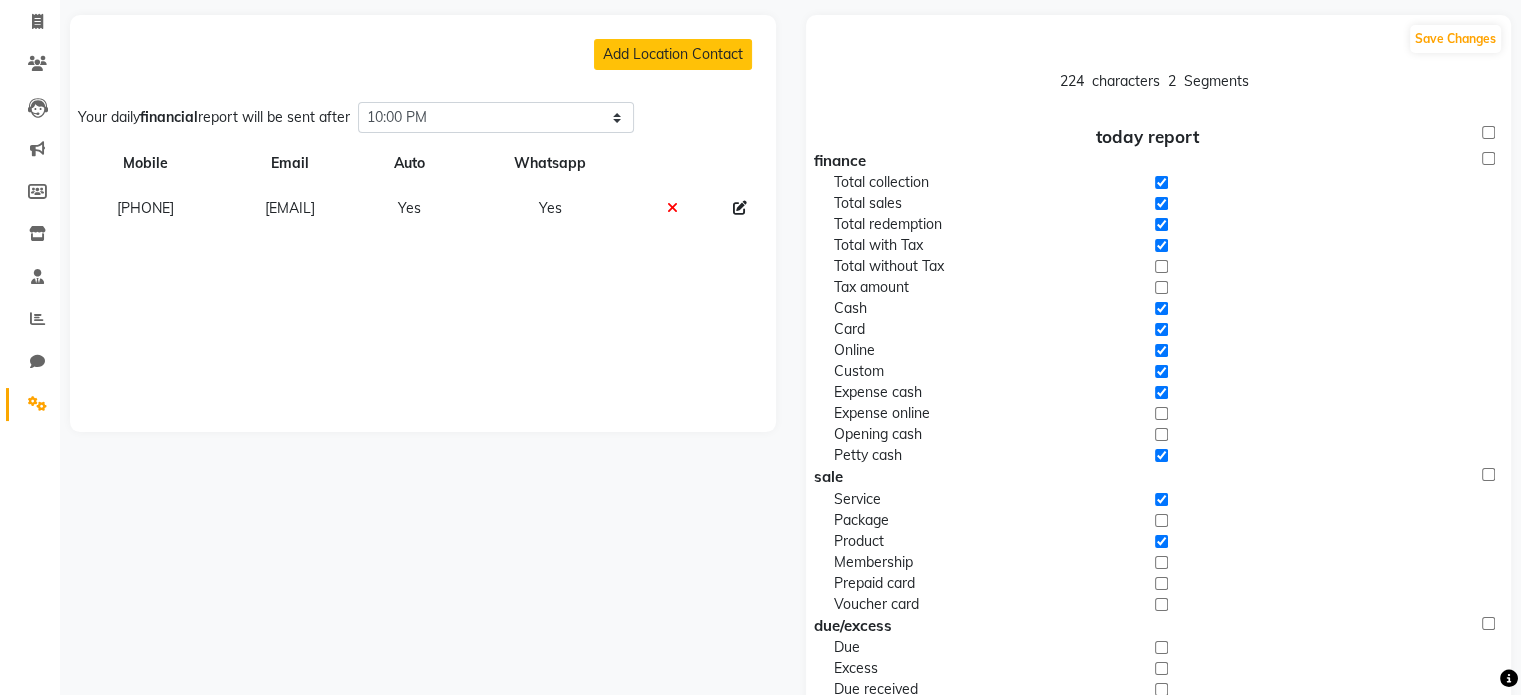 click 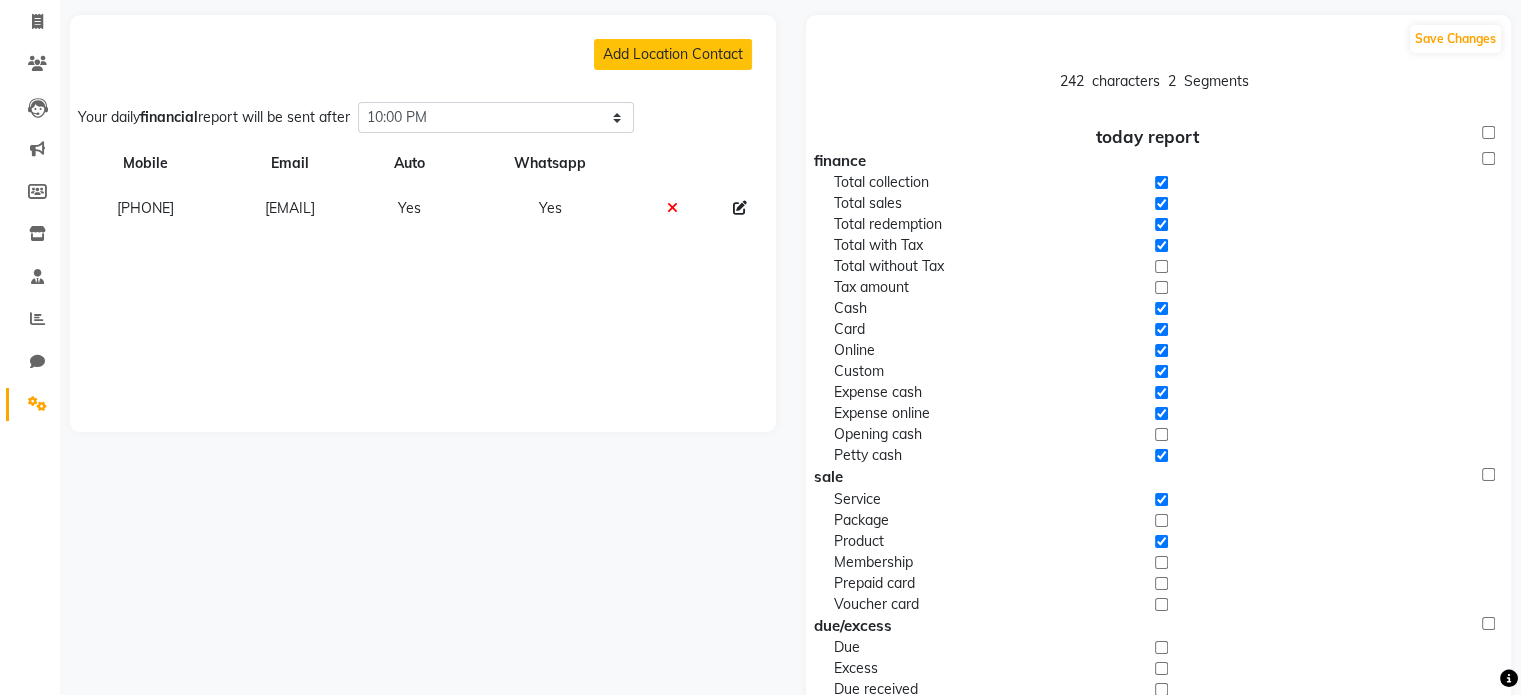click 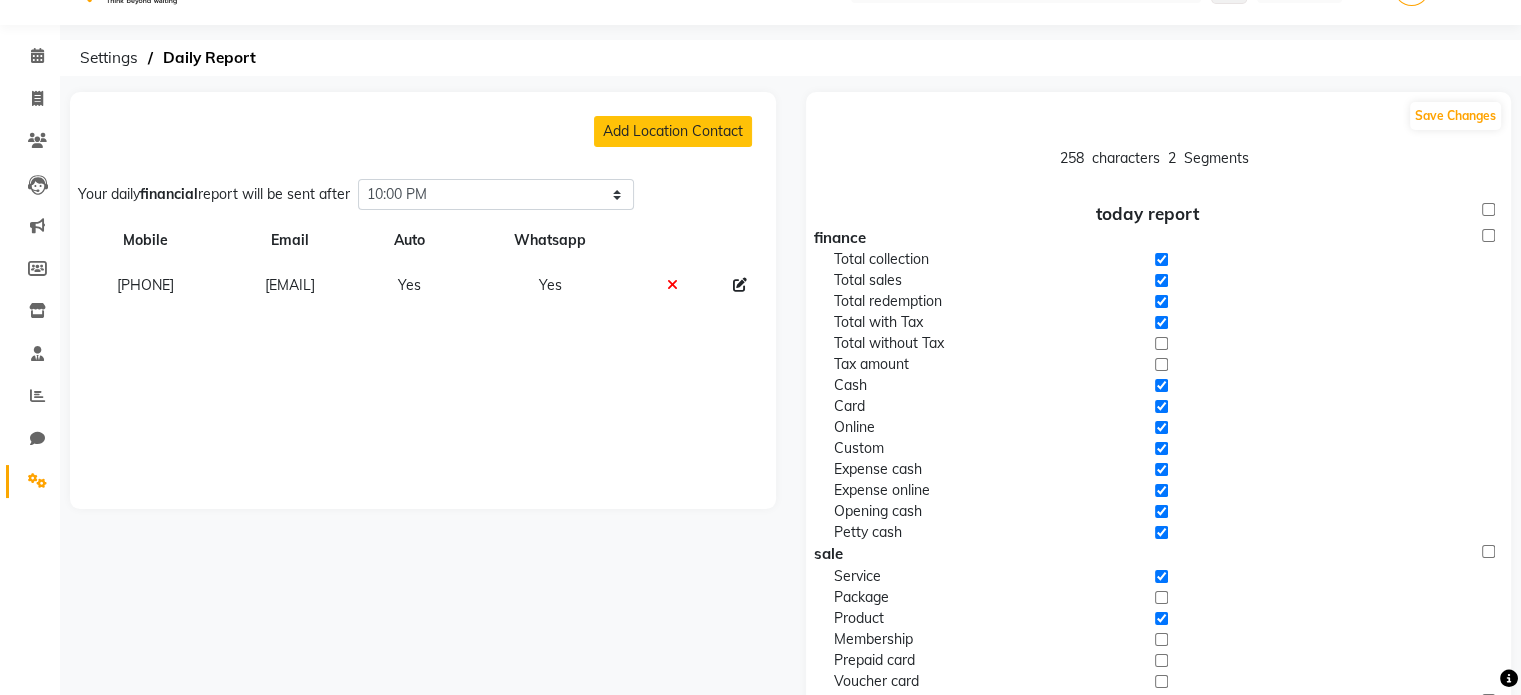 scroll, scrollTop: 0, scrollLeft: 0, axis: both 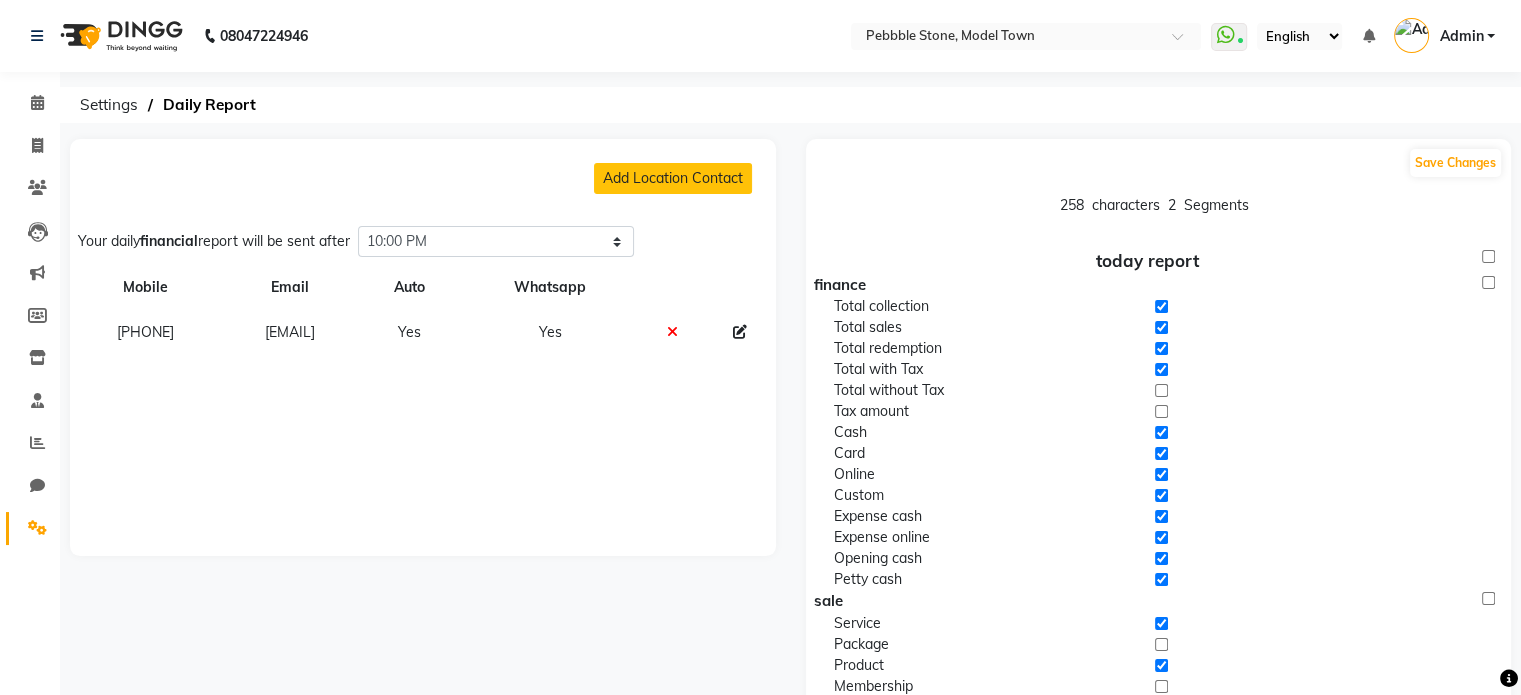 click 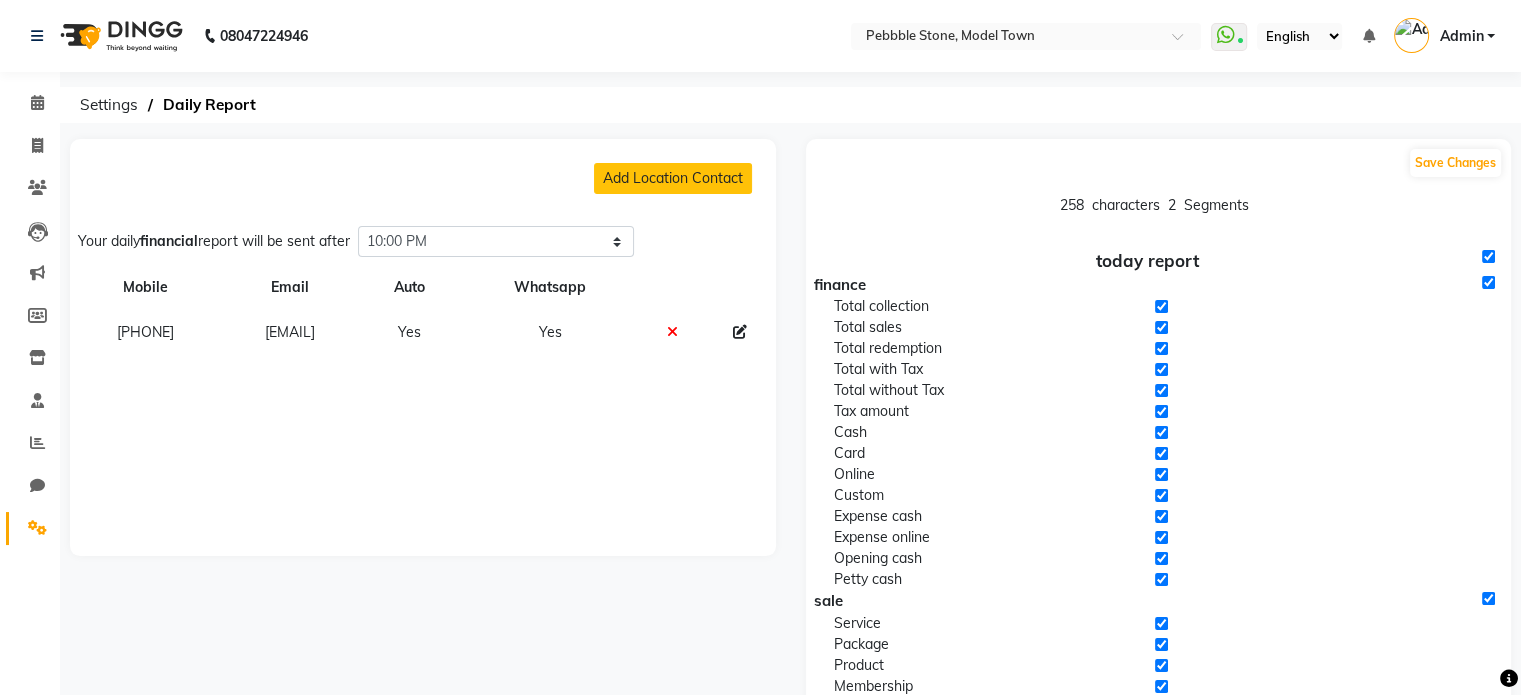 checkbox on "true" 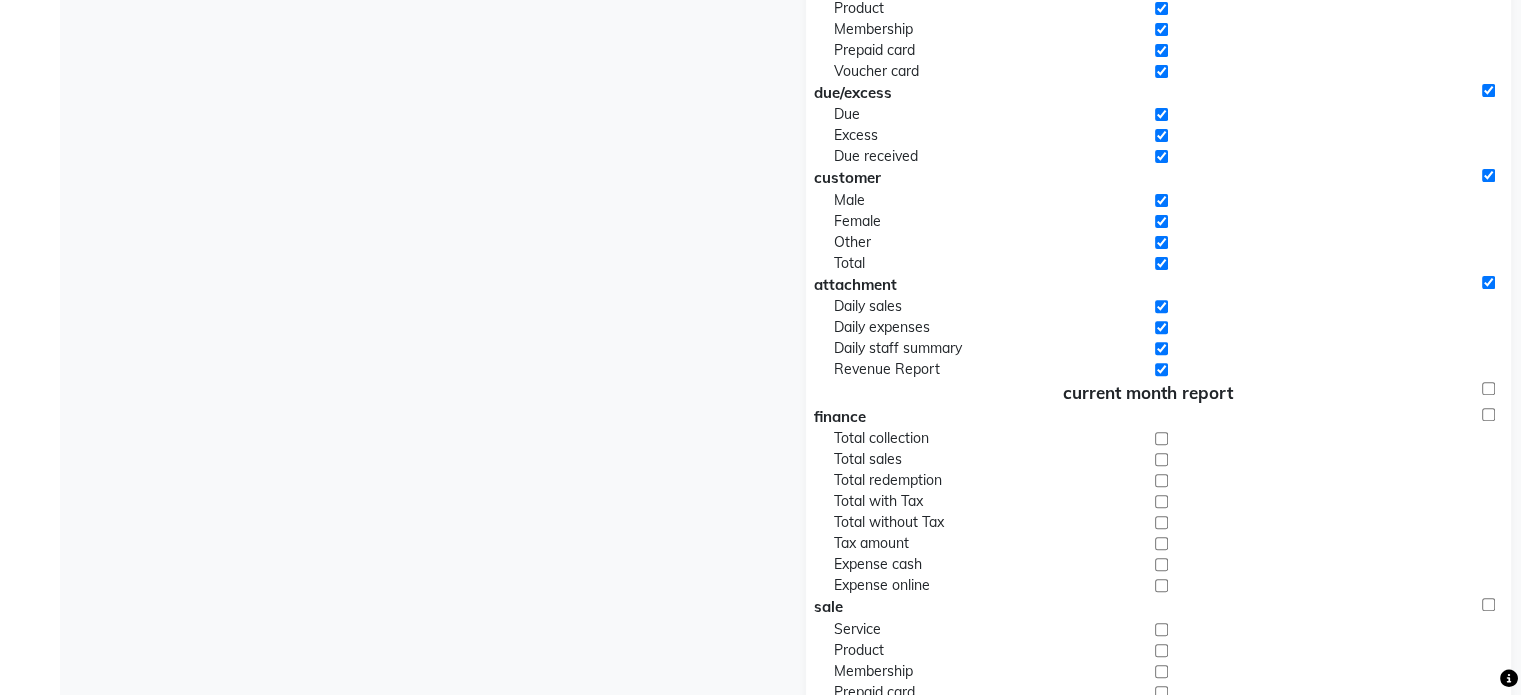 scroll, scrollTop: 760, scrollLeft: 0, axis: vertical 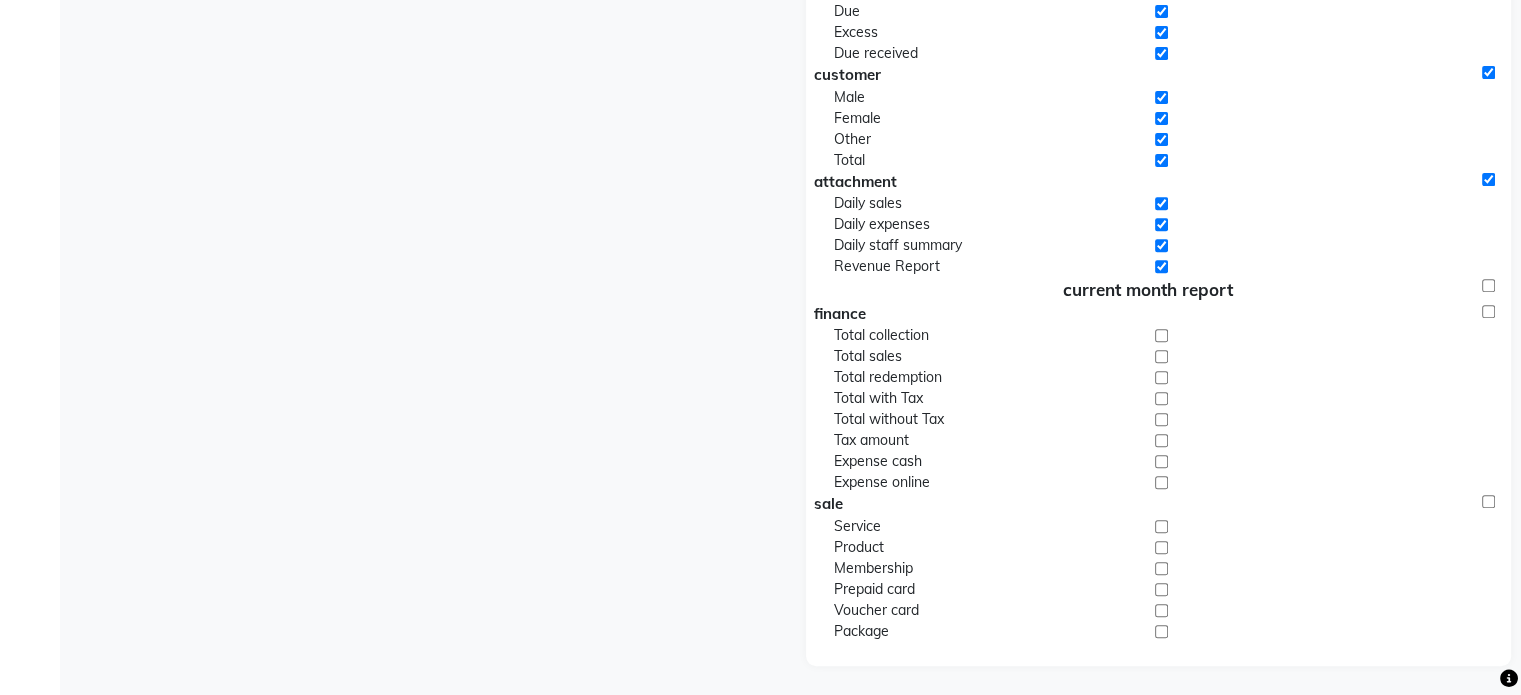 click 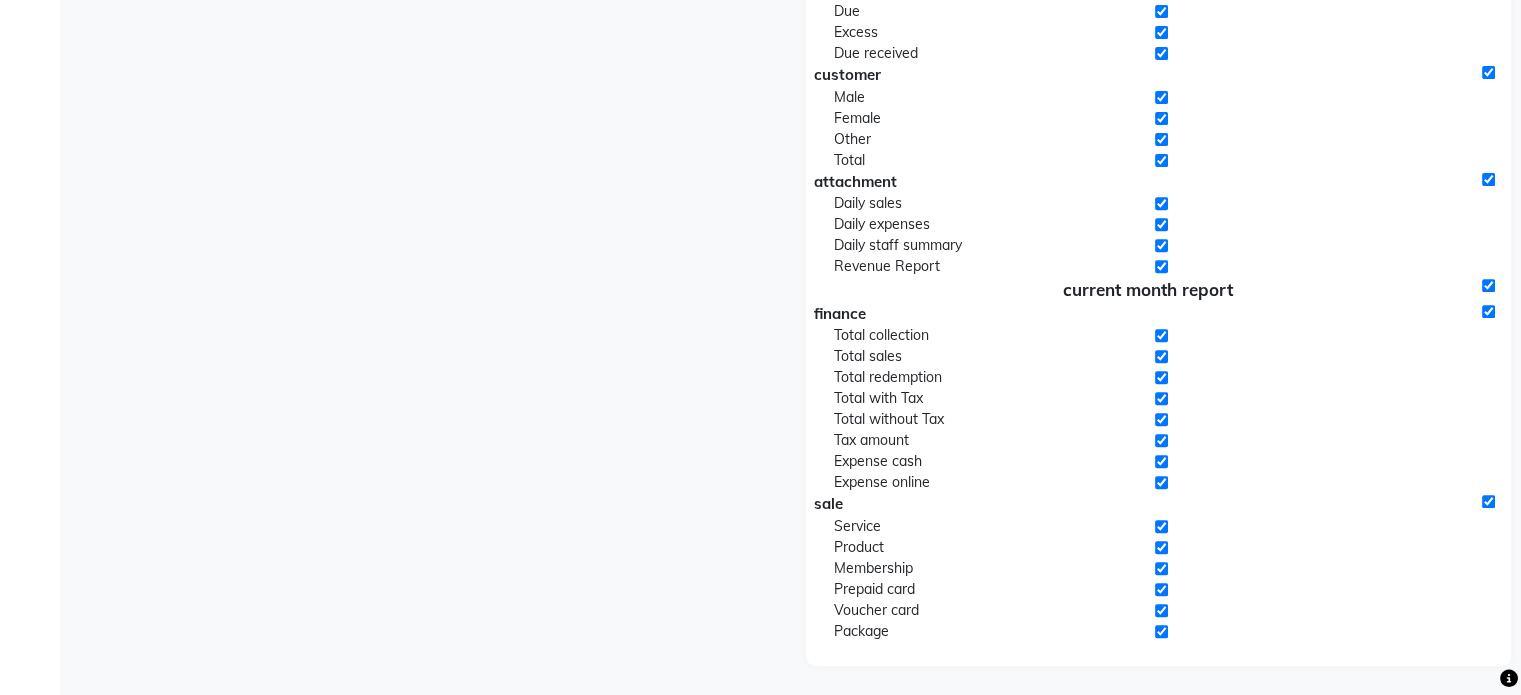 checkbox on "true" 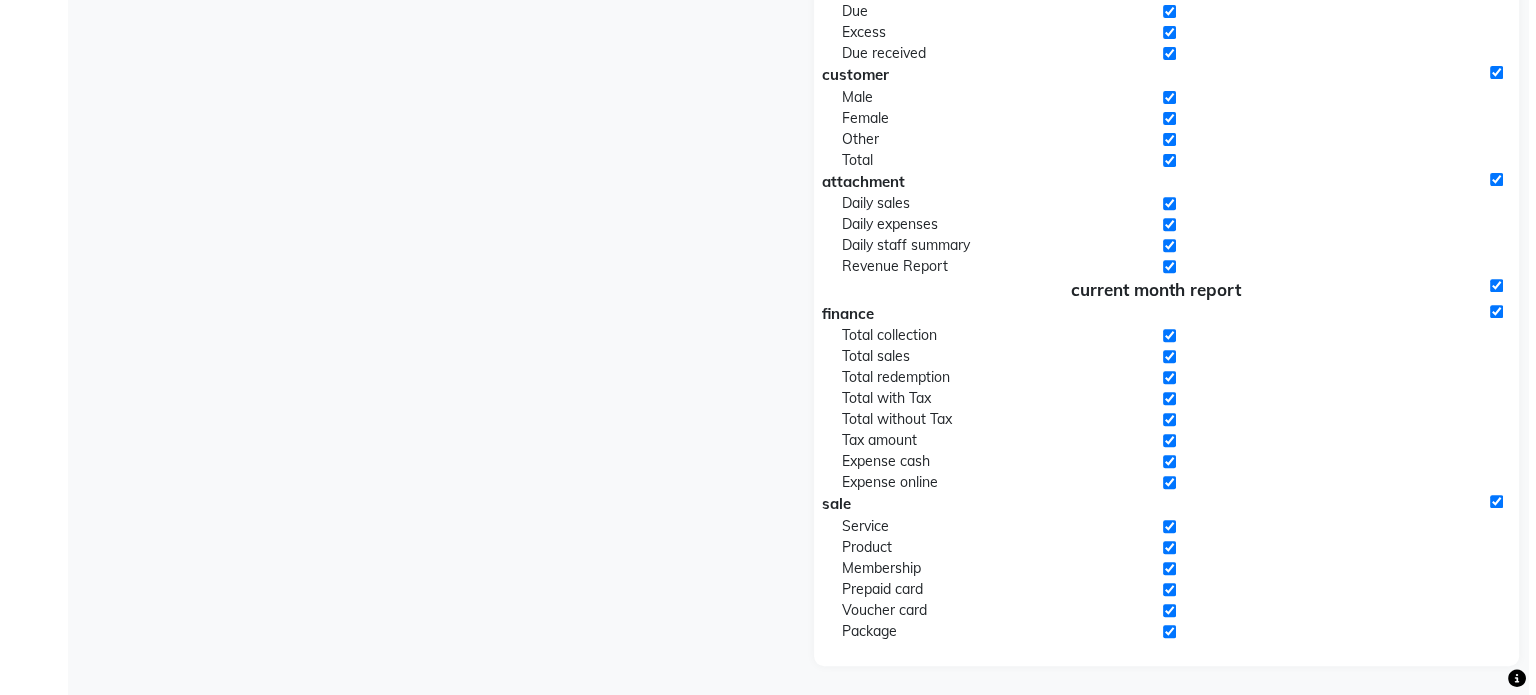 scroll, scrollTop: 0, scrollLeft: 0, axis: both 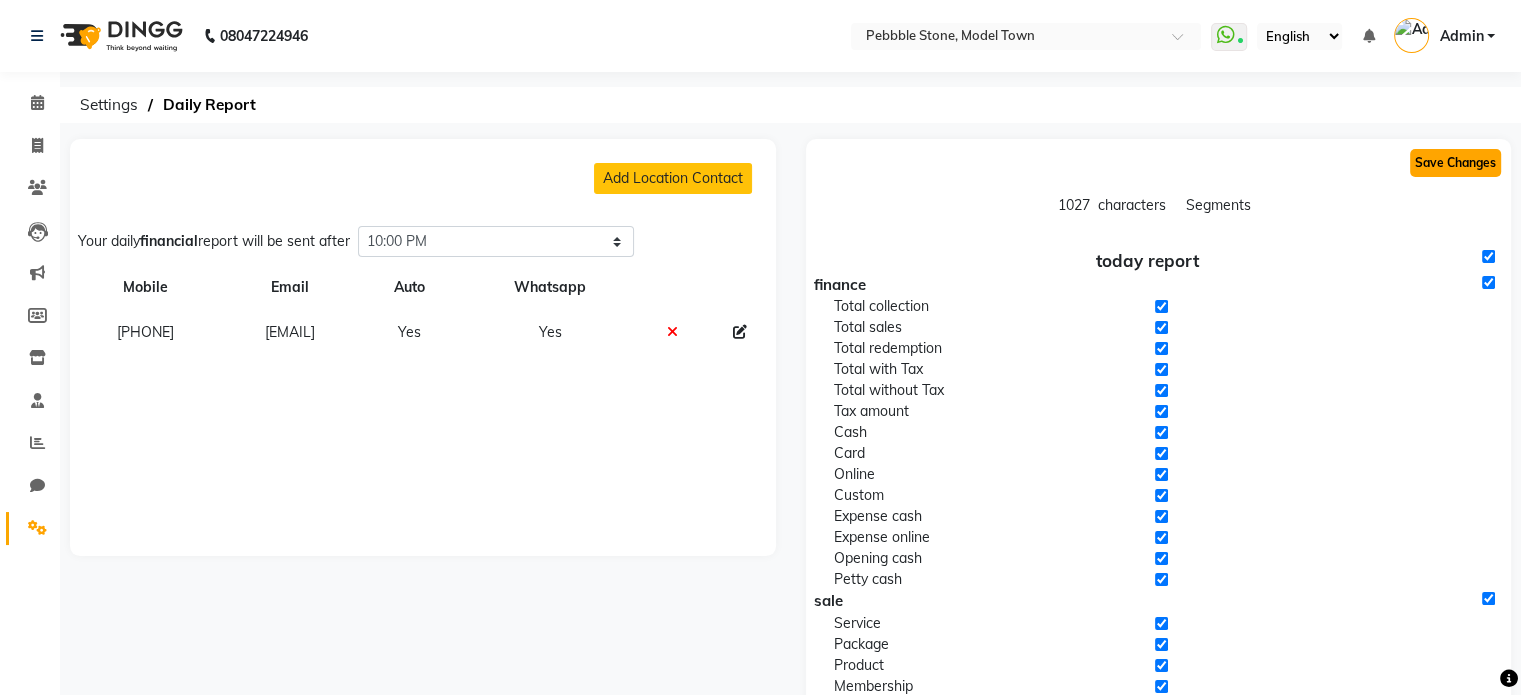 click on "Save Changes" 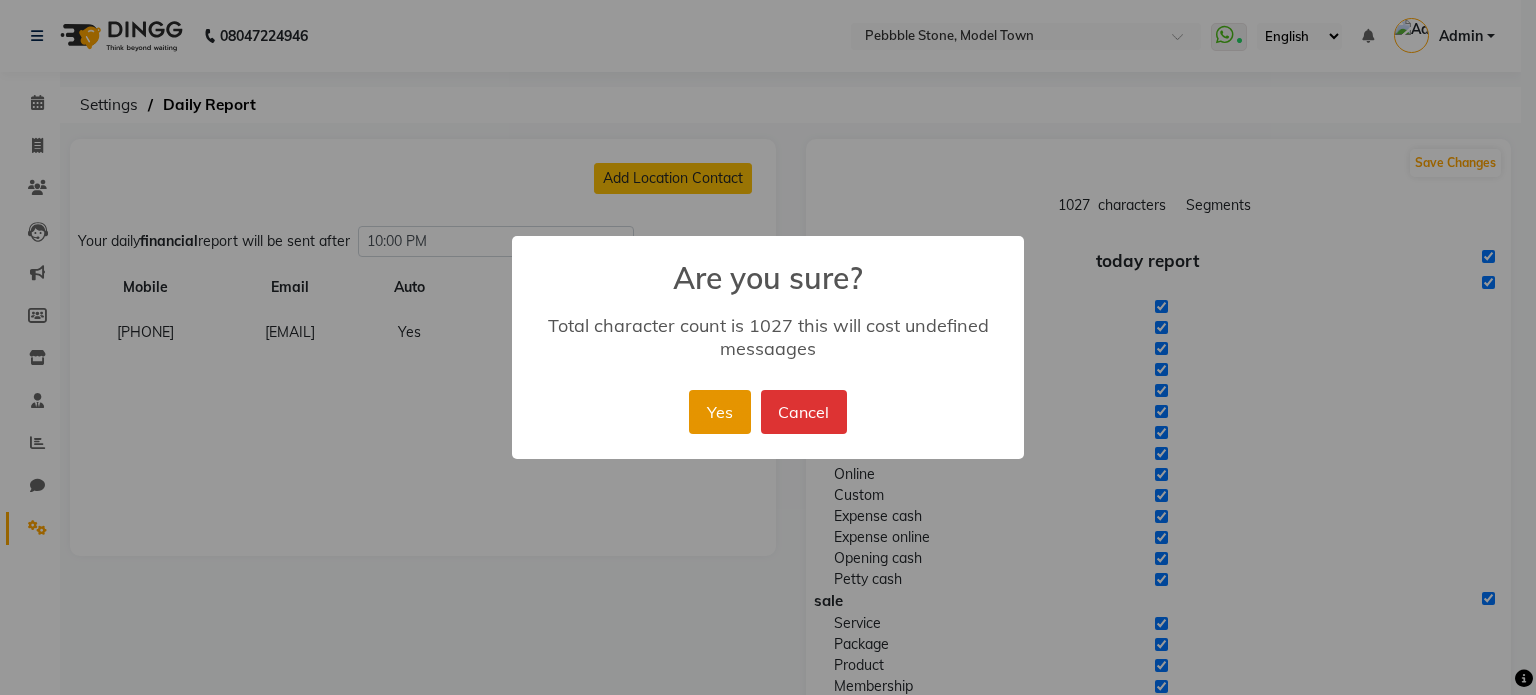 click on "Yes" at bounding box center (719, 412) 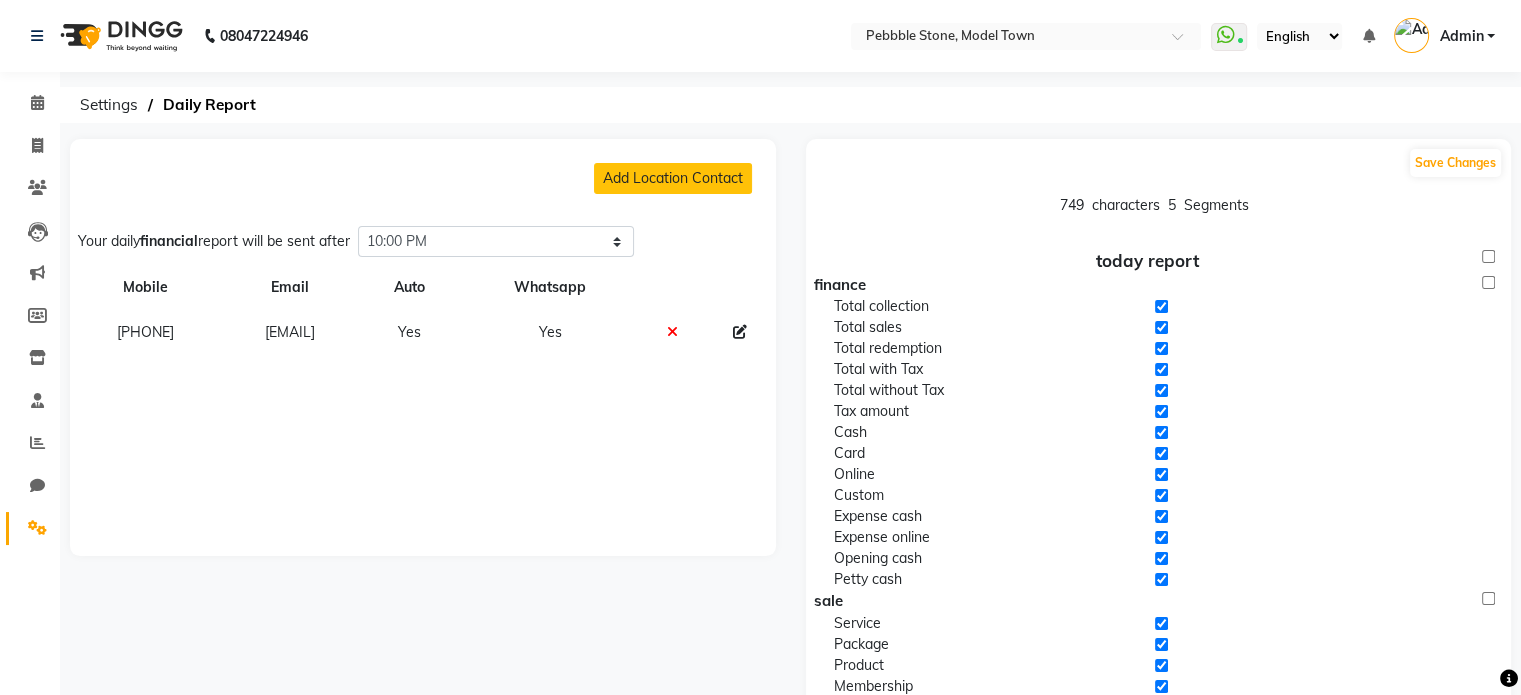 click on "Settings  Daily Report" 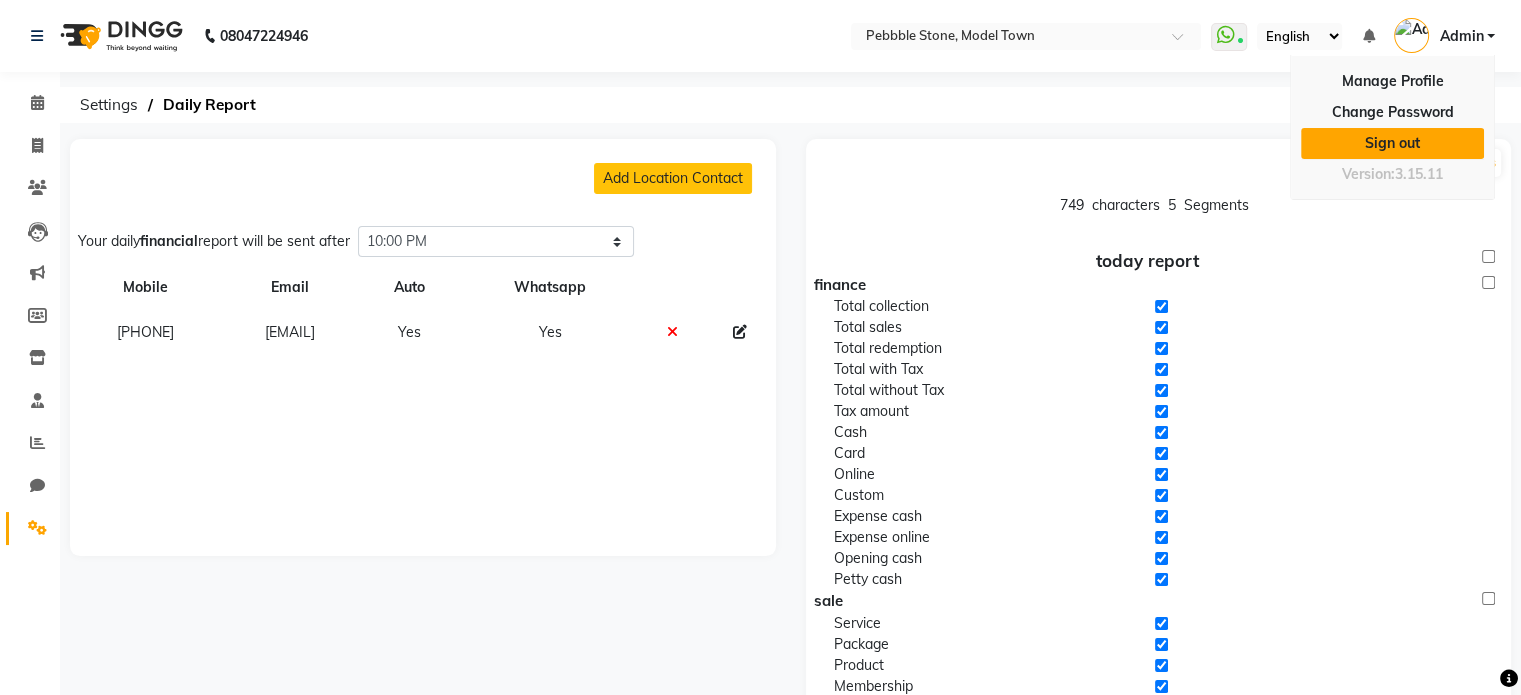 click on "Sign out" at bounding box center (1392, 143) 